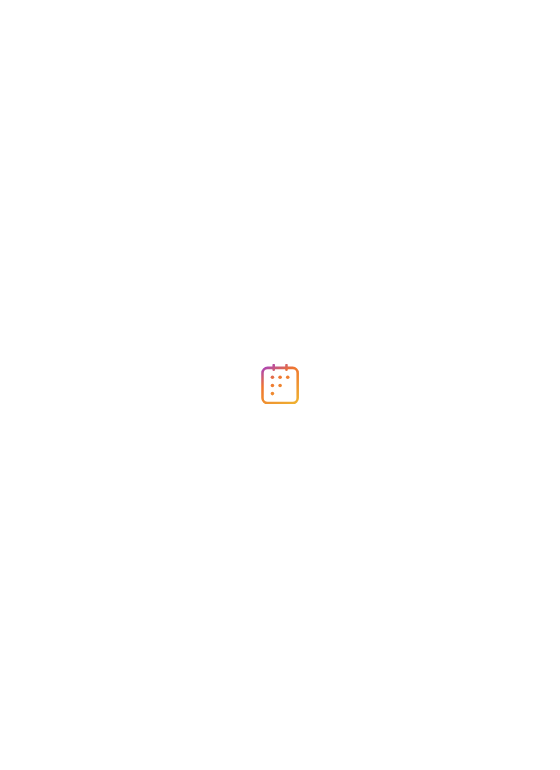 scroll, scrollTop: 0, scrollLeft: 0, axis: both 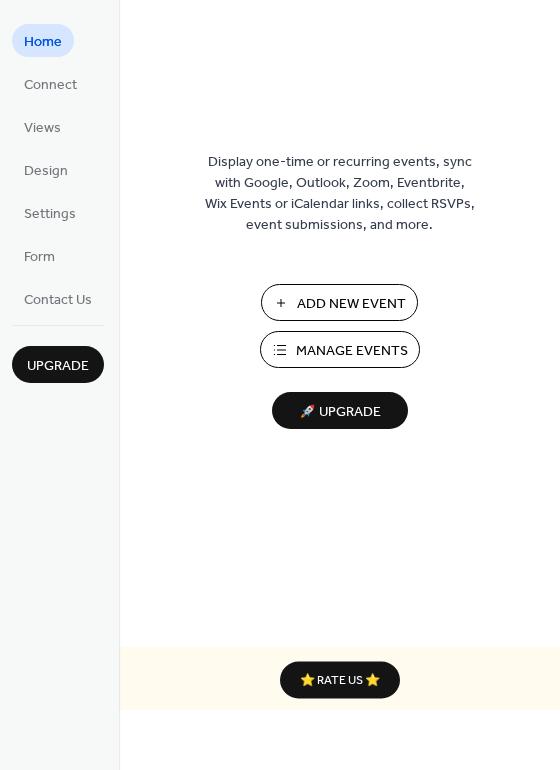 click on "Add New Event" at bounding box center [351, 304] 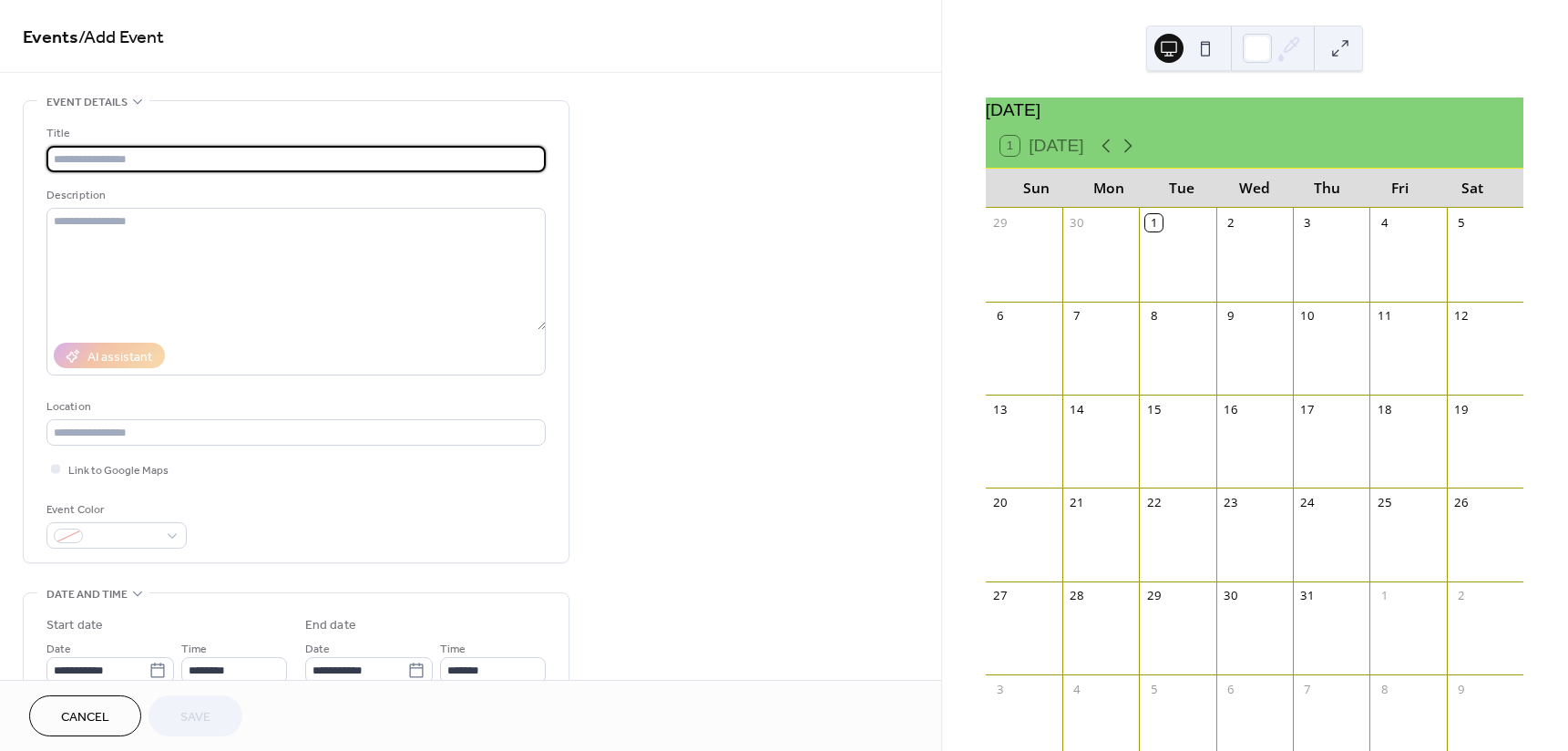 scroll, scrollTop: 0, scrollLeft: 0, axis: both 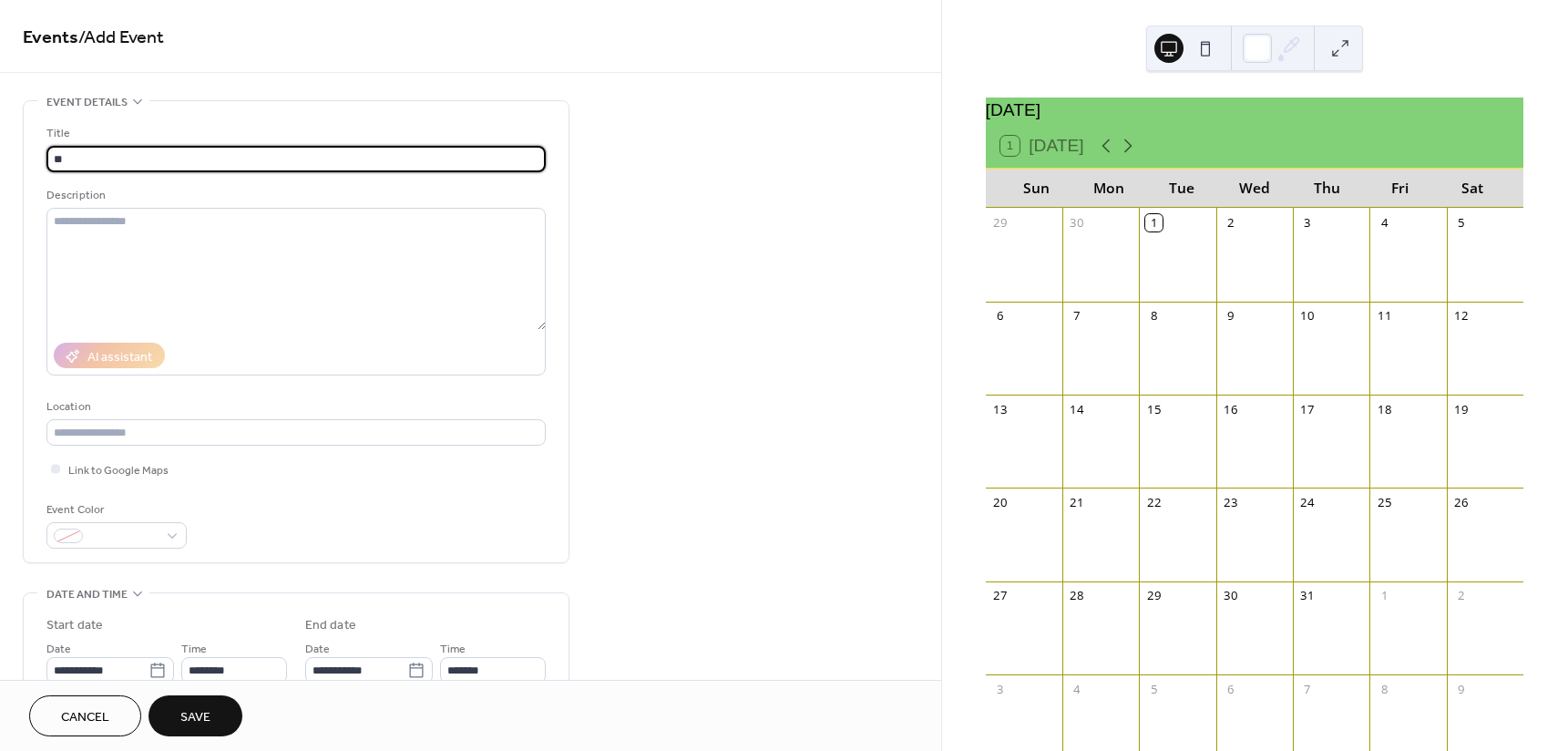 type on "*" 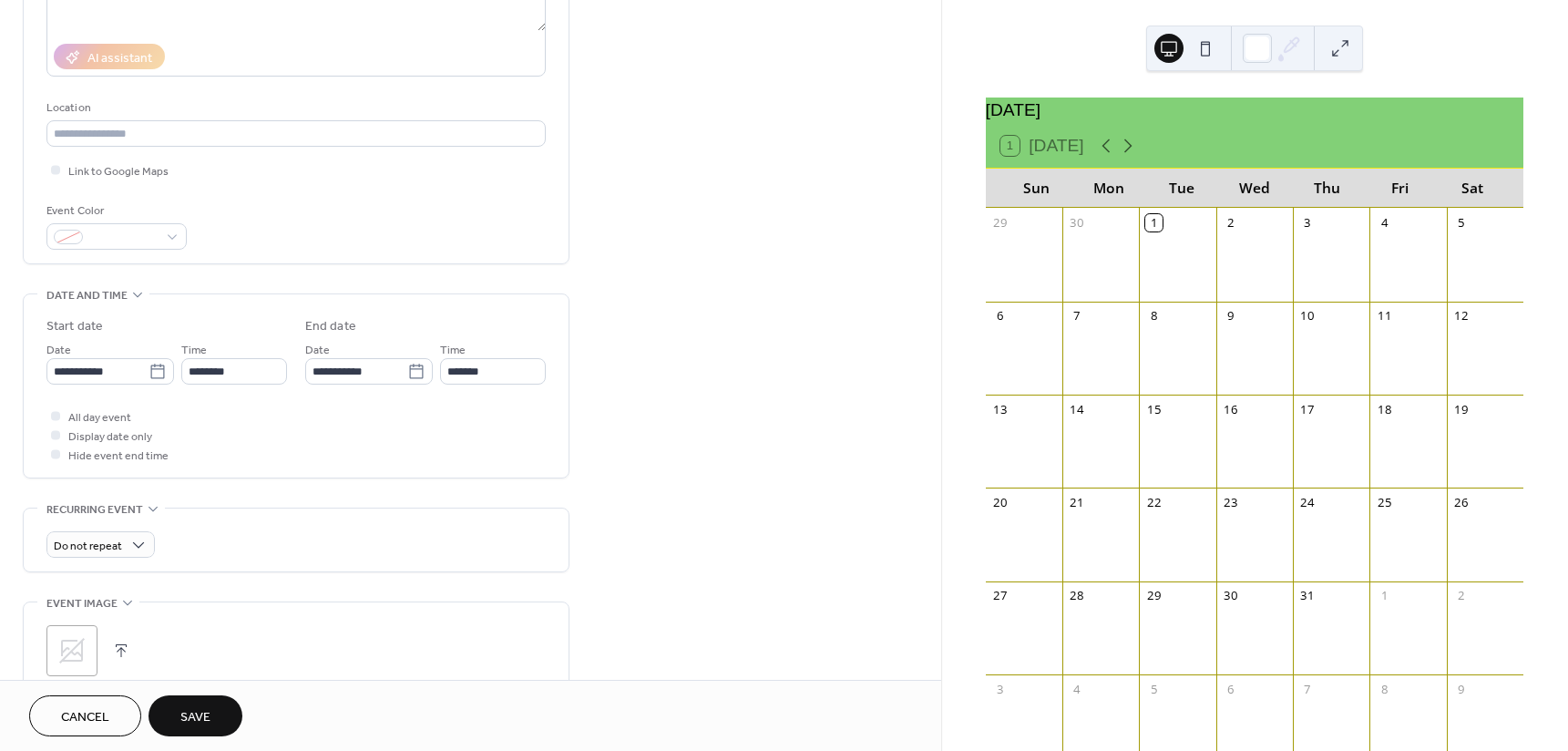 scroll, scrollTop: 365, scrollLeft: 0, axis: vertical 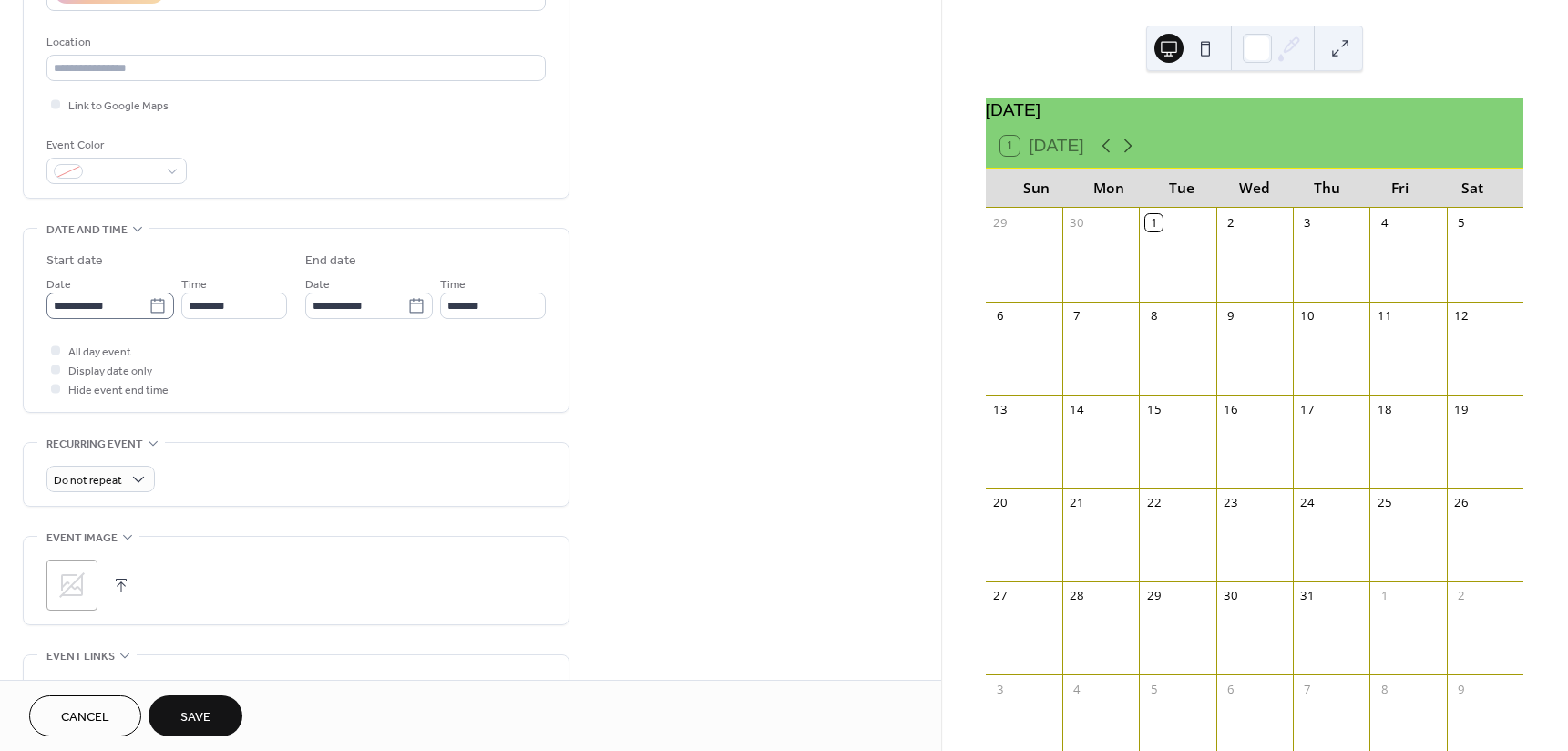 type on "**********" 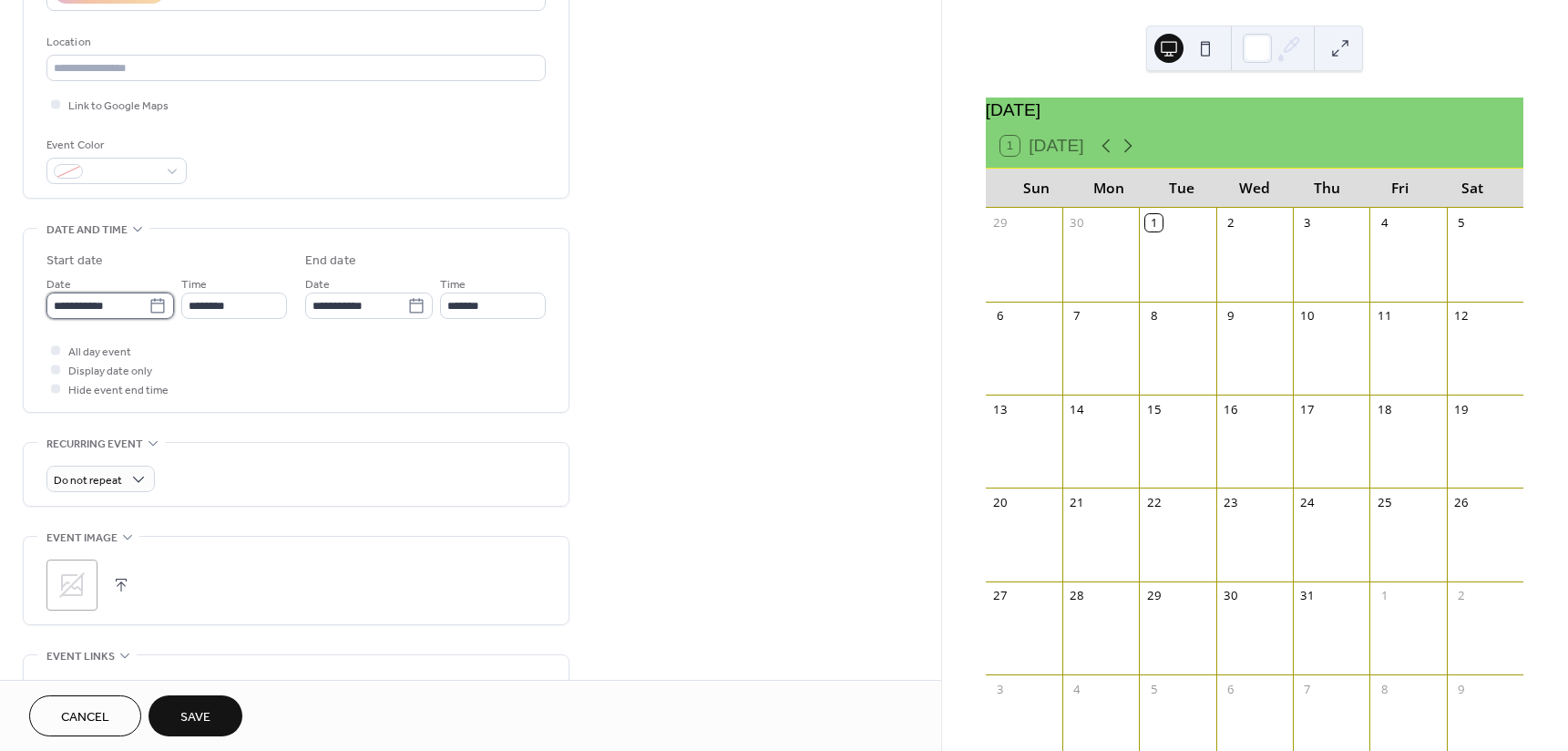 click on "**********" at bounding box center (97, 305) 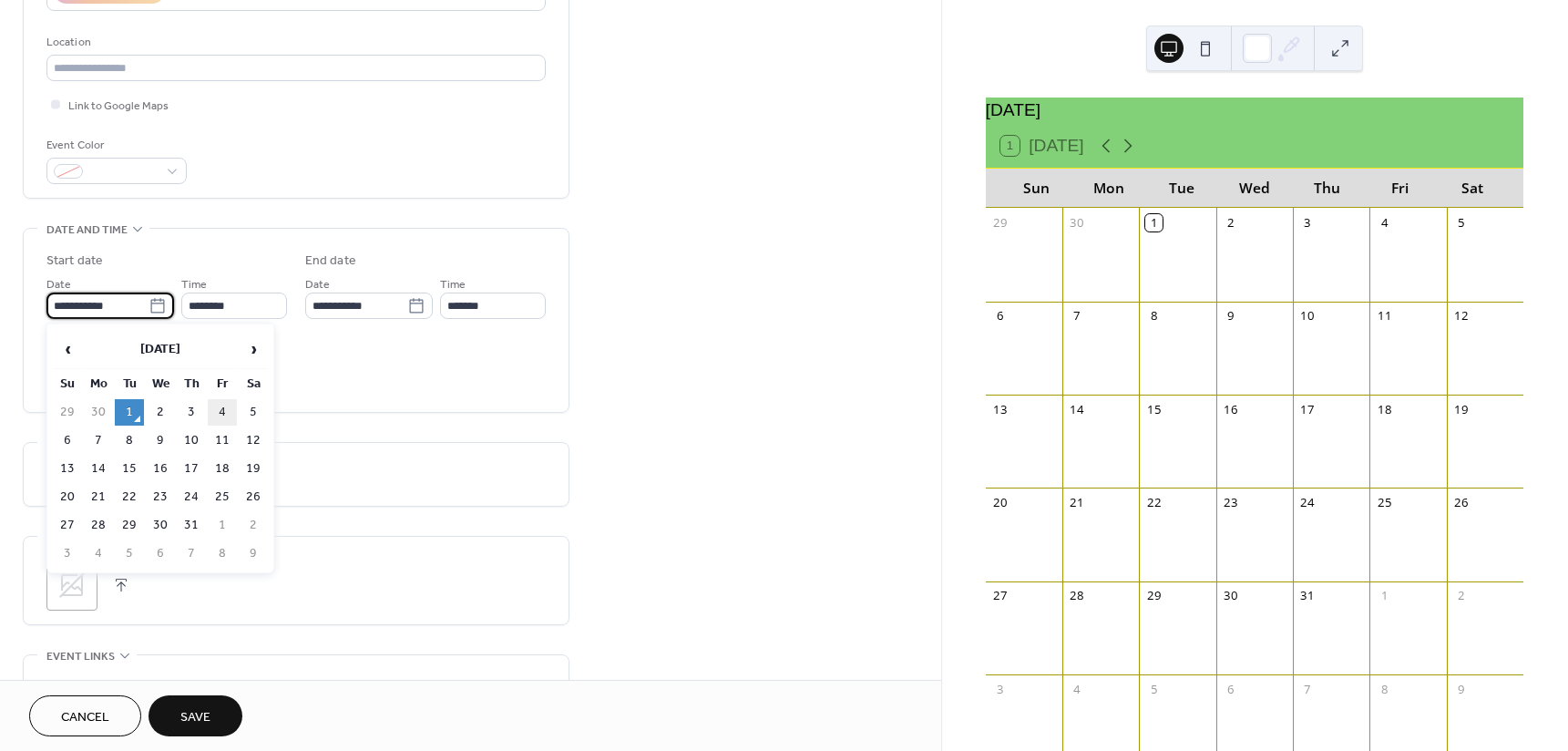 click on "4" at bounding box center [222, 412] 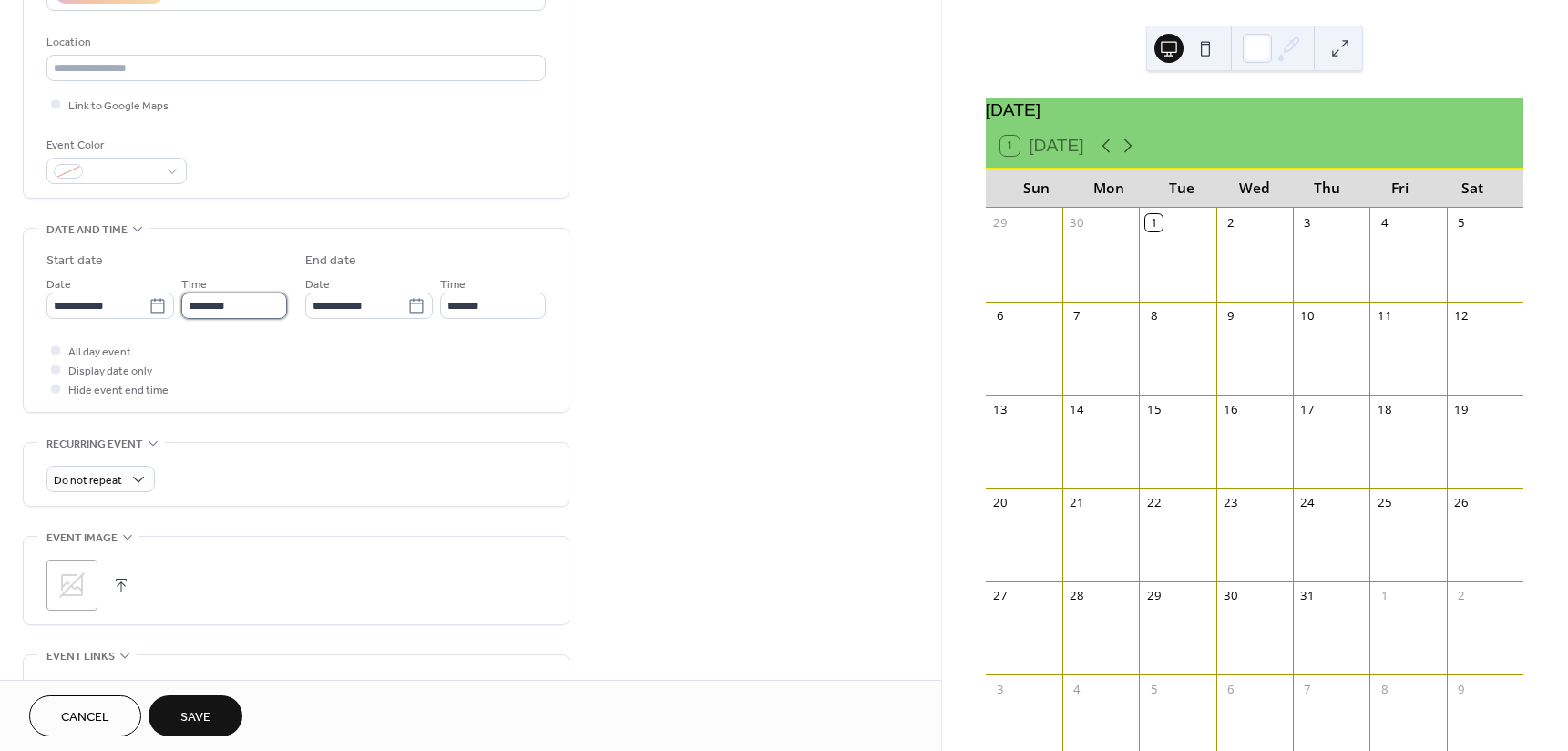 click on "********" at bounding box center (234, 305) 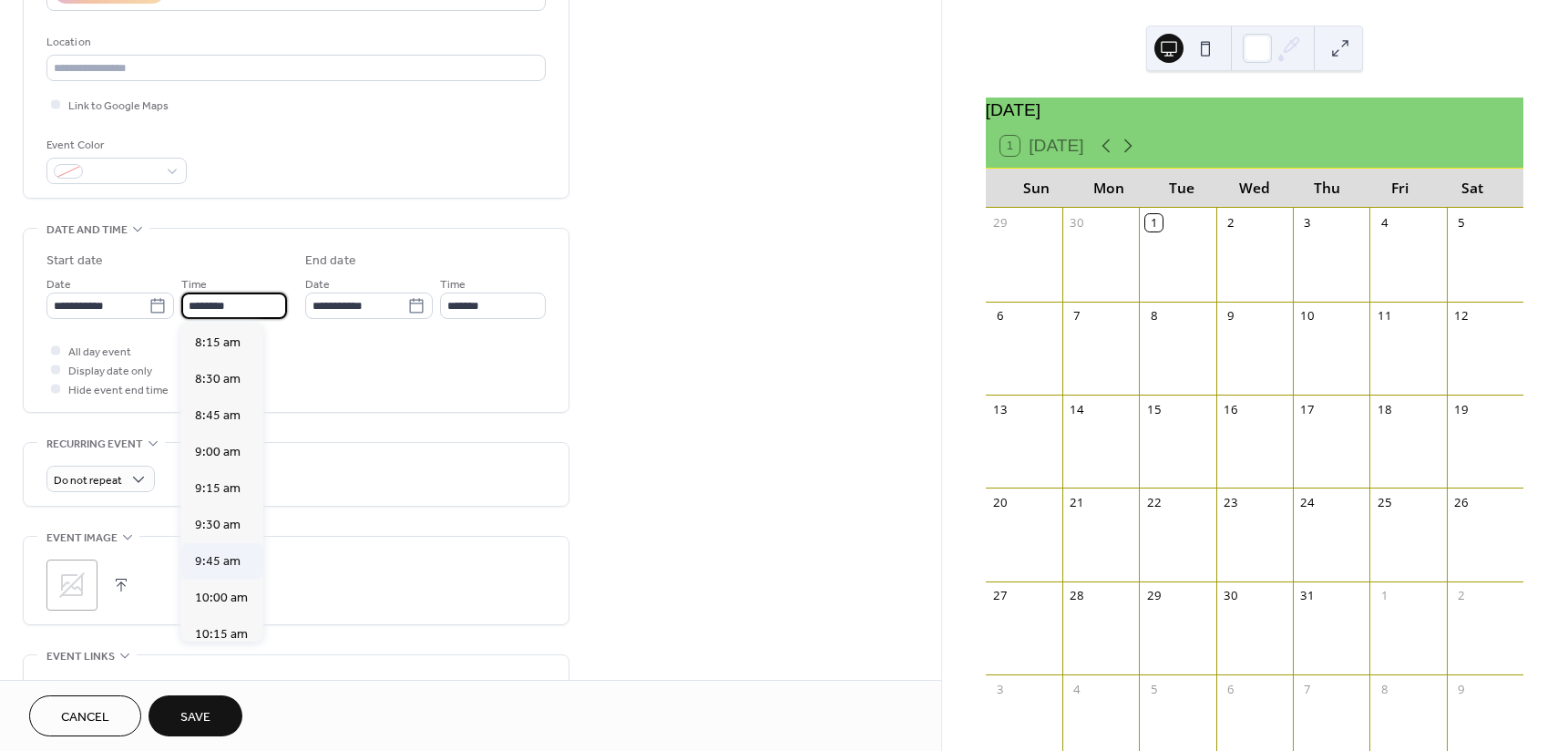 scroll, scrollTop: 1156, scrollLeft: 0, axis: vertical 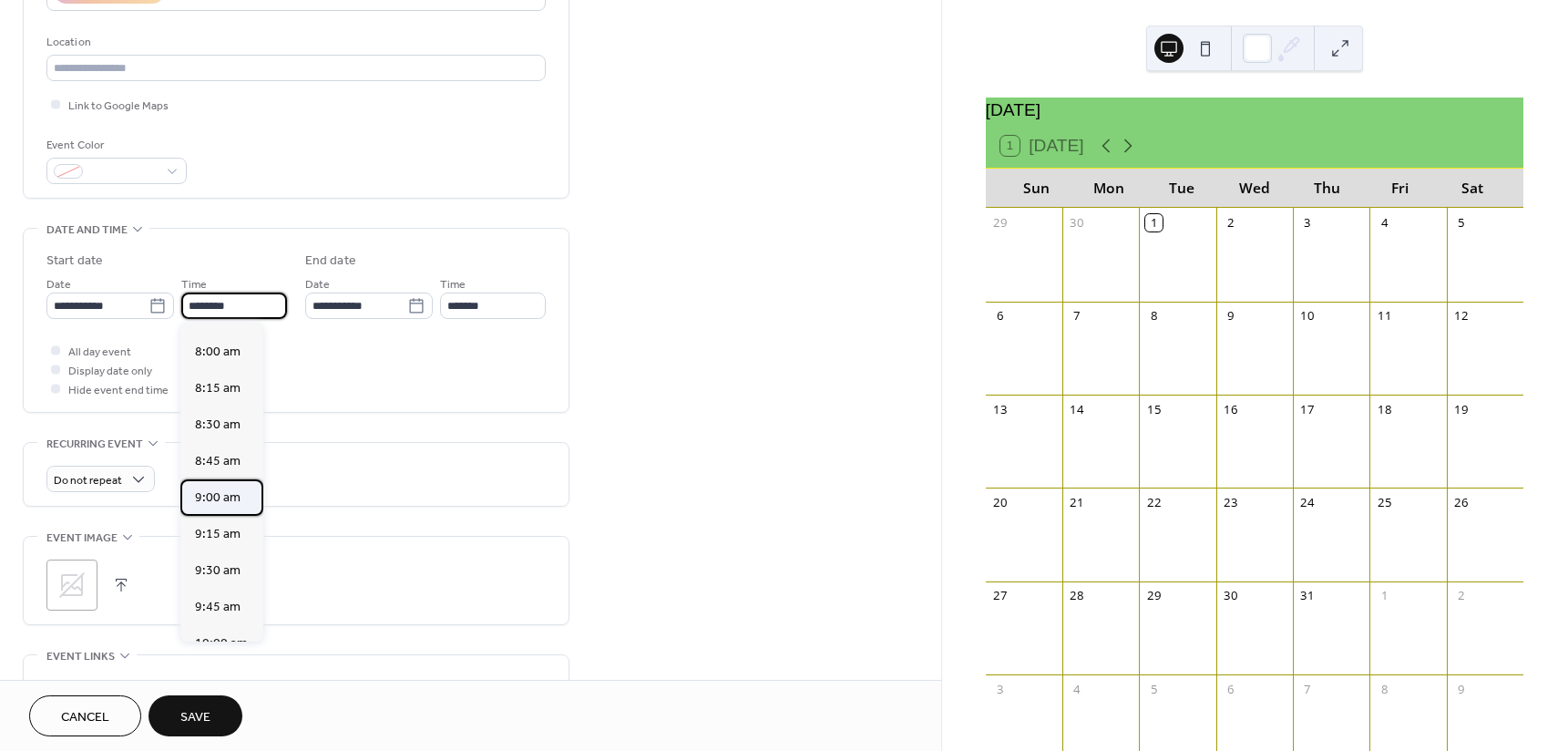 click on "9:00 am" at bounding box center (218, 498) 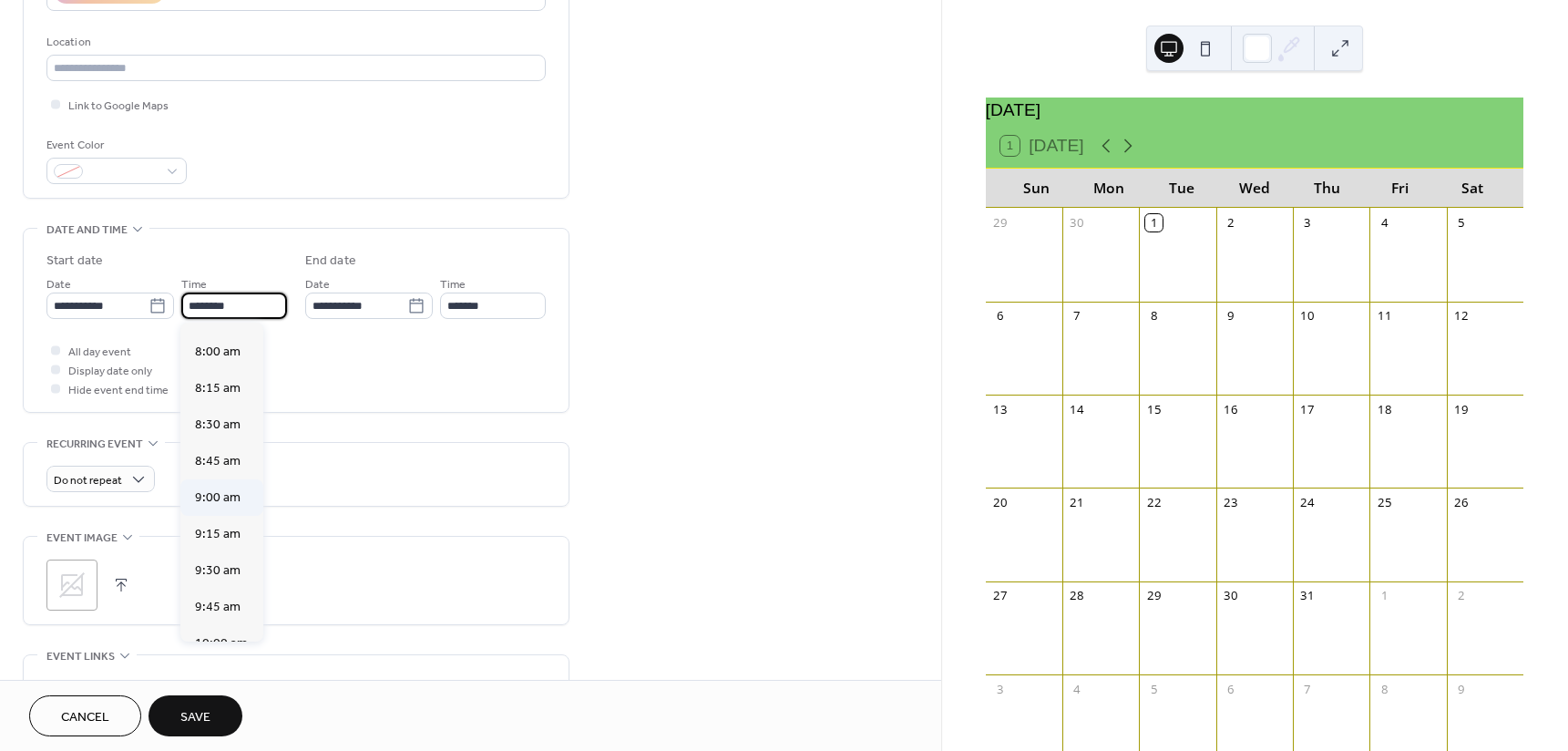 type on "*******" 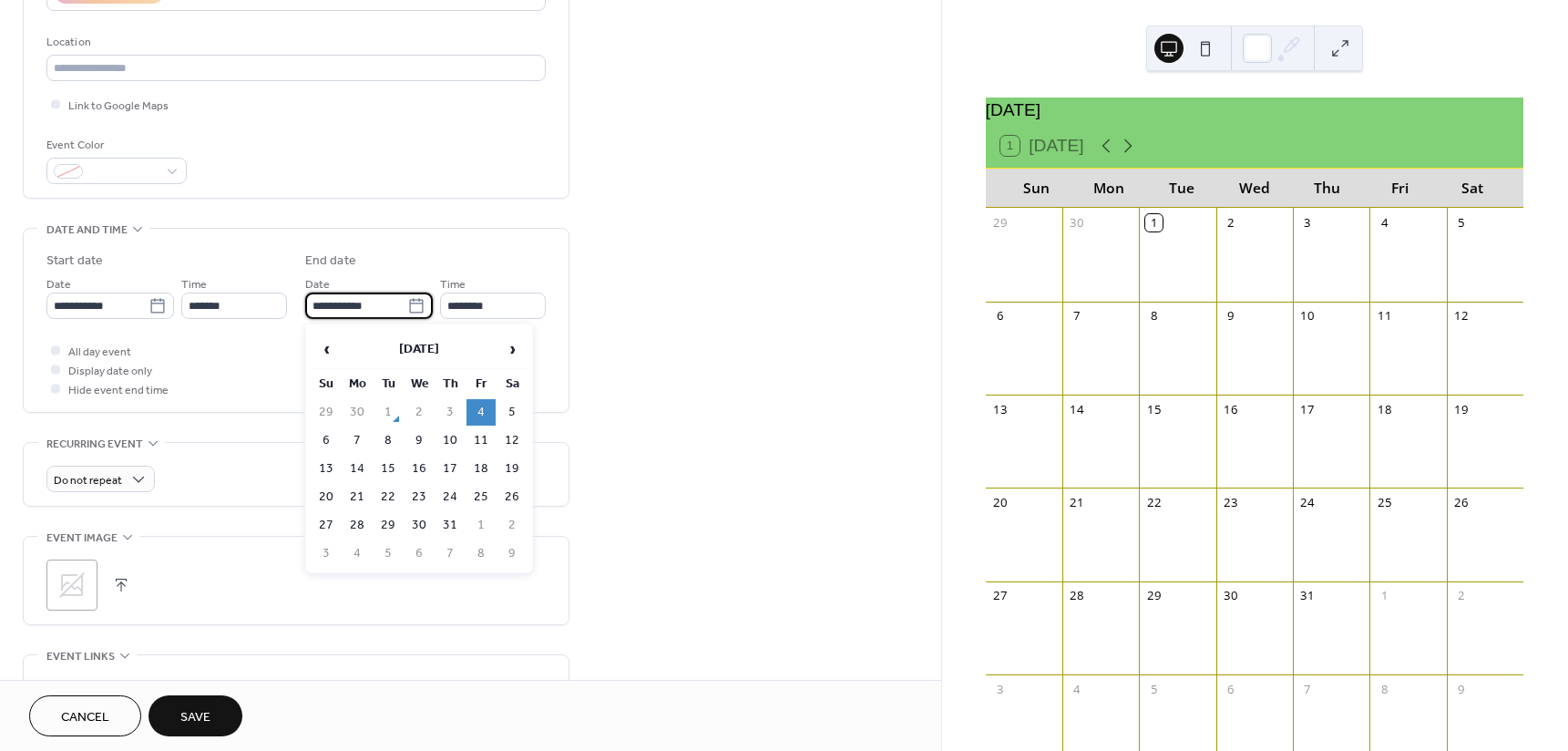 click on "**********" at bounding box center [356, 305] 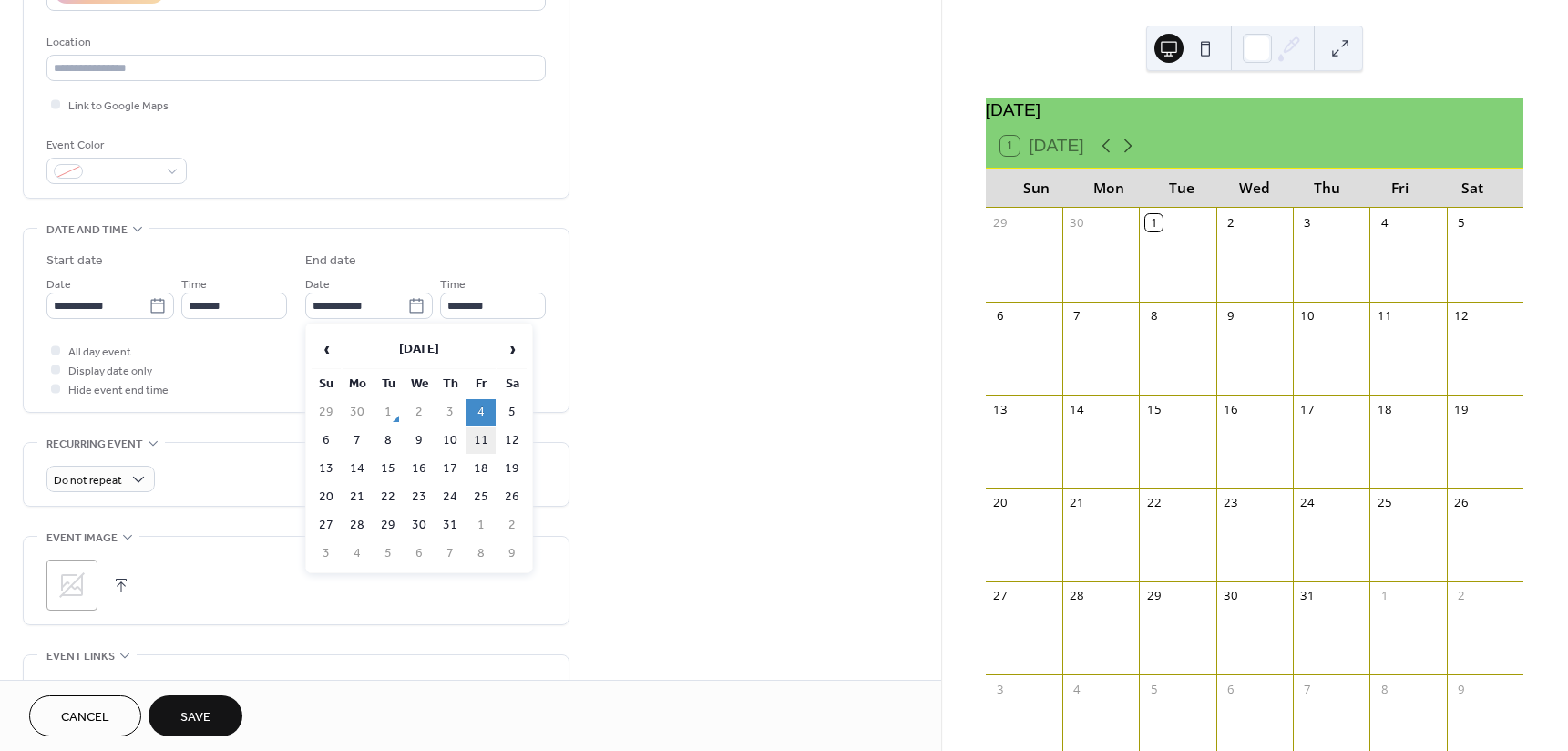 click on "11" at bounding box center (481, 440) 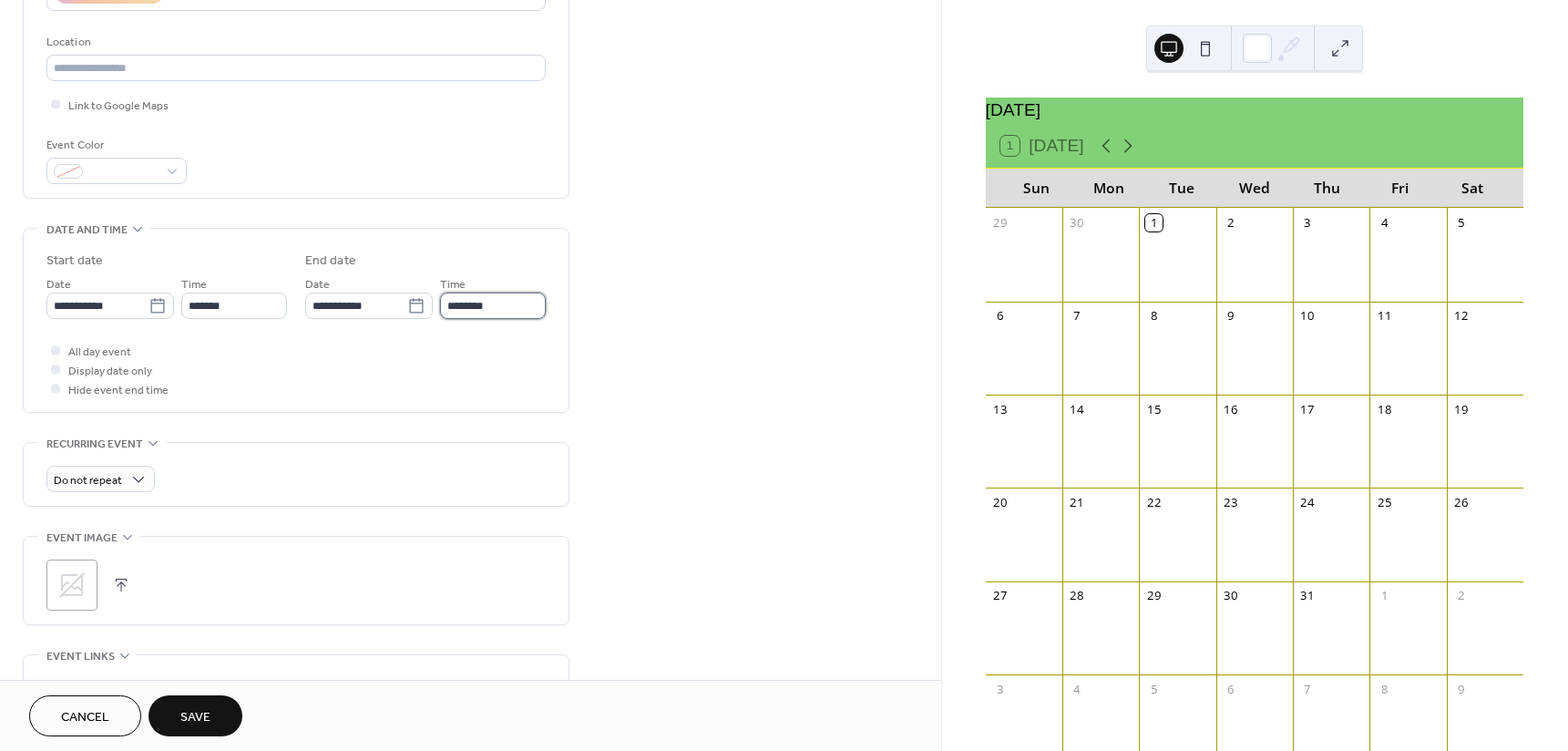 click on "********" at bounding box center (493, 305) 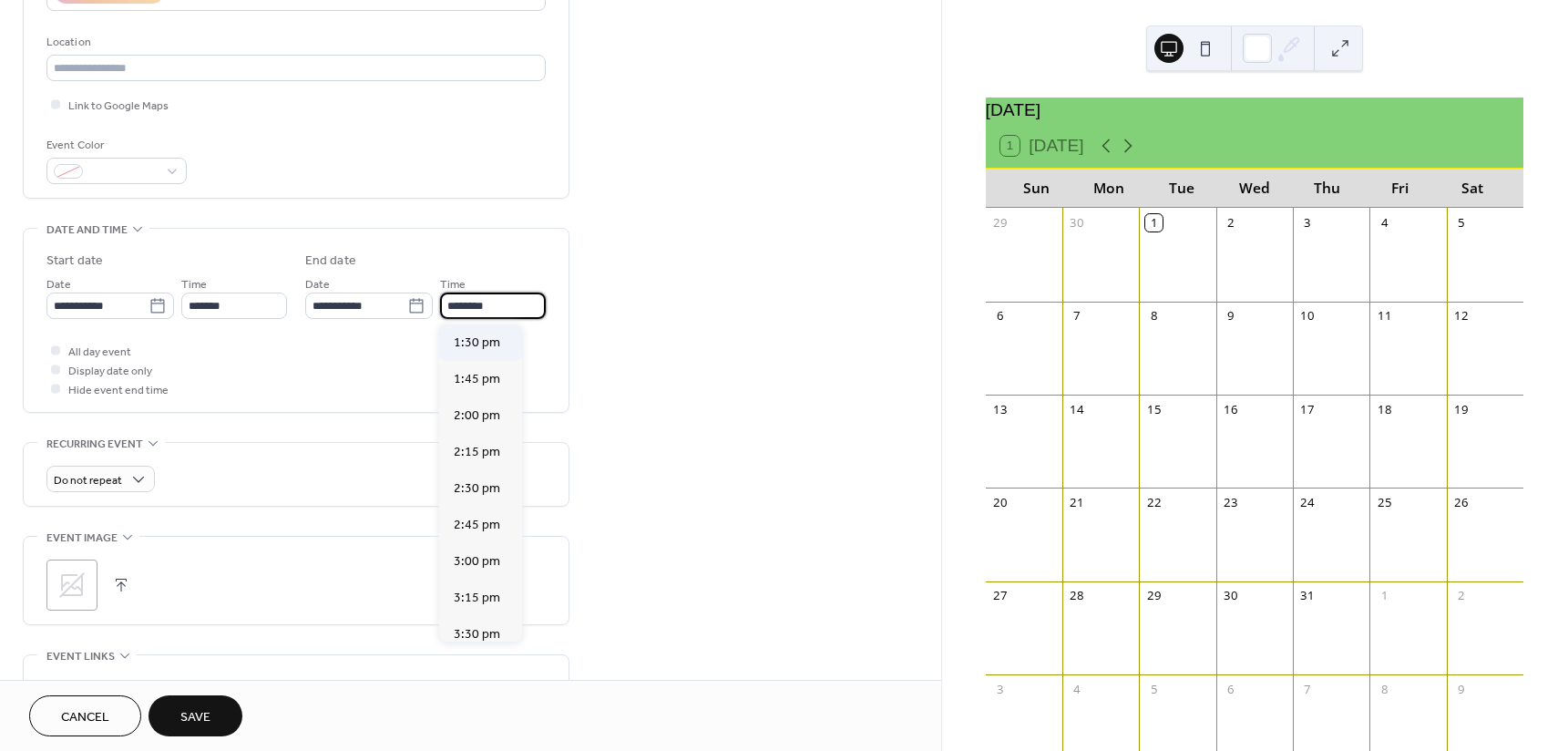 scroll, scrollTop: 2042, scrollLeft: 0, axis: vertical 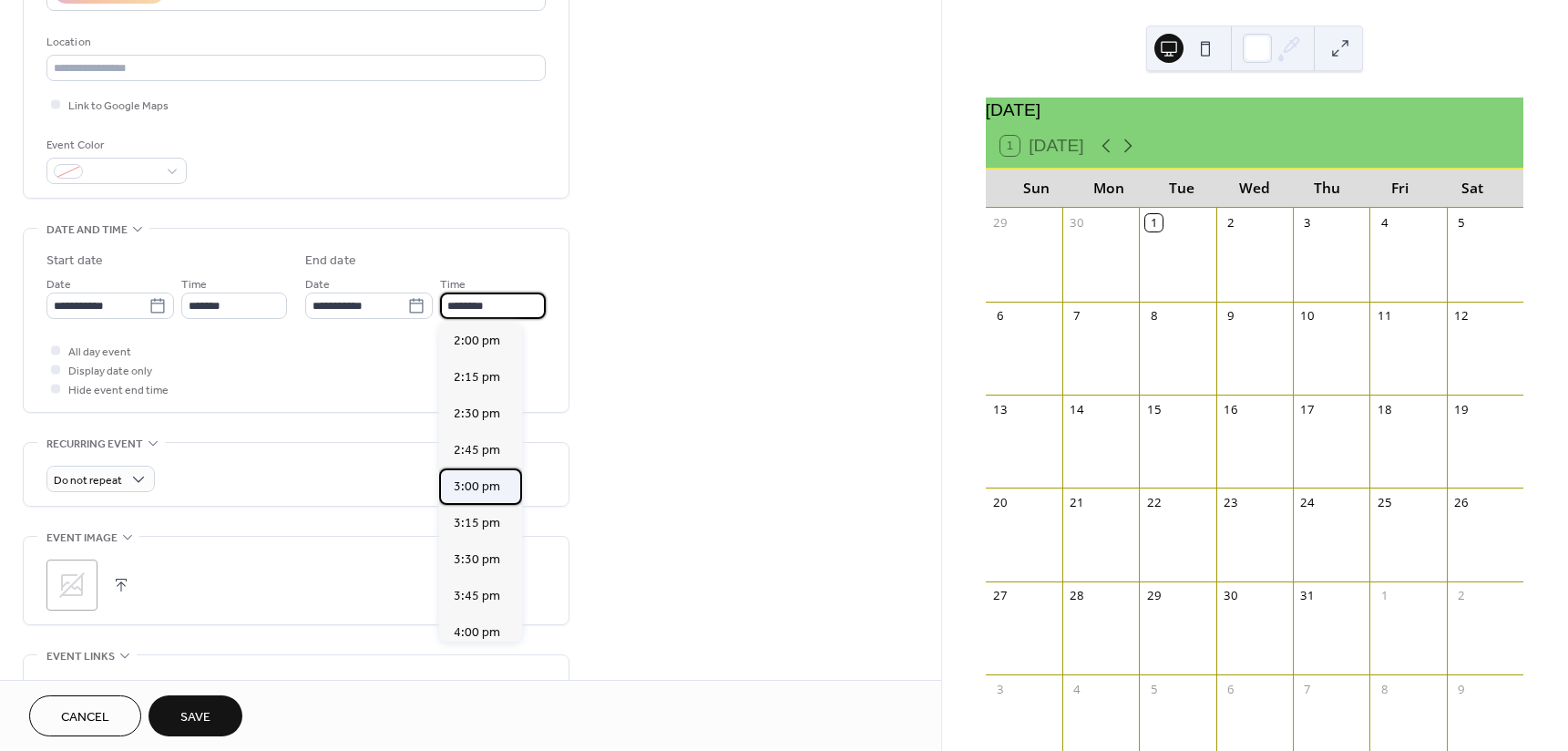 click on "3:00 pm" at bounding box center [477, 487] 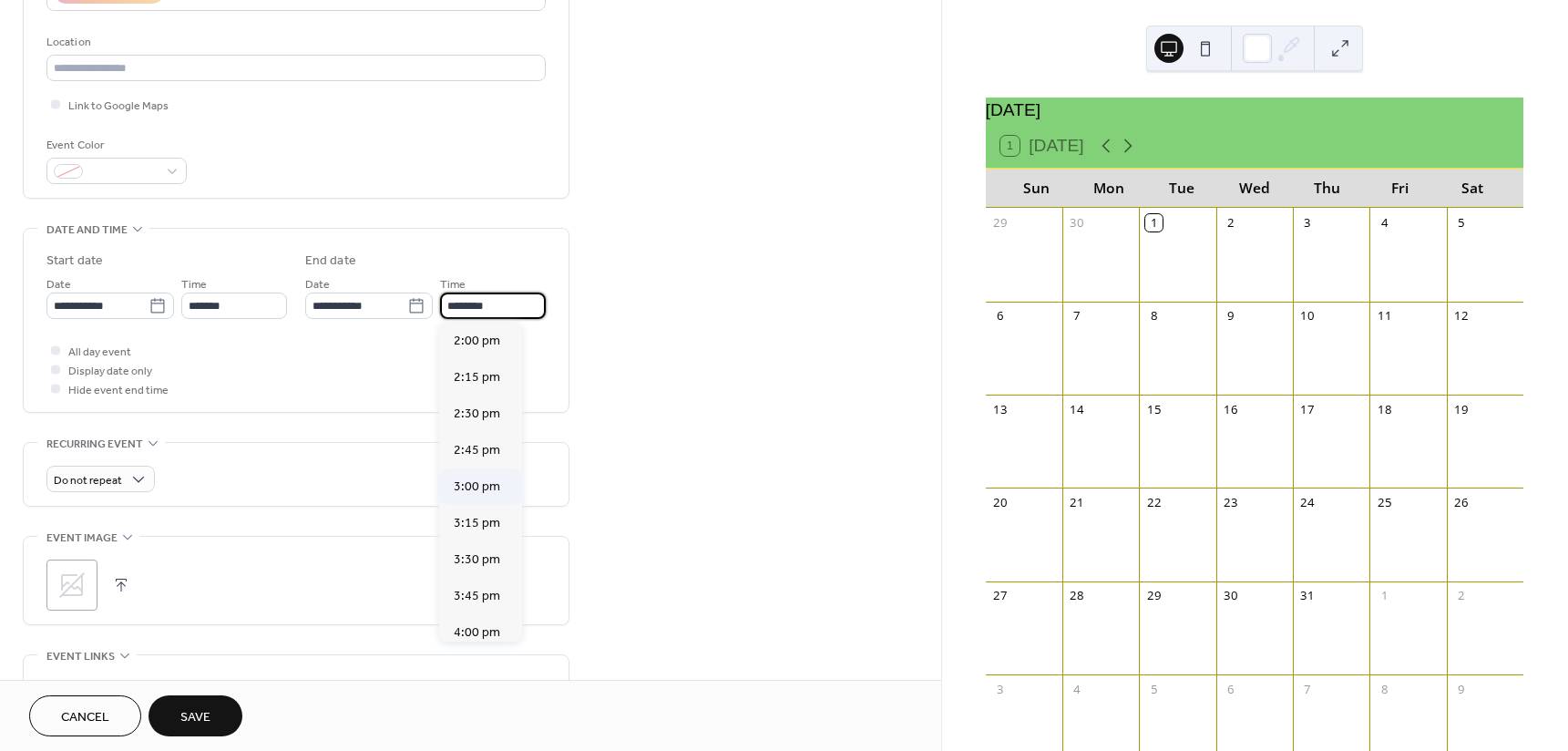 type on "*******" 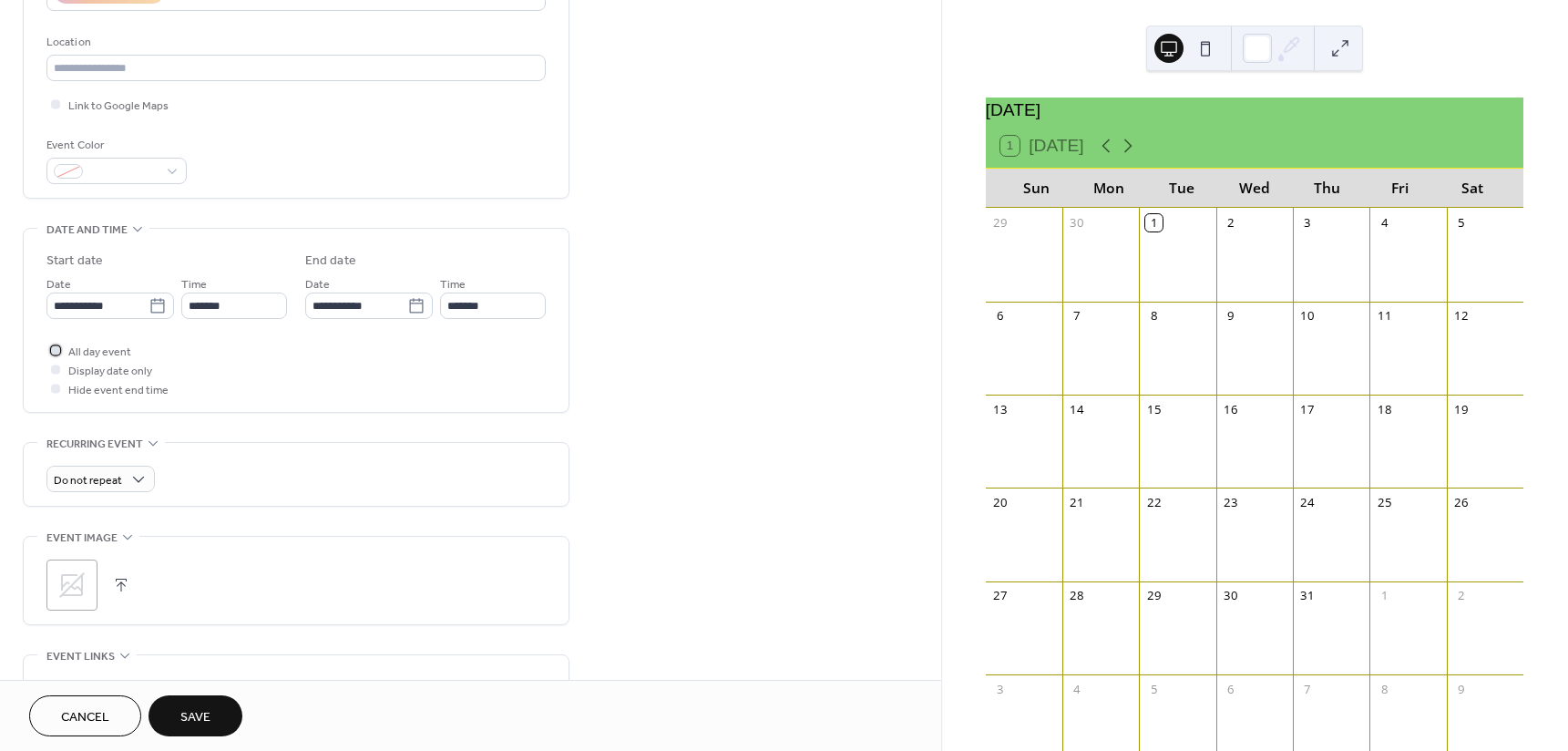 click at bounding box center (56, 350) 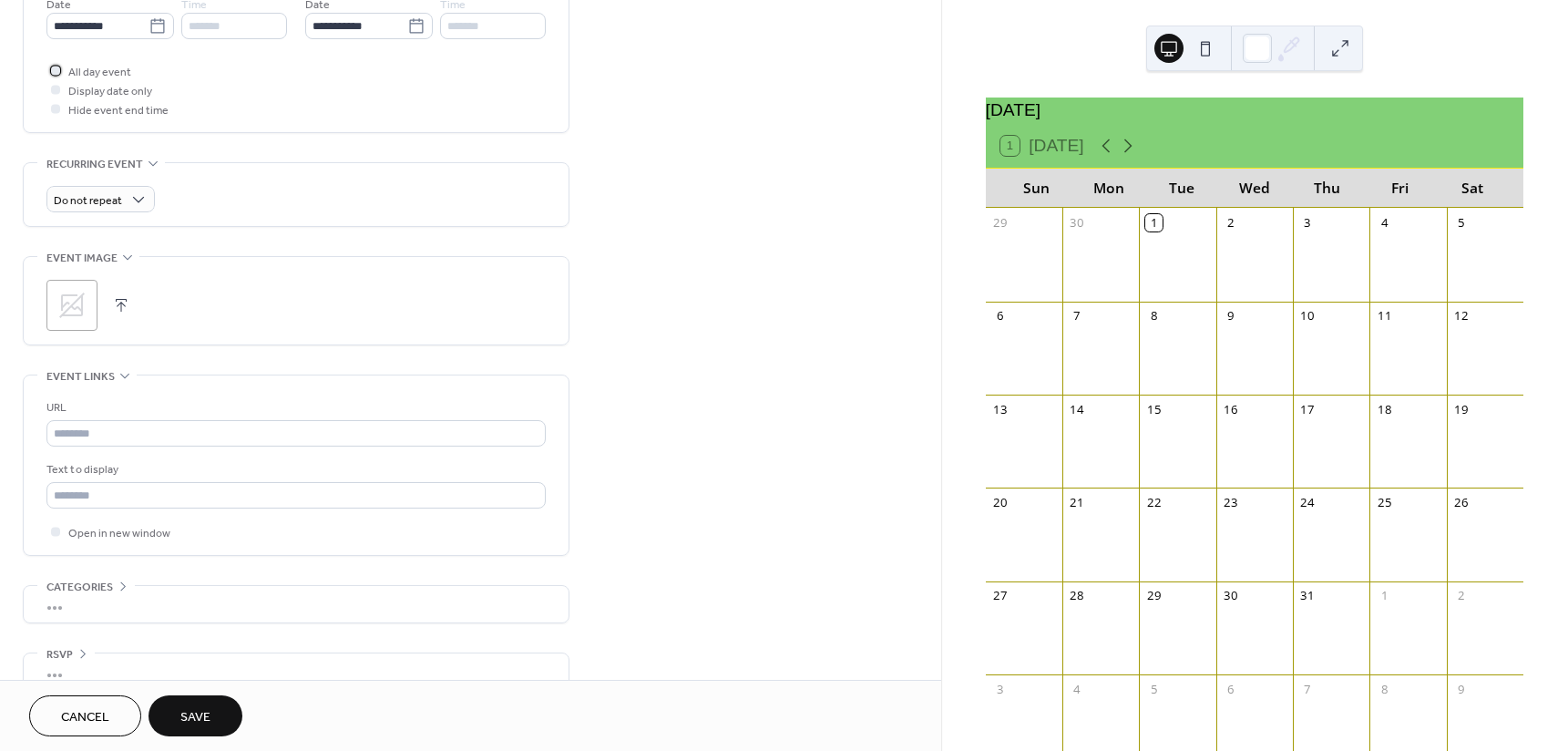 scroll, scrollTop: 674, scrollLeft: 0, axis: vertical 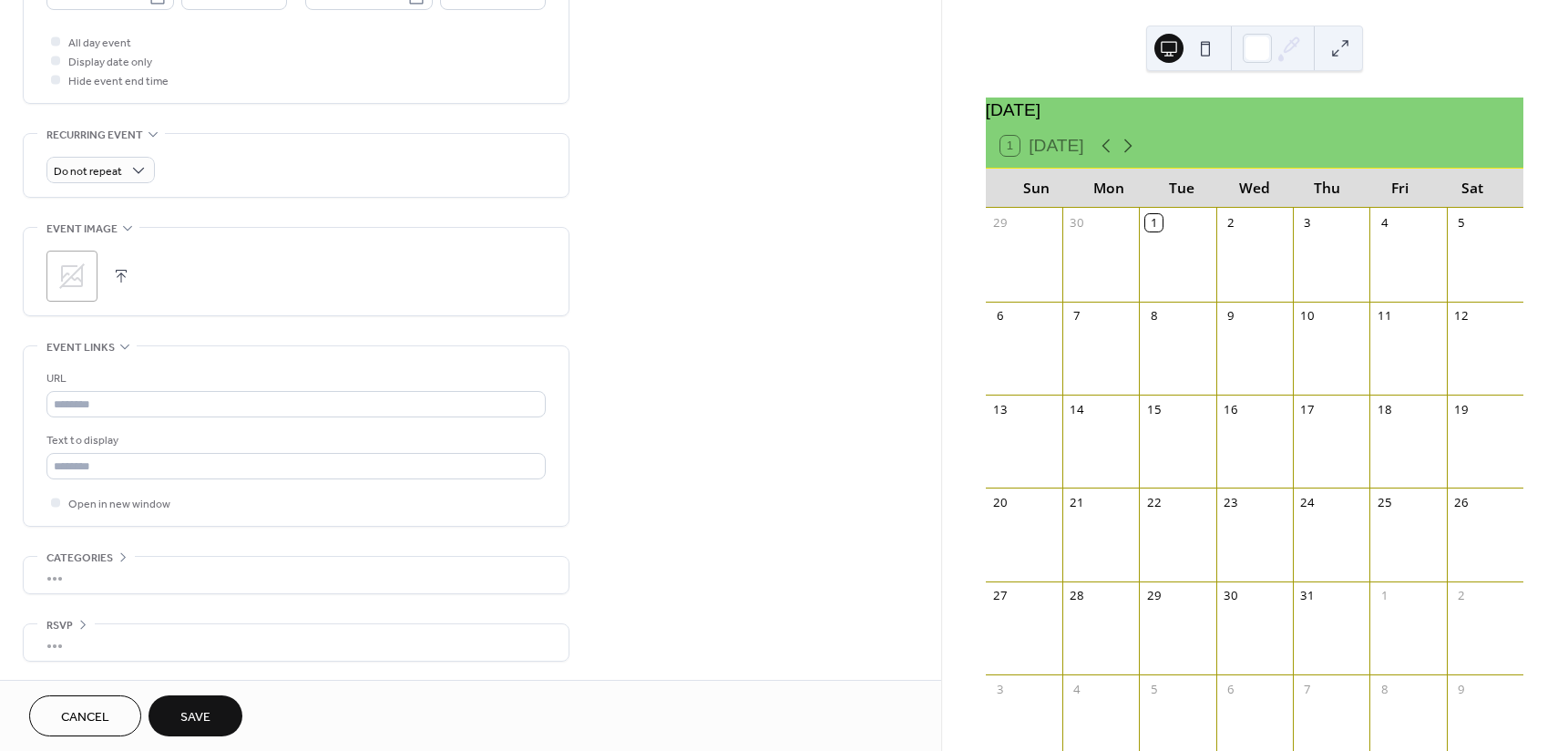 click on "Save" at bounding box center (195, 717) 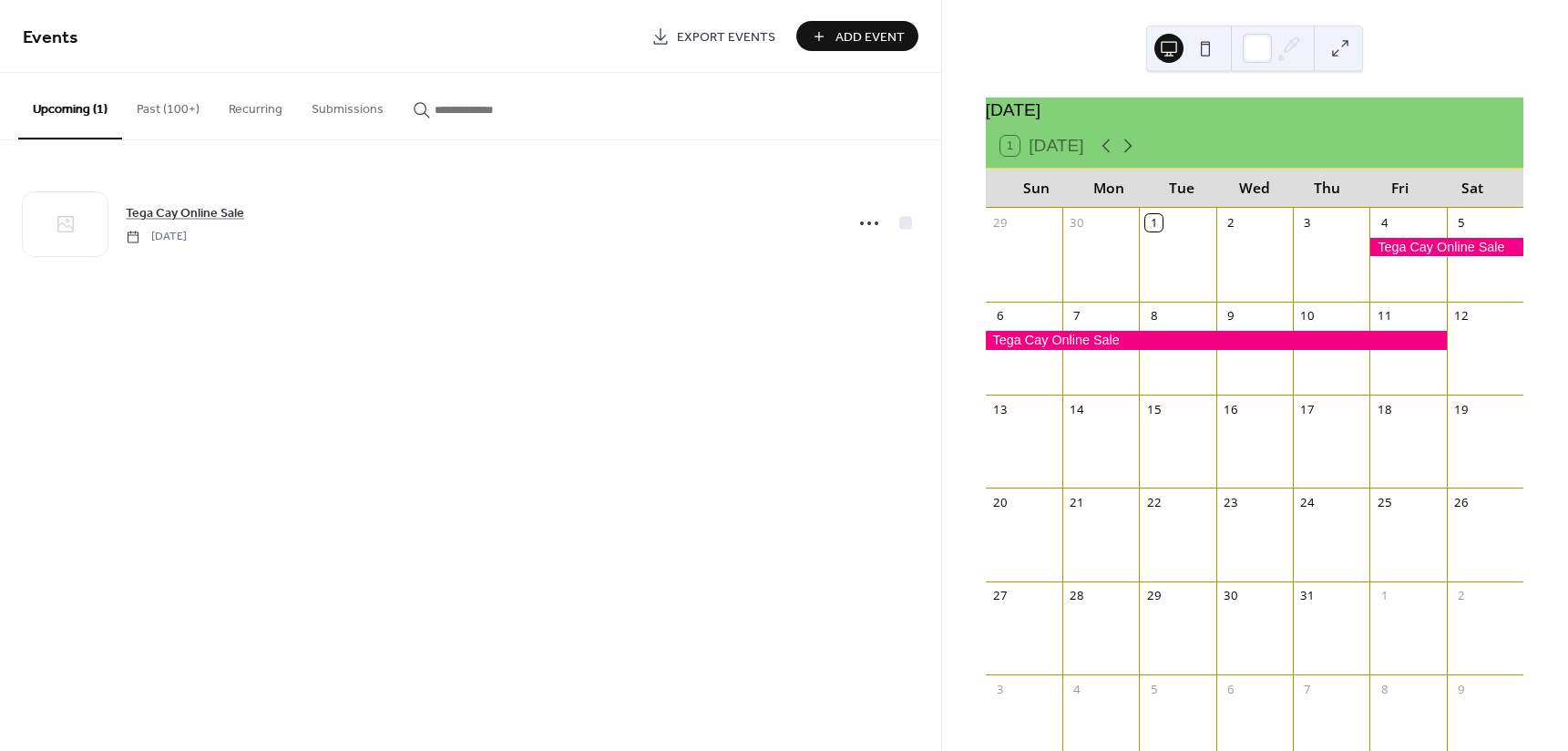click on "Add Event" at bounding box center (870, 37) 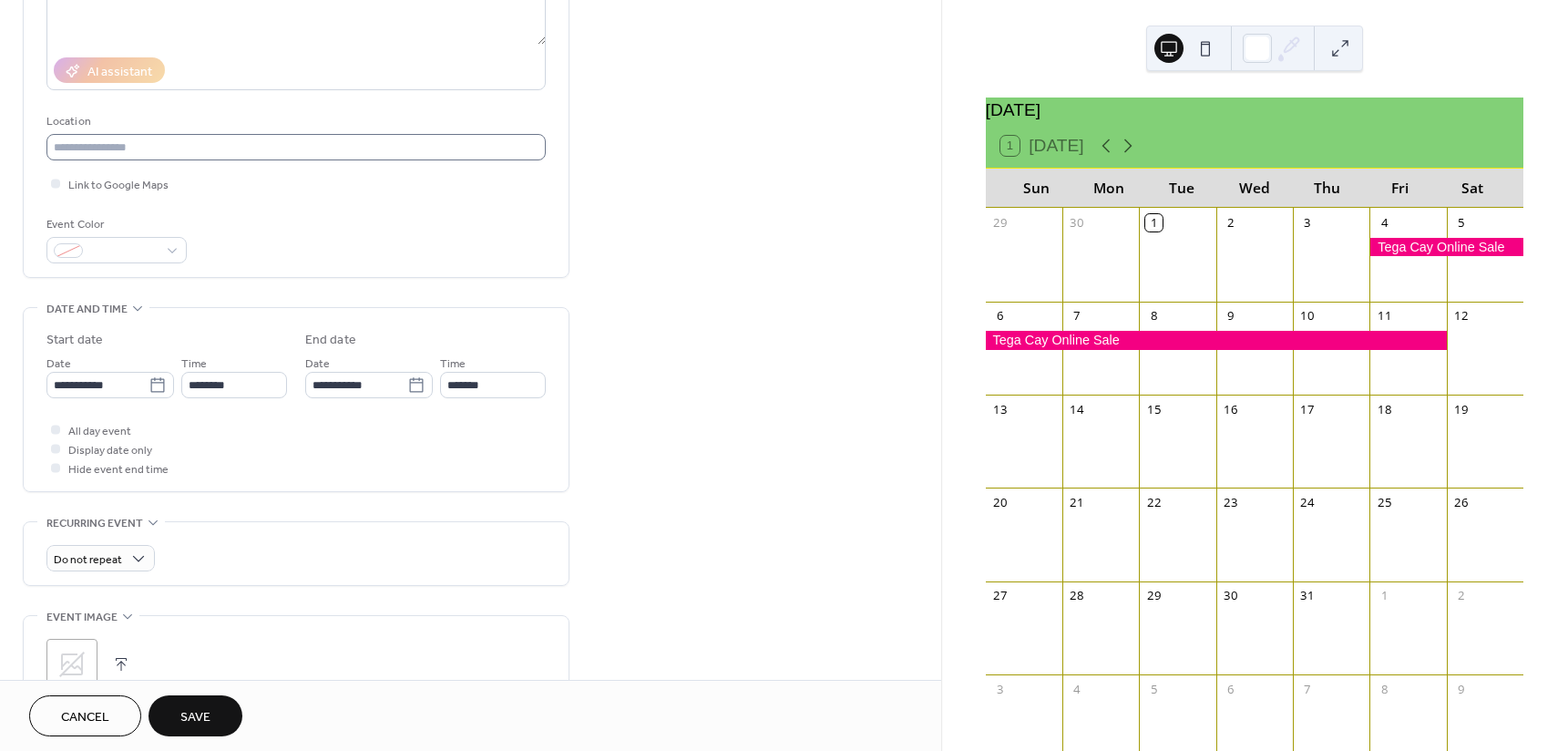 scroll, scrollTop: 365, scrollLeft: 0, axis: vertical 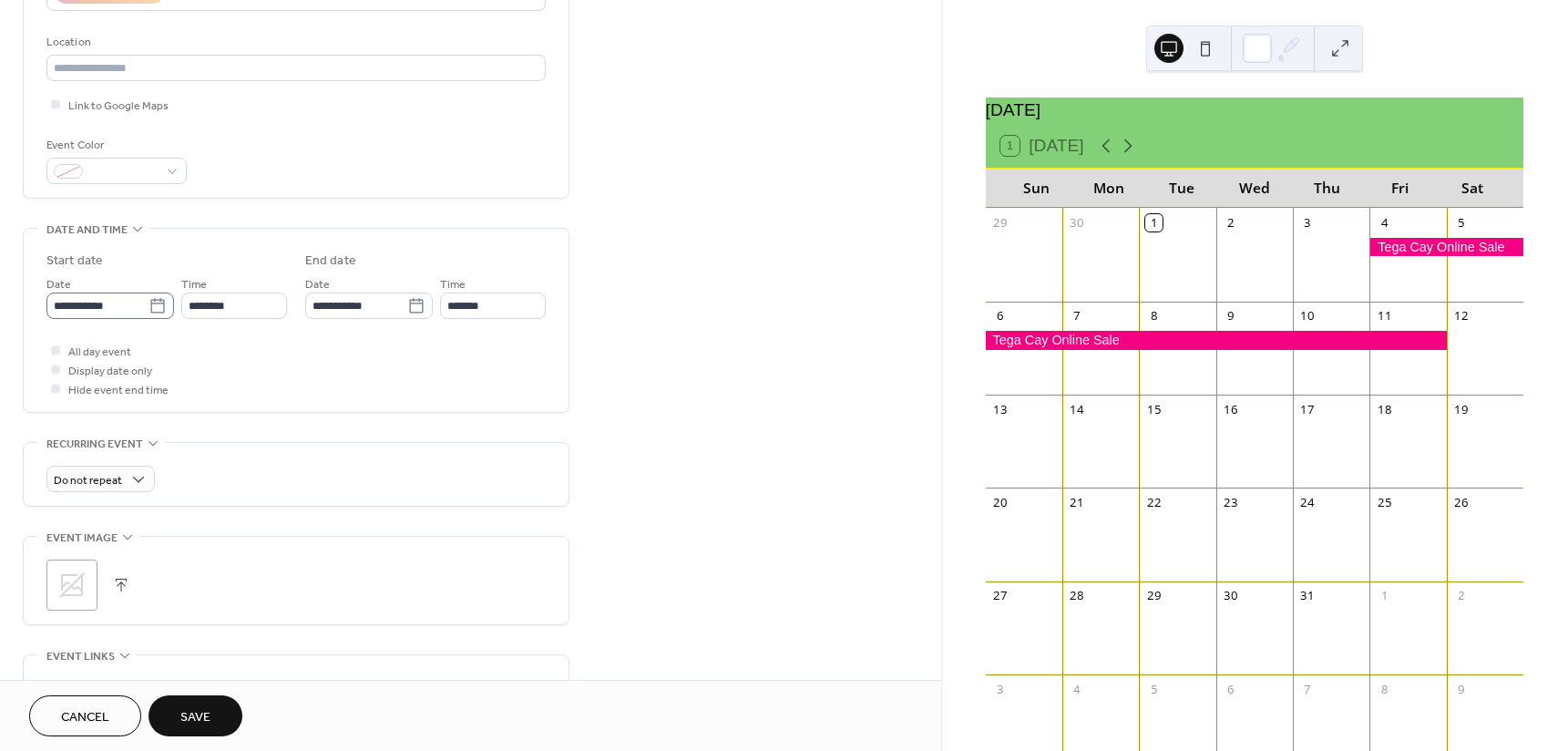 type on "**********" 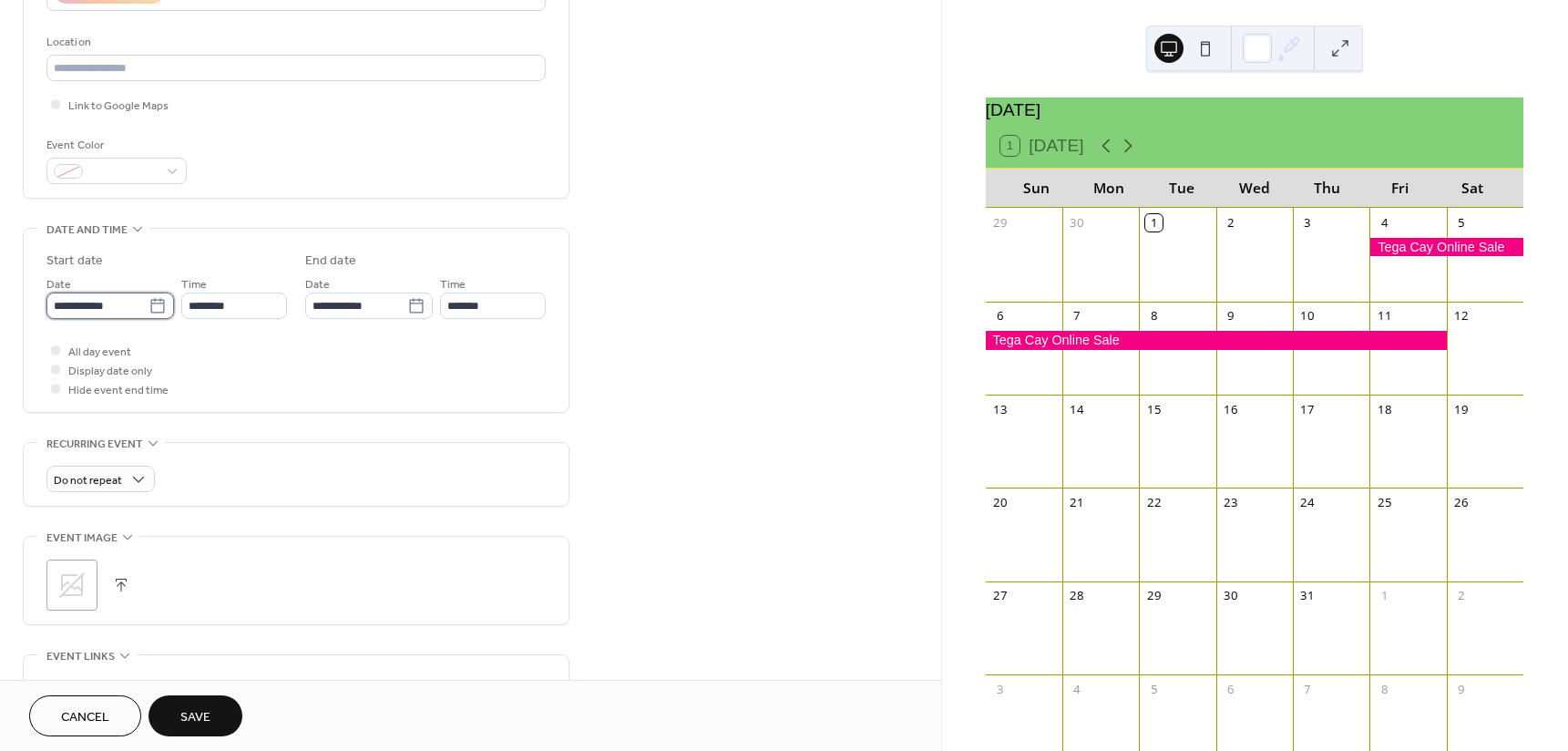 click on "**********" at bounding box center (97, 305) 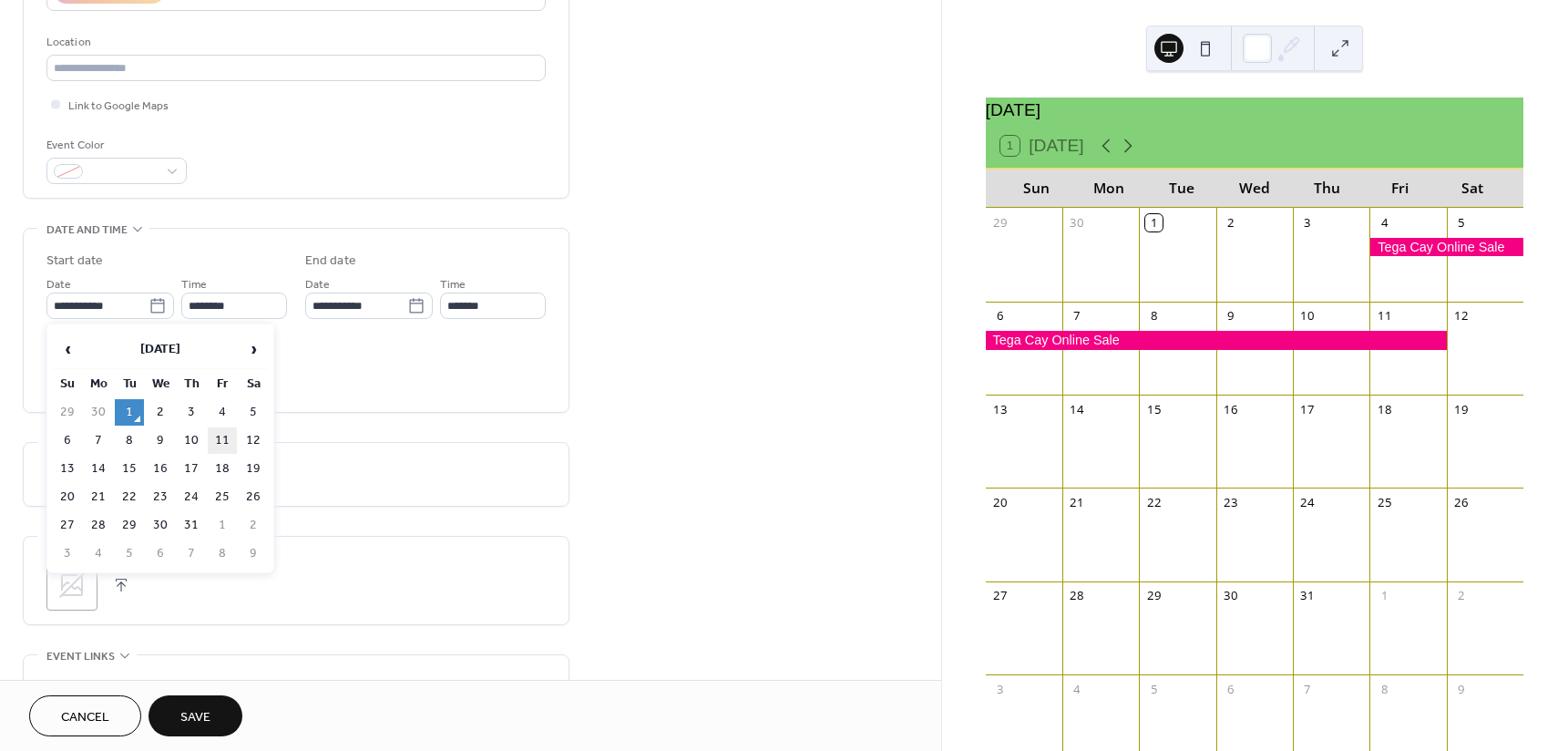 click on "11" at bounding box center (222, 440) 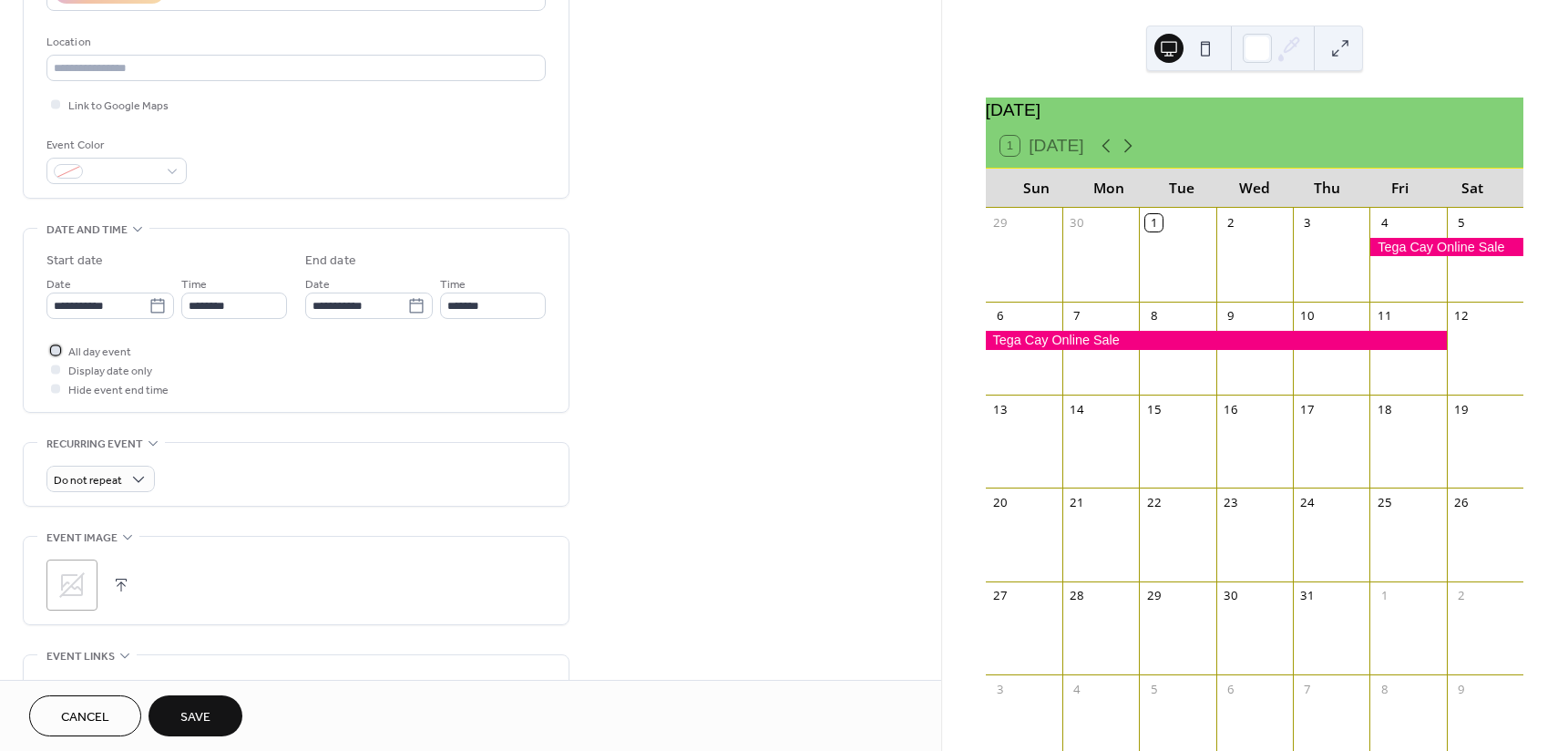 click on "All day event" at bounding box center [99, 352] 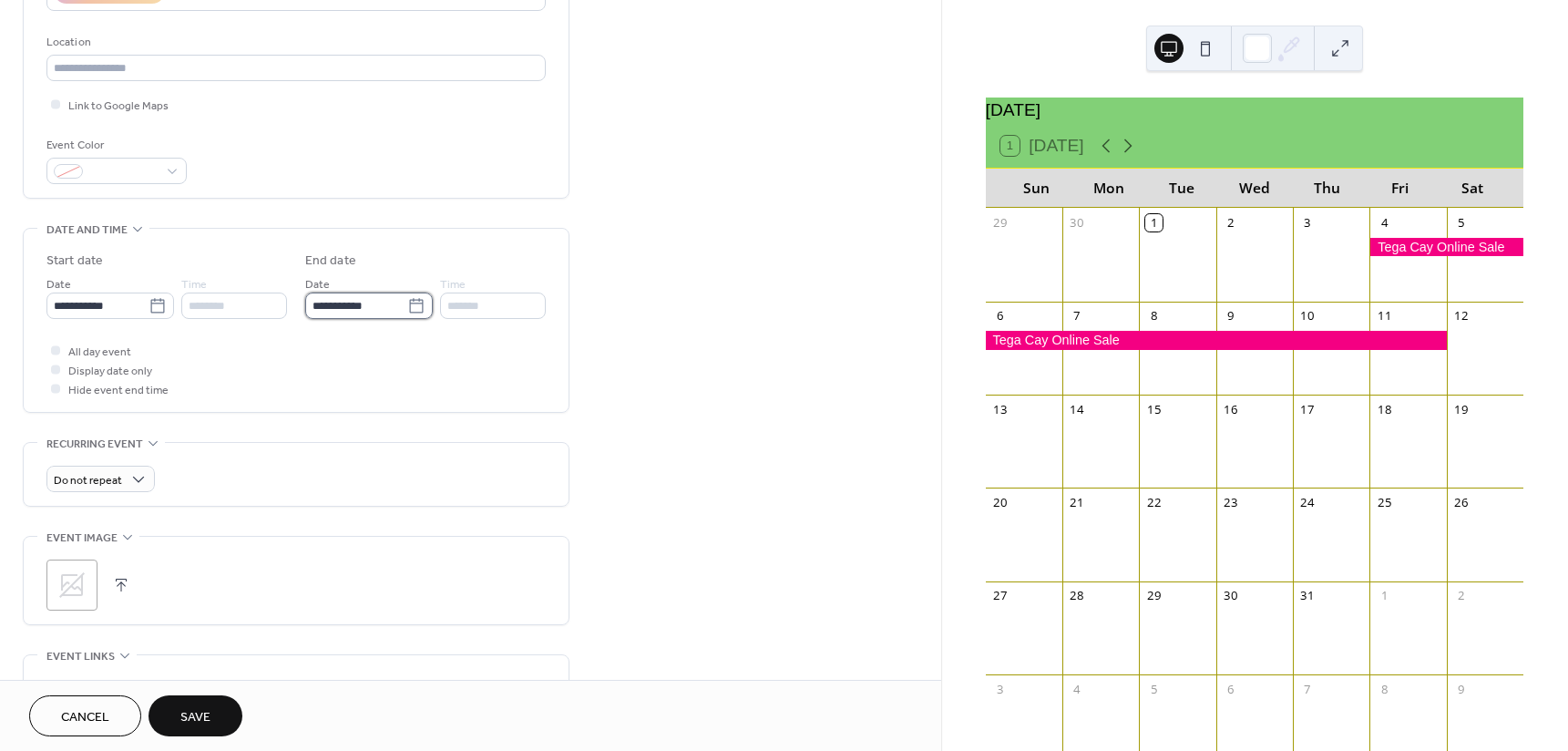 click on "**********" at bounding box center (356, 305) 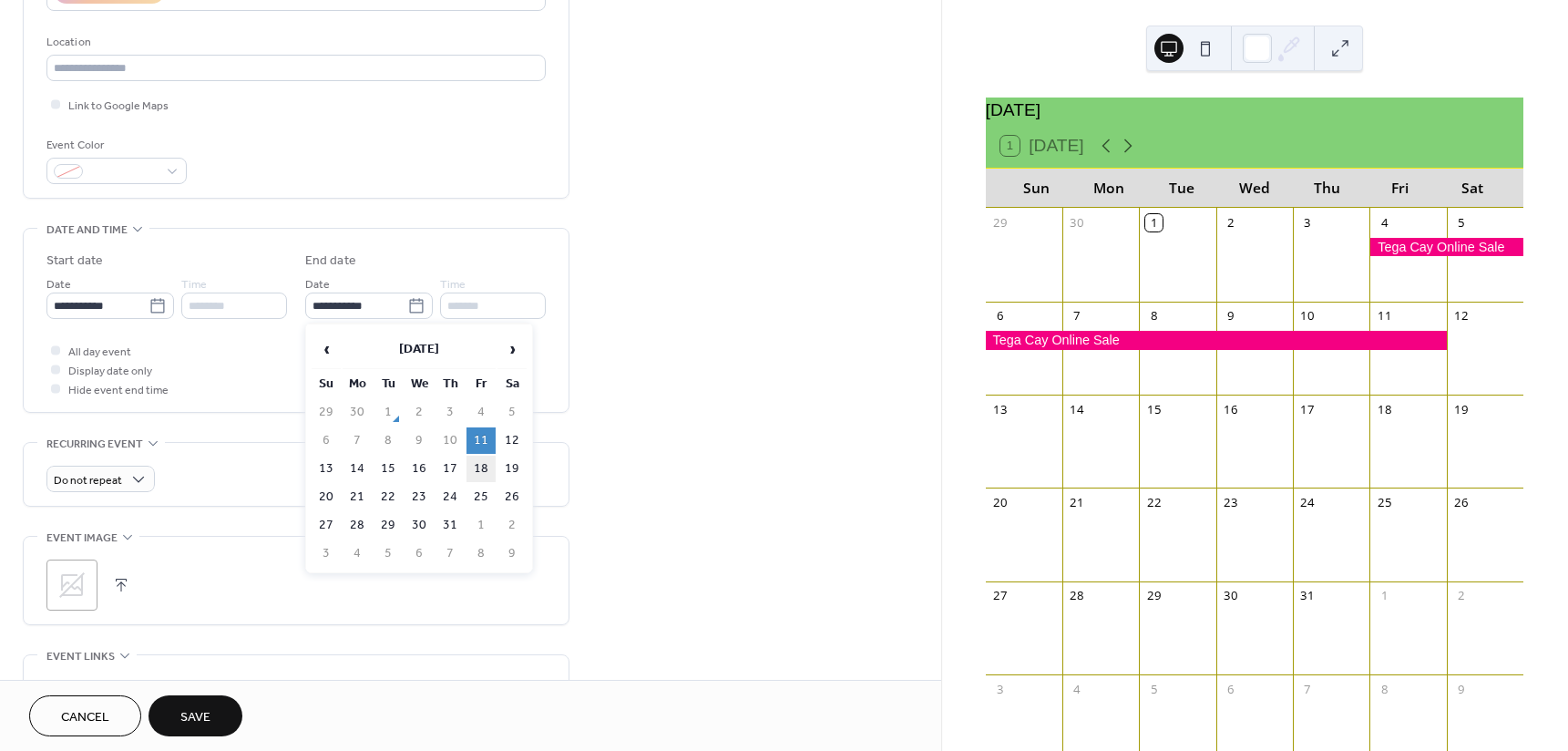 click on "18" at bounding box center (481, 468) 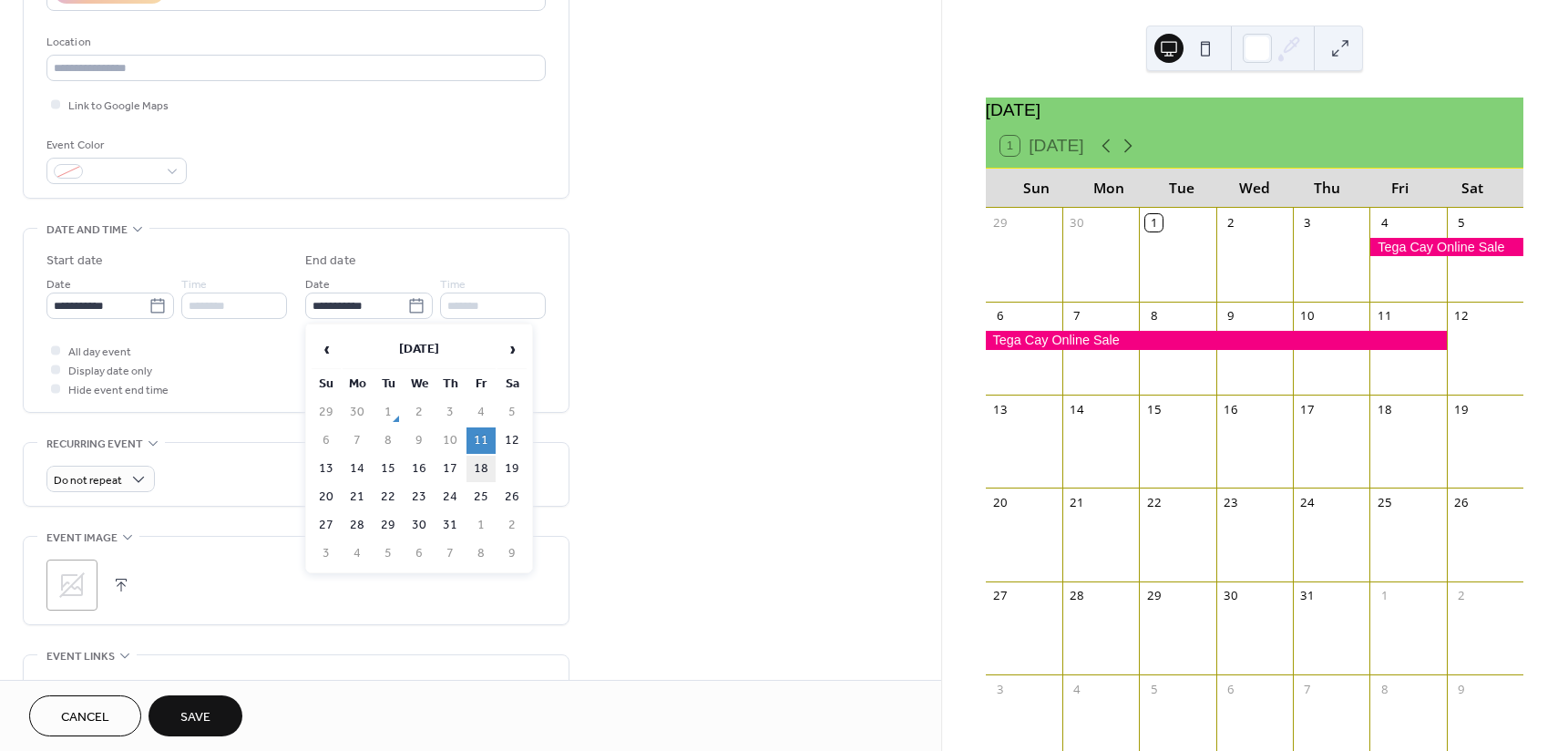 type on "**********" 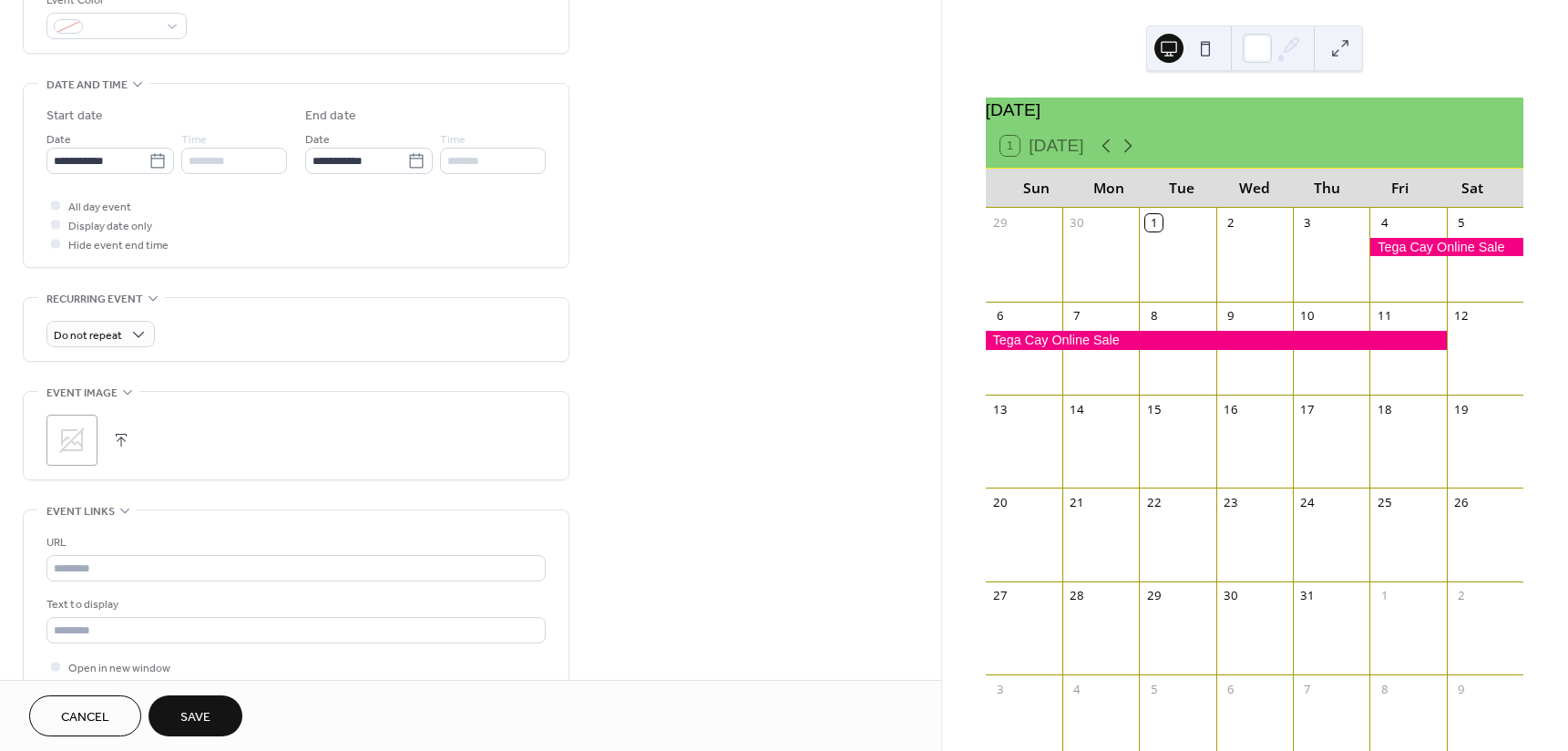 scroll, scrollTop: 547, scrollLeft: 0, axis: vertical 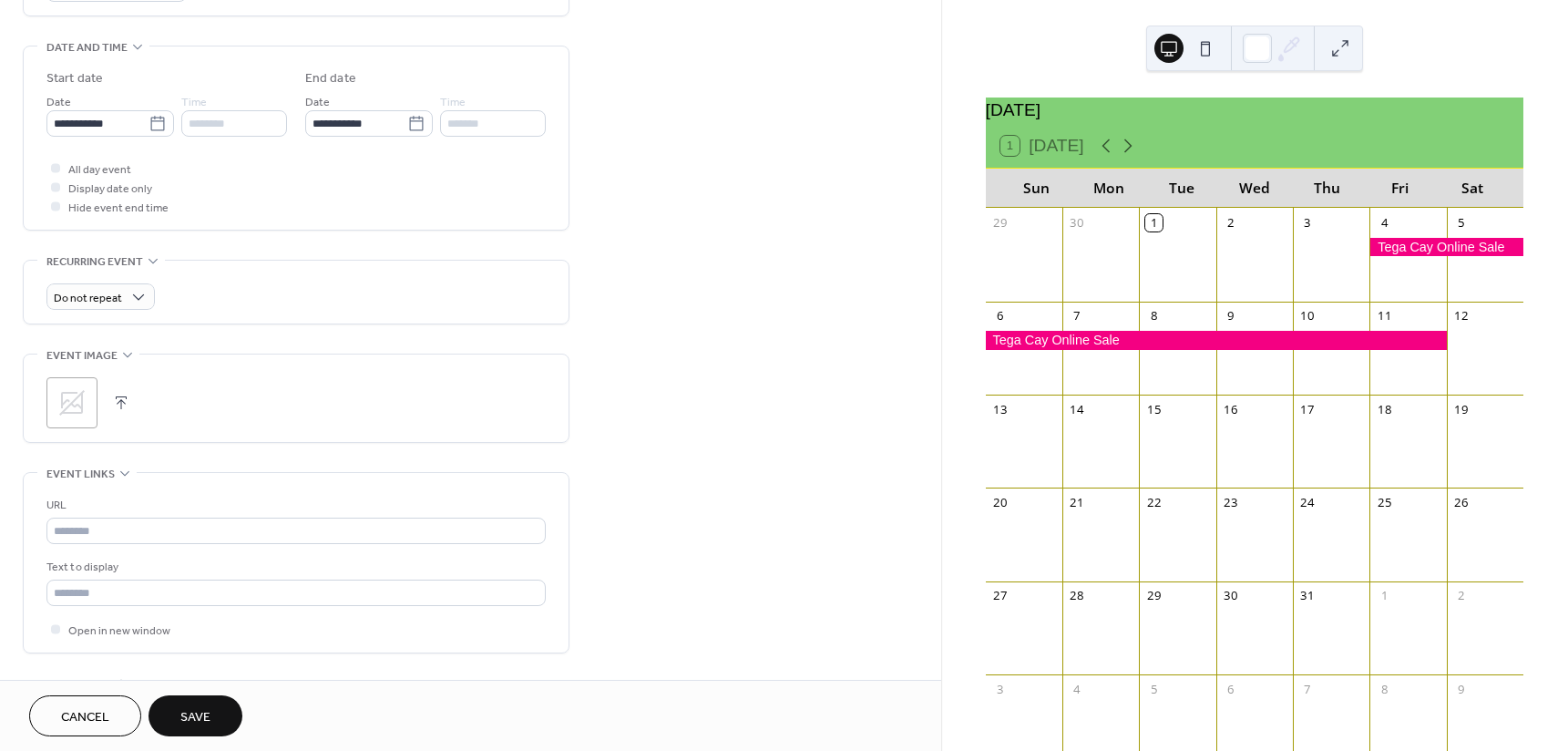 click on "Save" at bounding box center [195, 717] 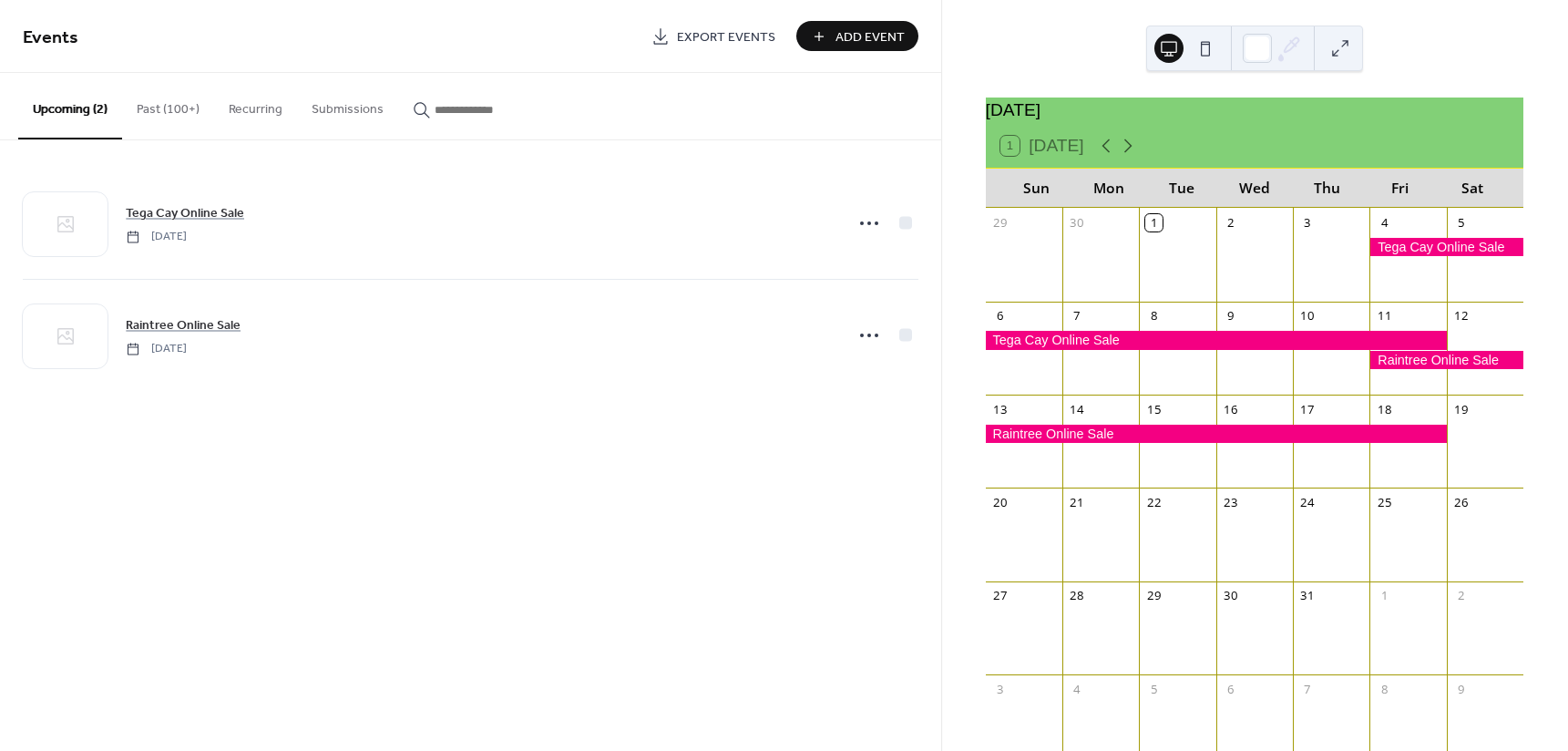 click on "Add Event" at bounding box center [870, 37] 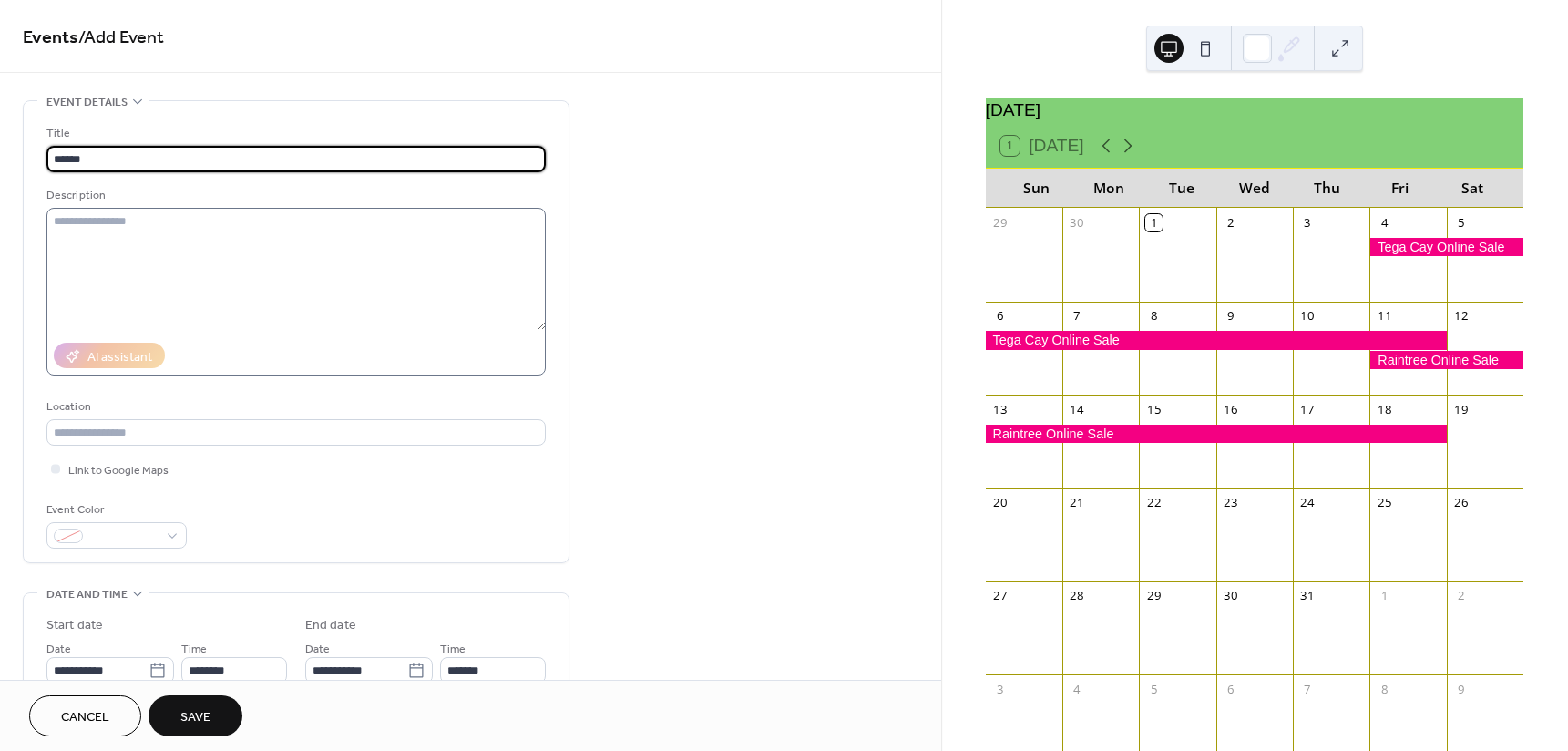 type on "**********" 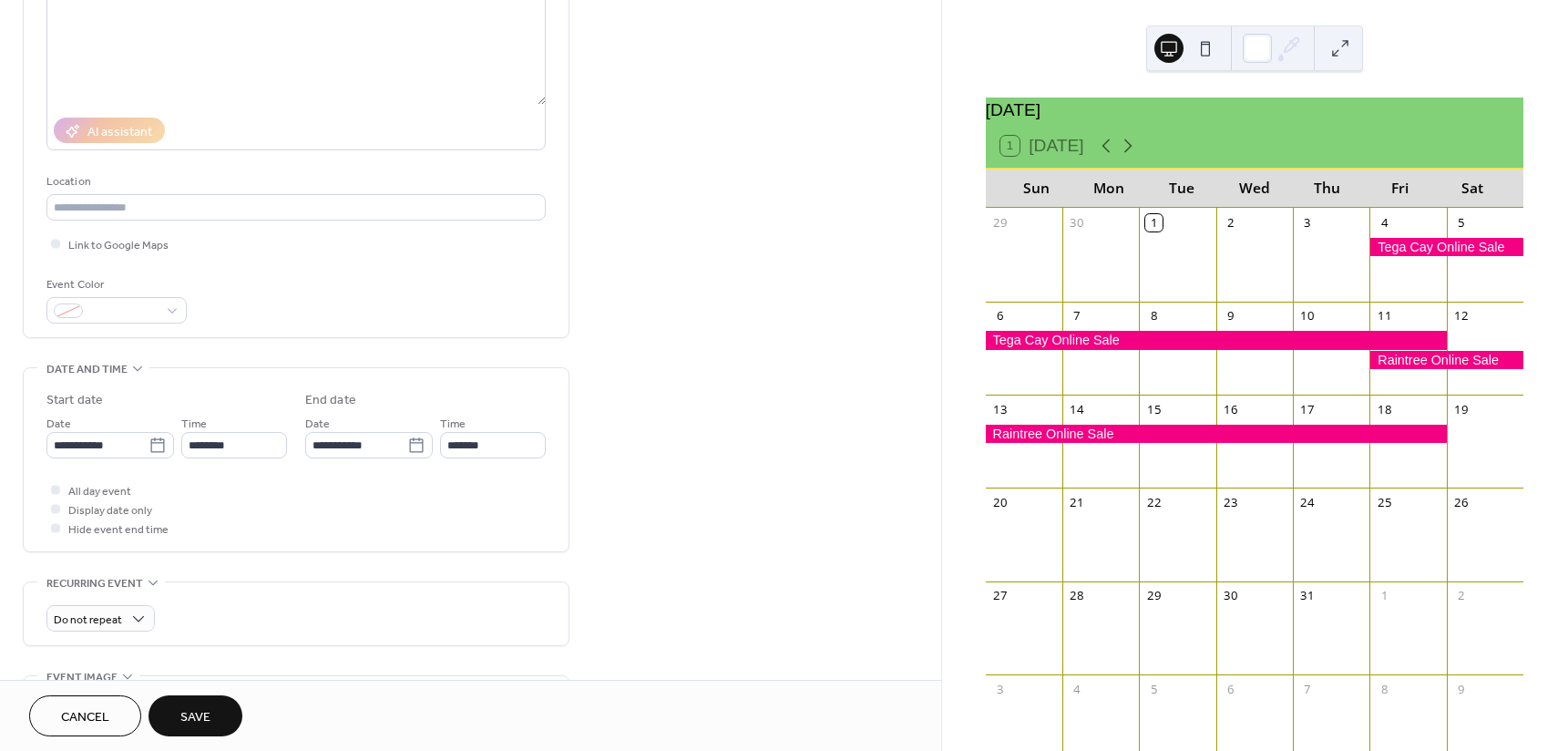 scroll, scrollTop: 365, scrollLeft: 0, axis: vertical 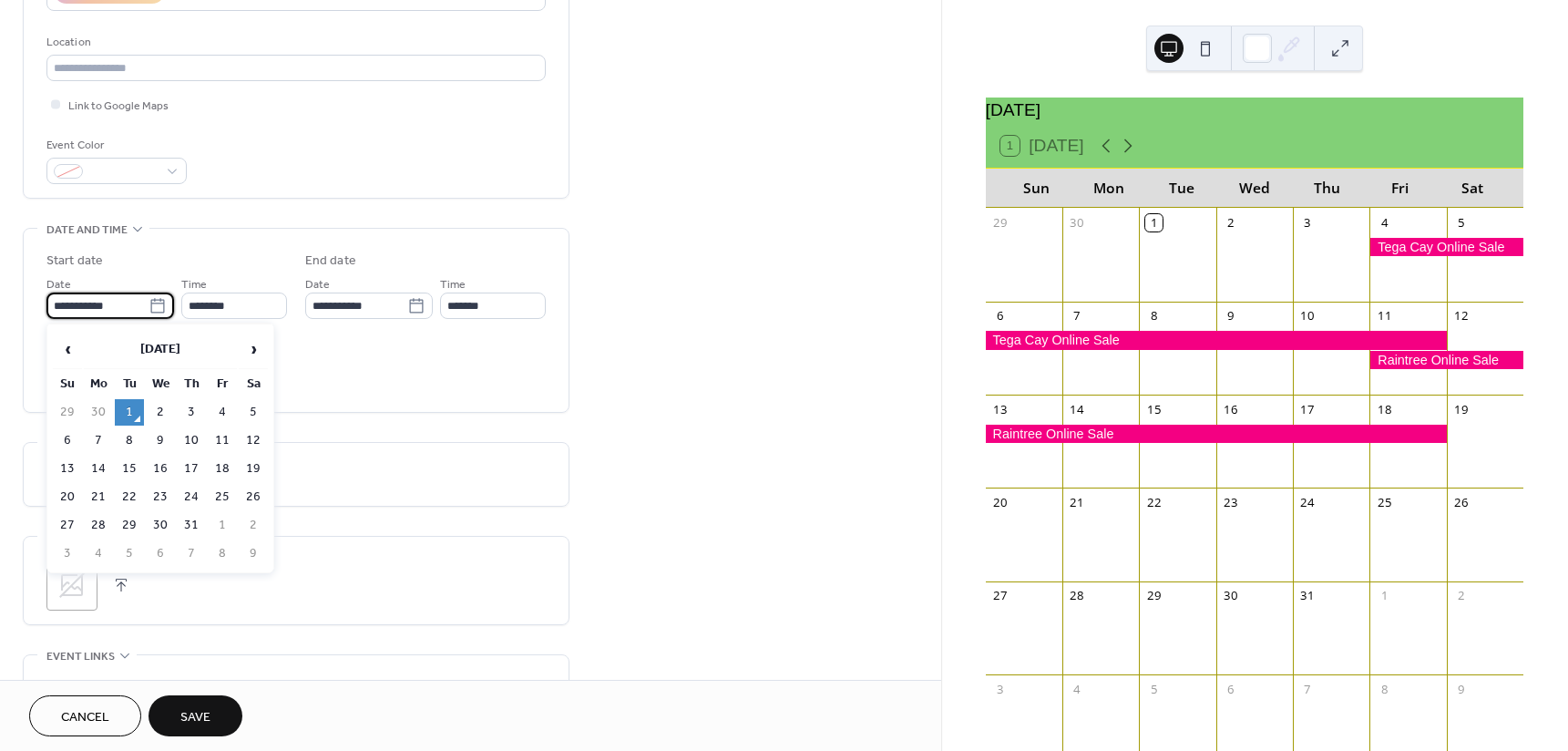 click on "**********" at bounding box center [97, 305] 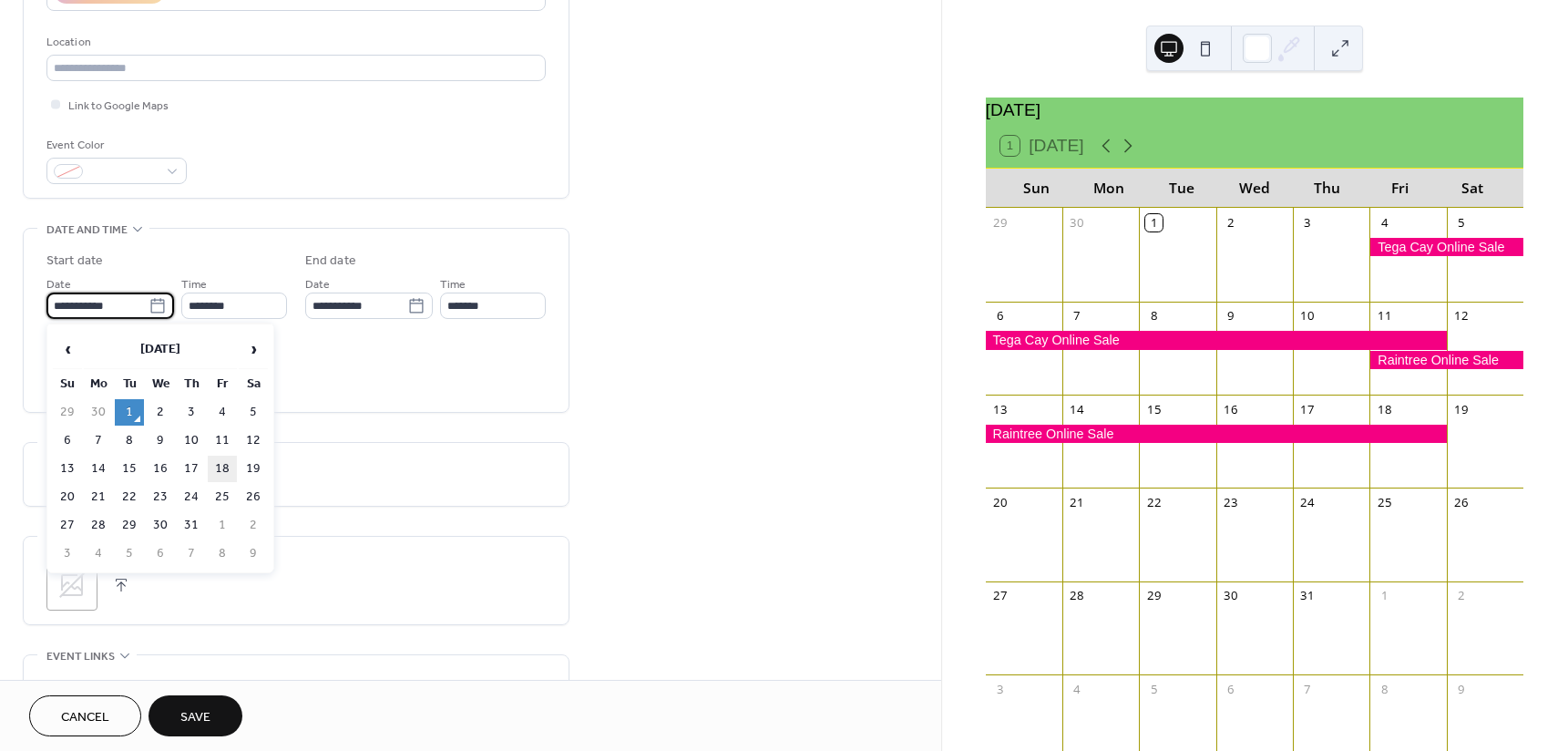 click on "18" at bounding box center [222, 468] 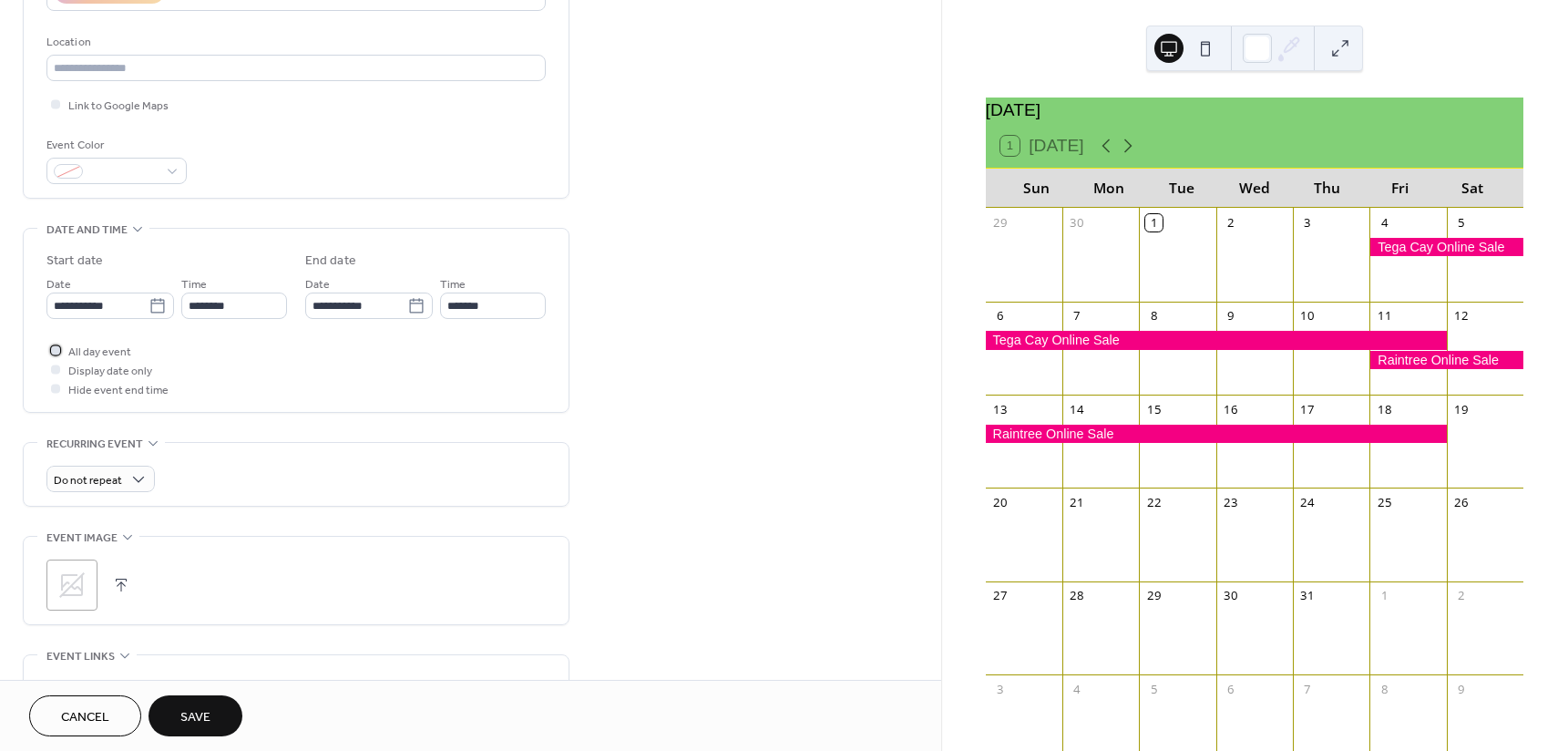 click on "All day event" at bounding box center [99, 352] 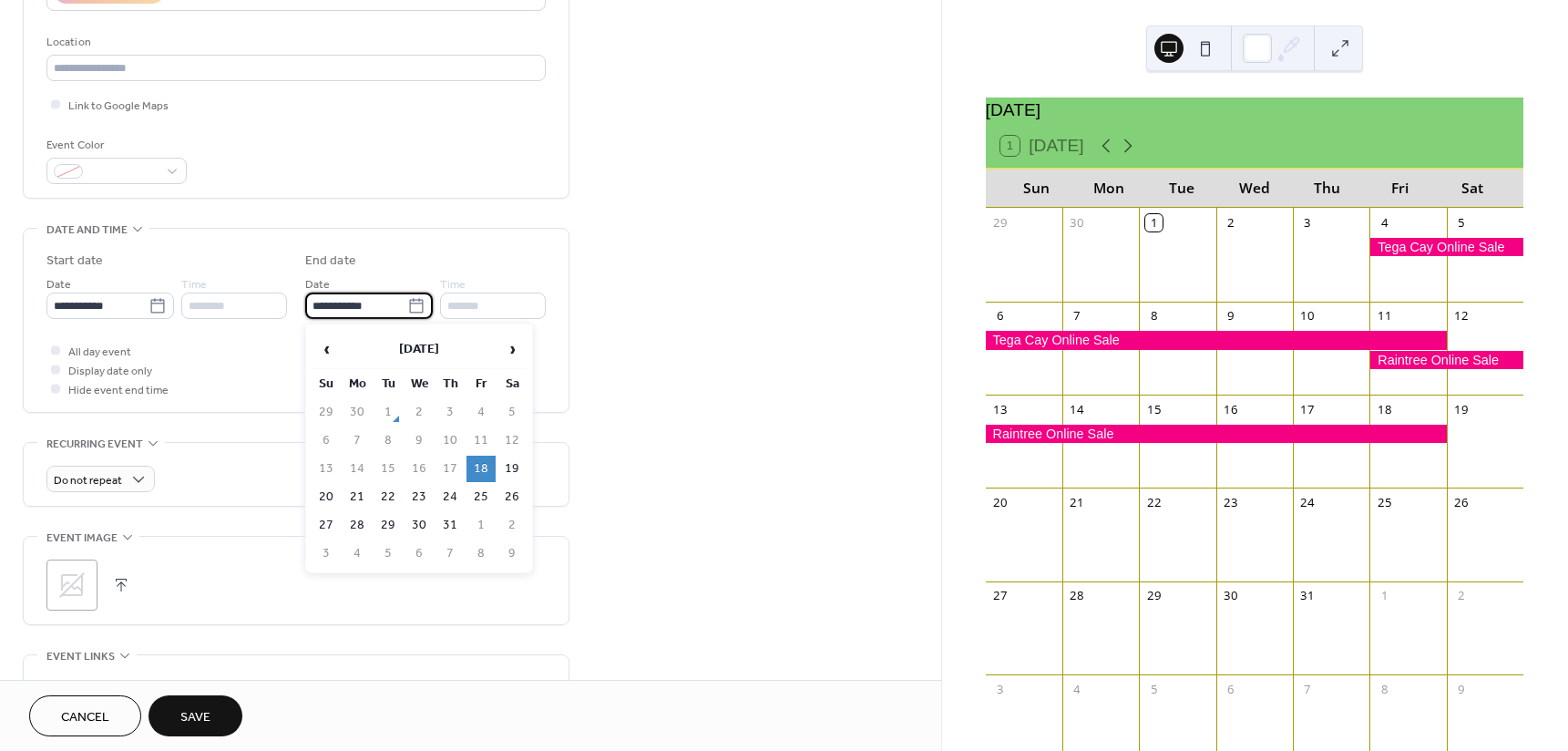 click on "**********" at bounding box center (356, 305) 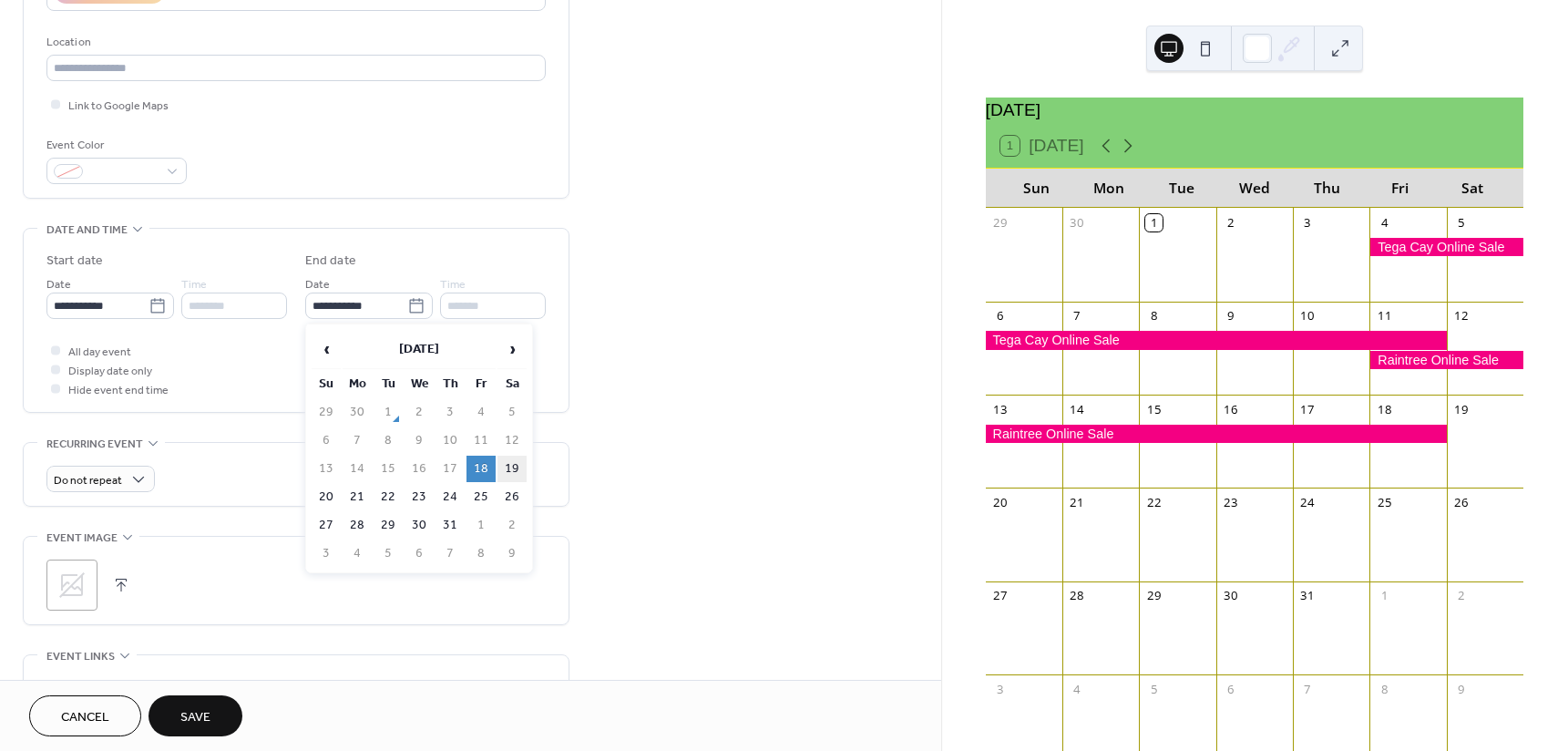click on "19" at bounding box center [512, 468] 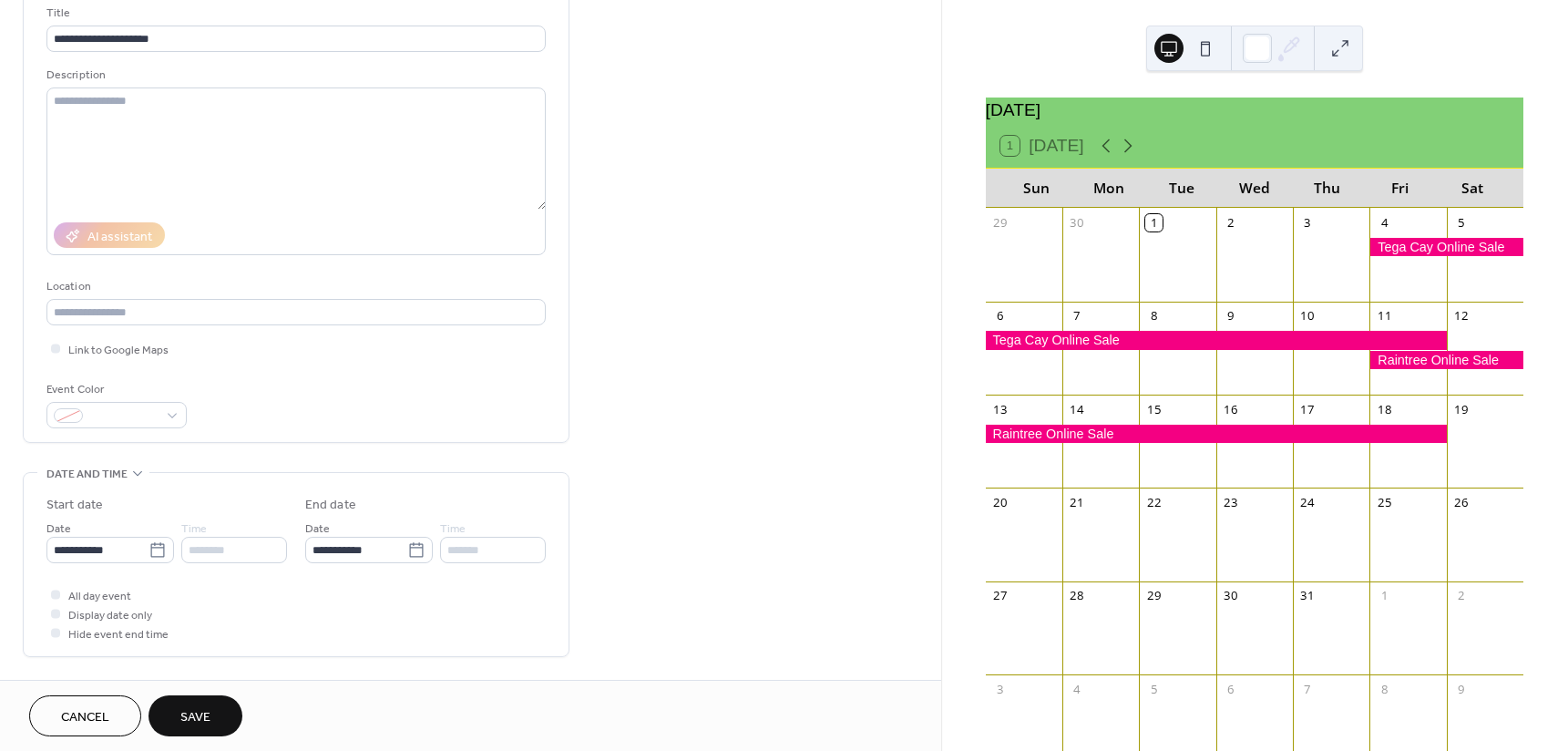 scroll, scrollTop: 182, scrollLeft: 0, axis: vertical 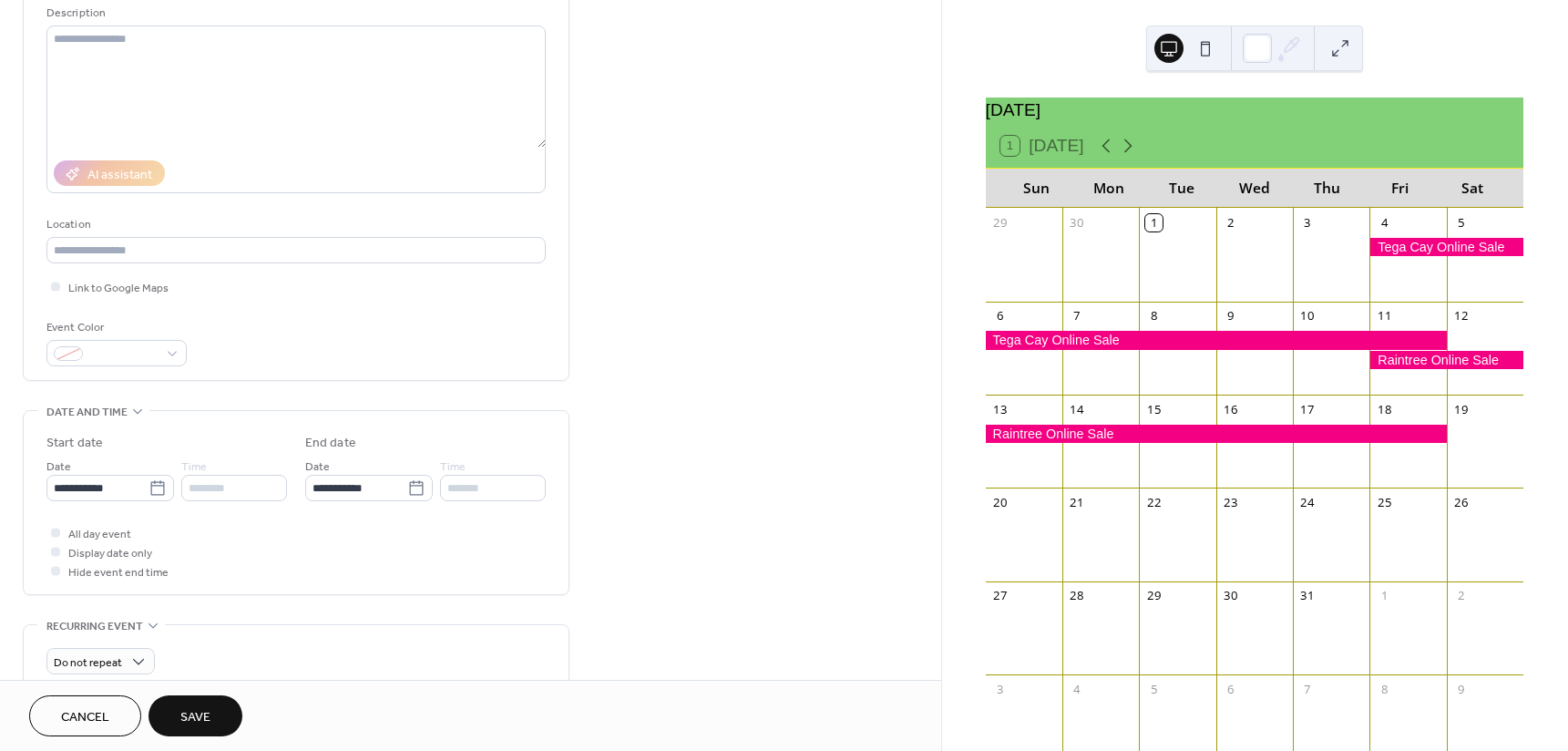 click on "Save" at bounding box center [195, 715] 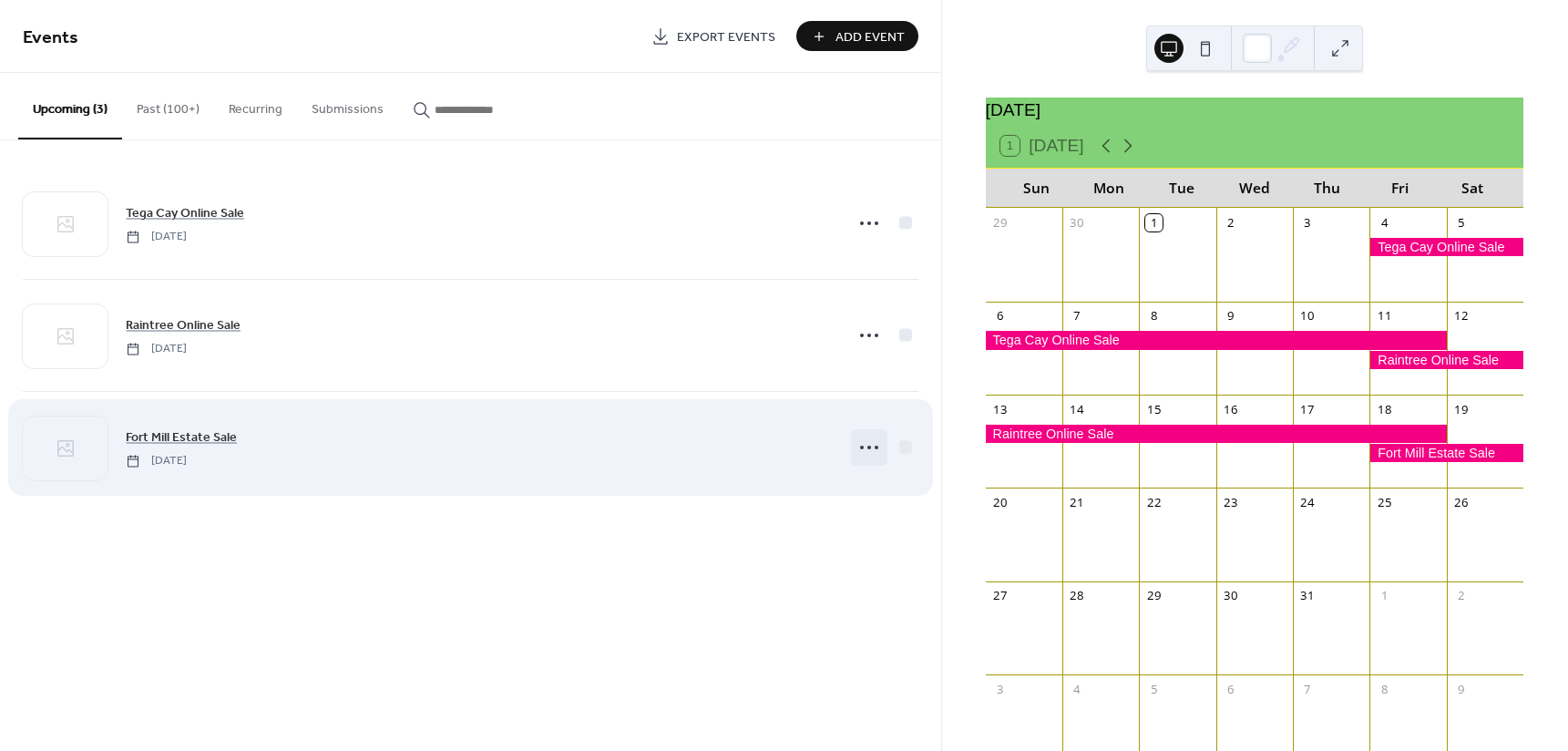 click 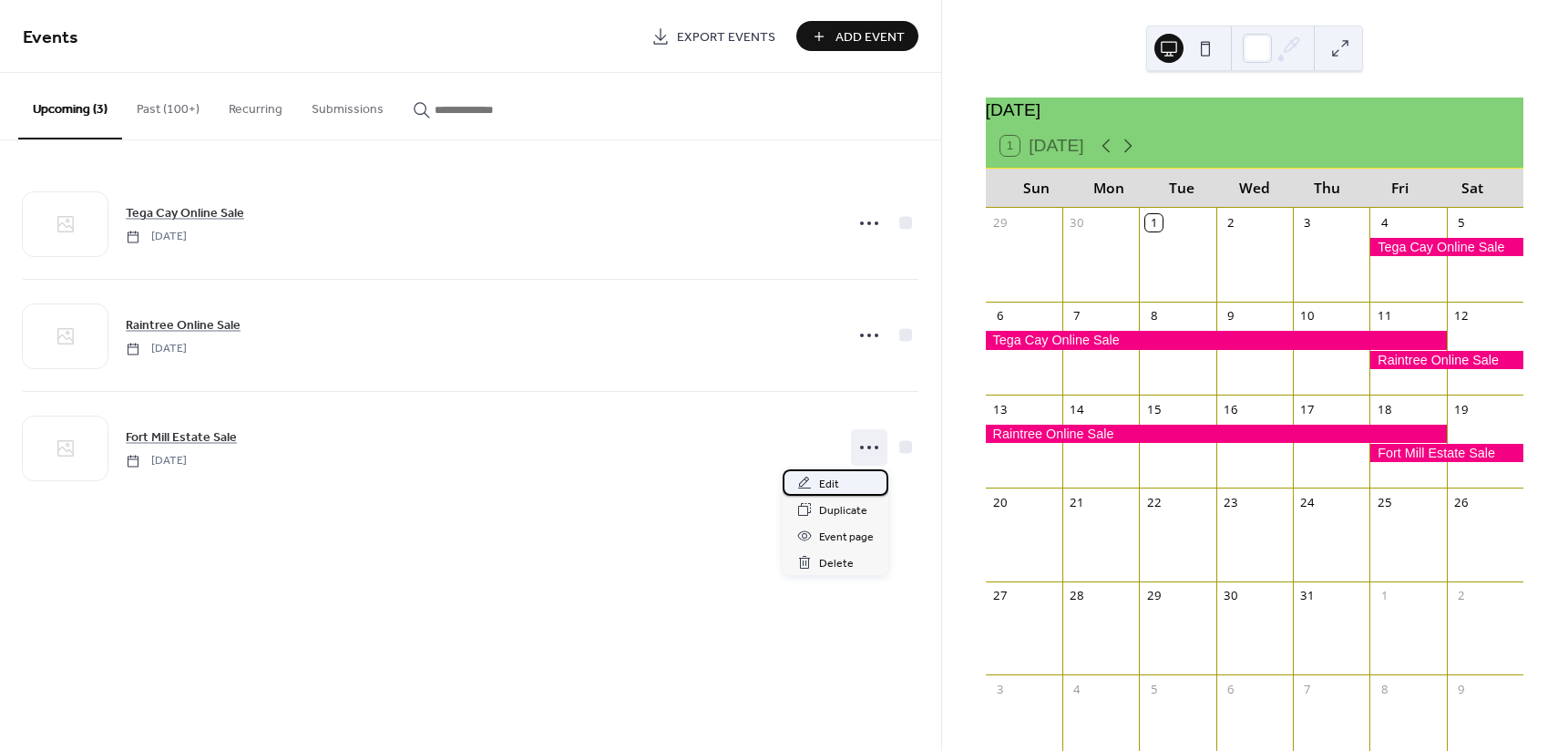 click on "Edit" at bounding box center (829, 484) 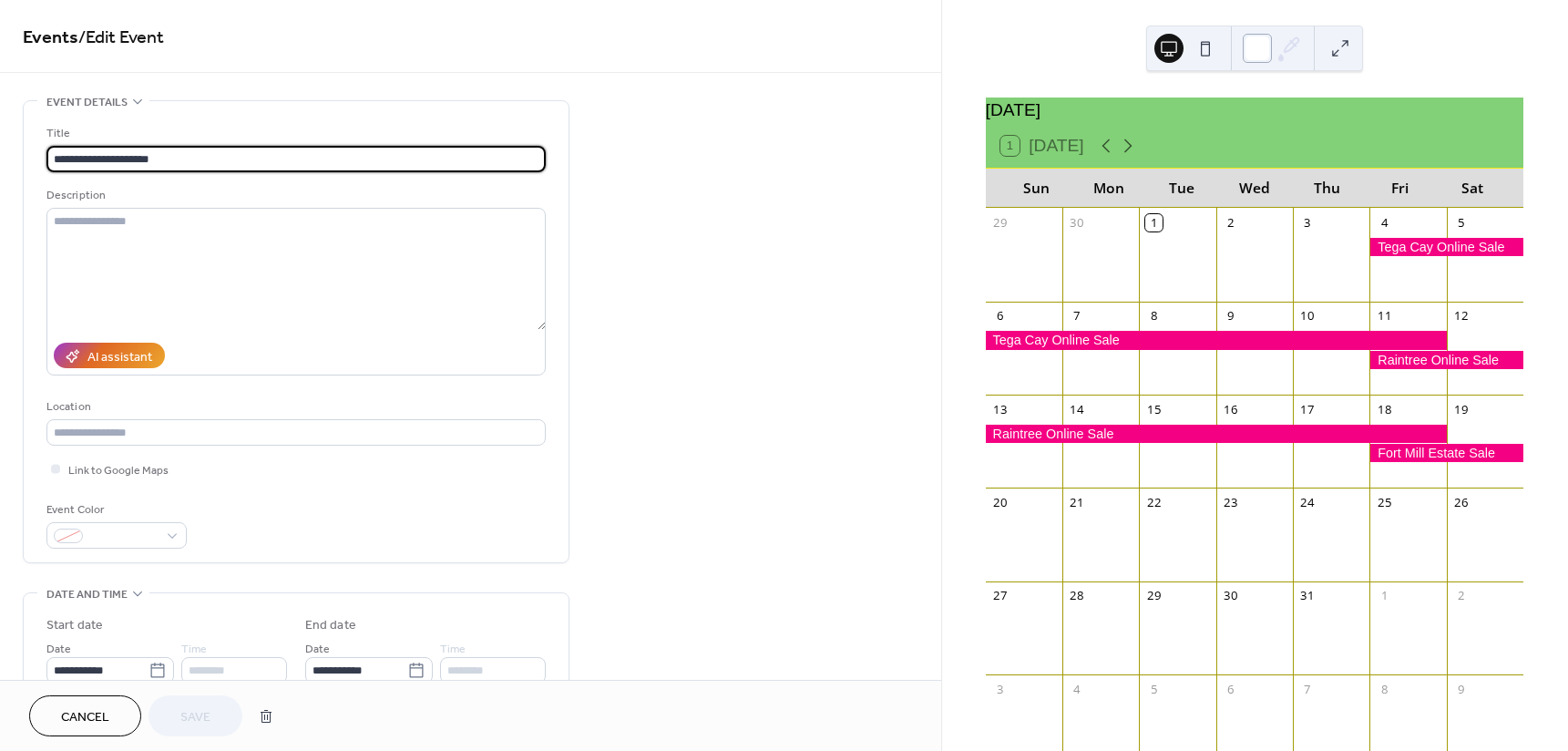 click at bounding box center (1257, 48) 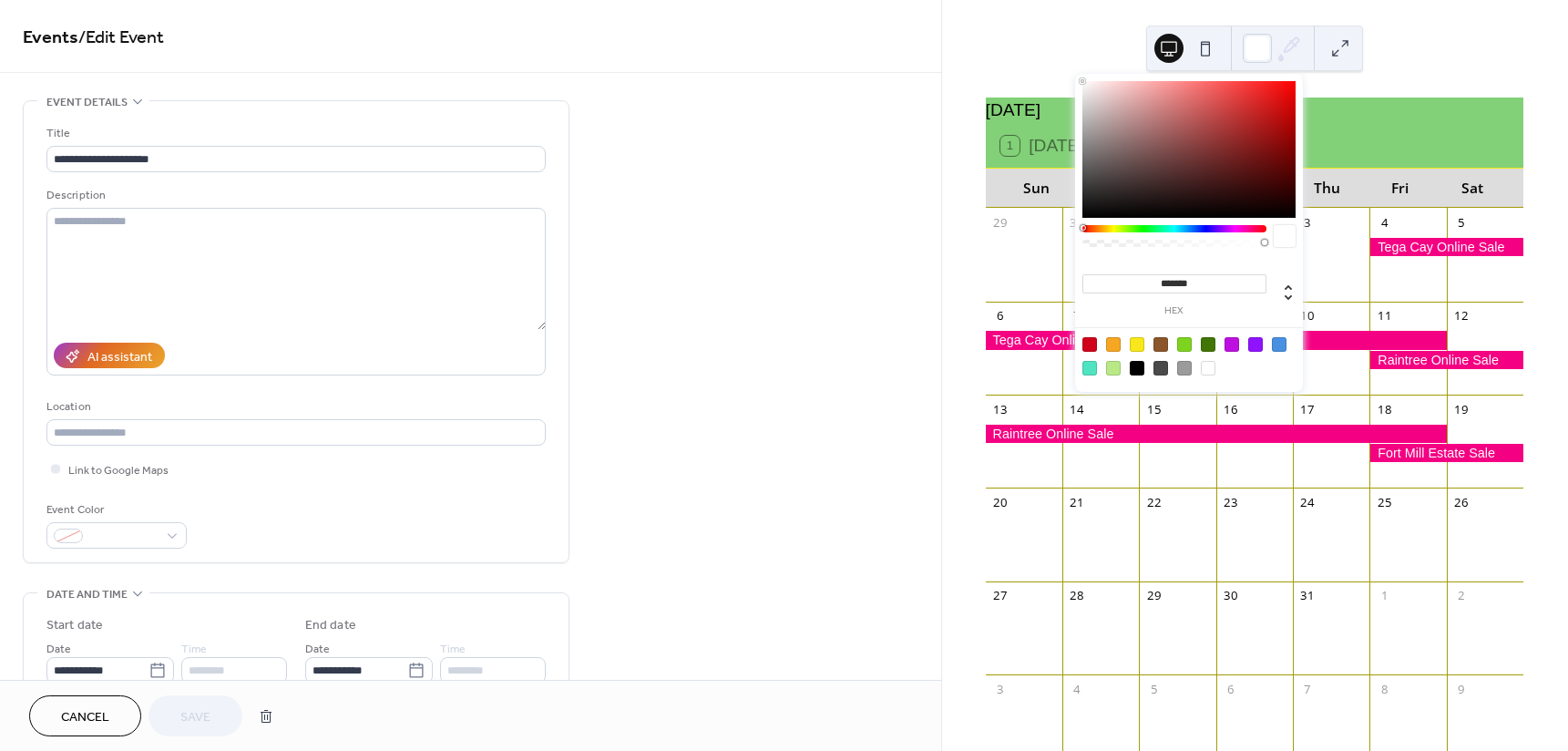 click at bounding box center [1090, 368] 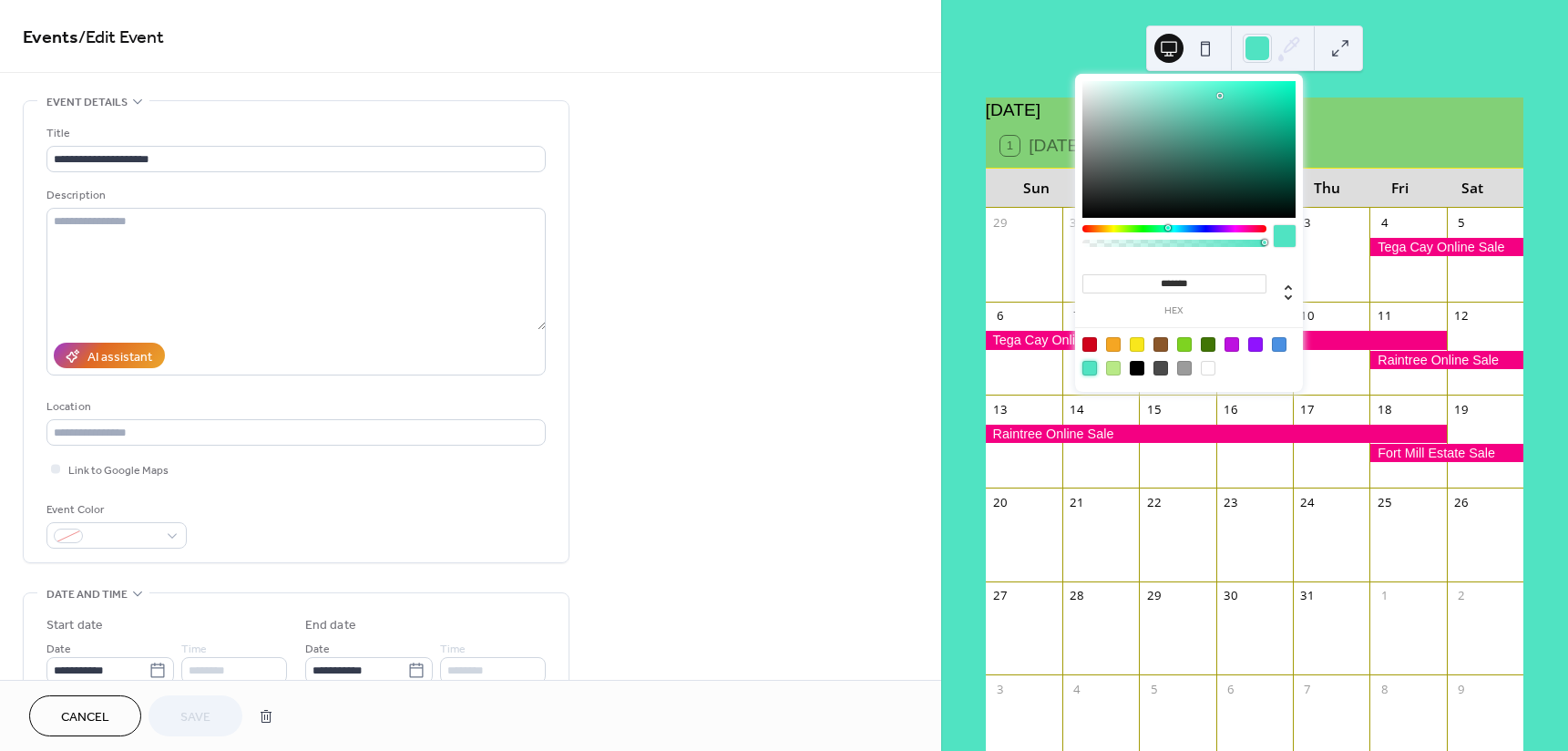 click at bounding box center (1208, 368) 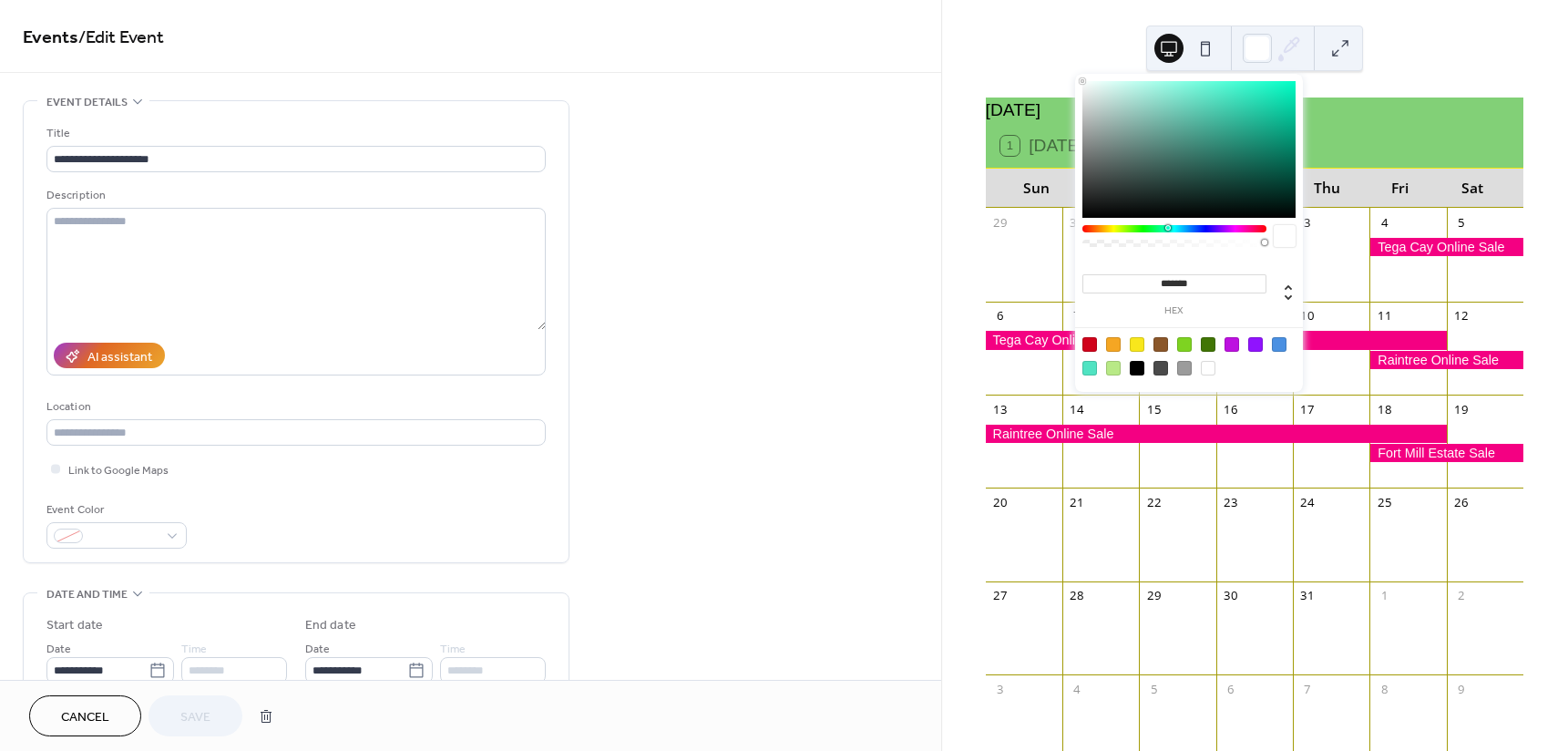 click on "[DATE] 1 [DATE] Sun Mon Tue Wed Thu Fri Sat 29 30 1 2 3 4 5 6 7 8 9 10 11 12 13 14 15 16 17 18 19 20 21 22 23 24 25 26 27 28 29 30 31 1 2 3 4 5 6 7 8 9" at bounding box center [1255, 376] 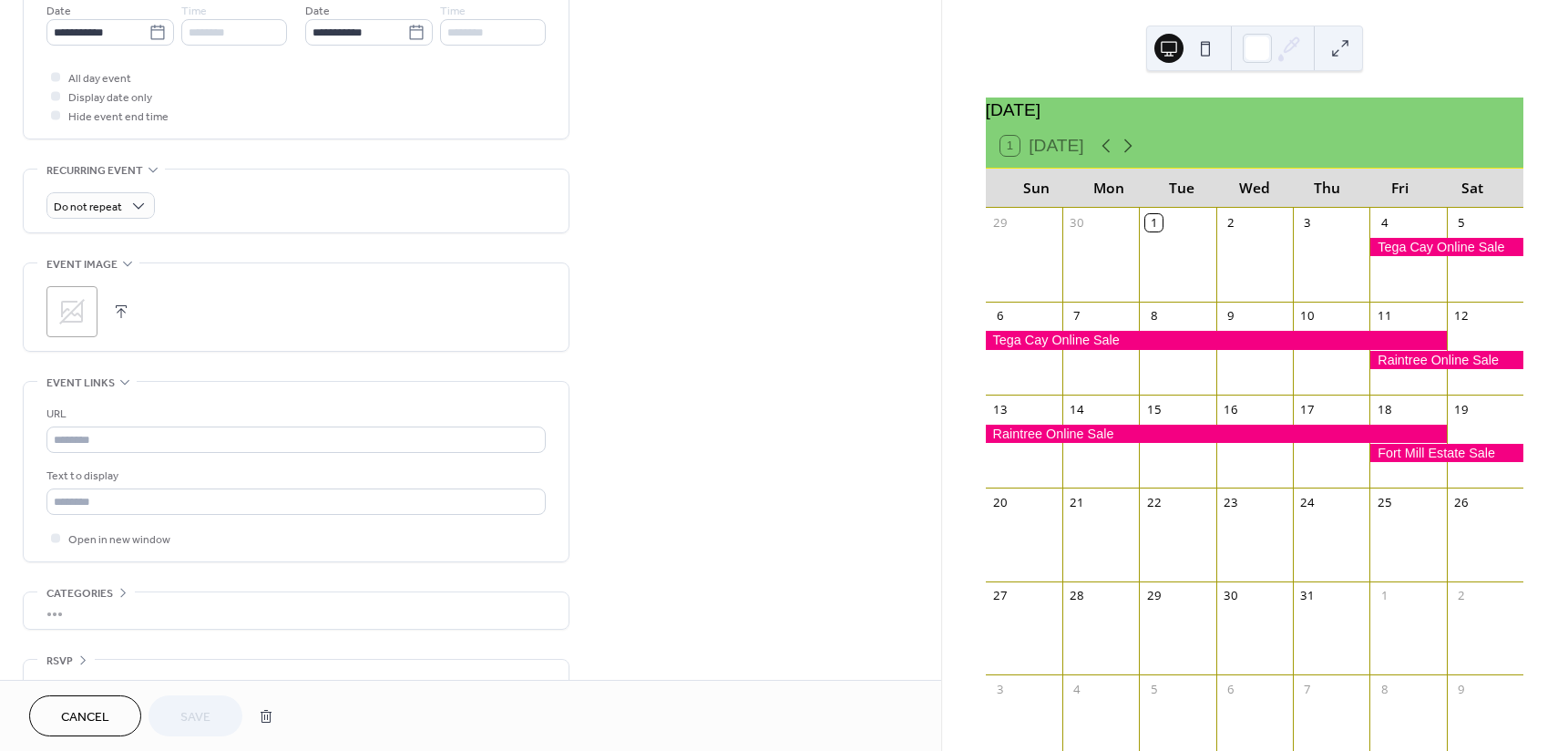 scroll, scrollTop: 674, scrollLeft: 0, axis: vertical 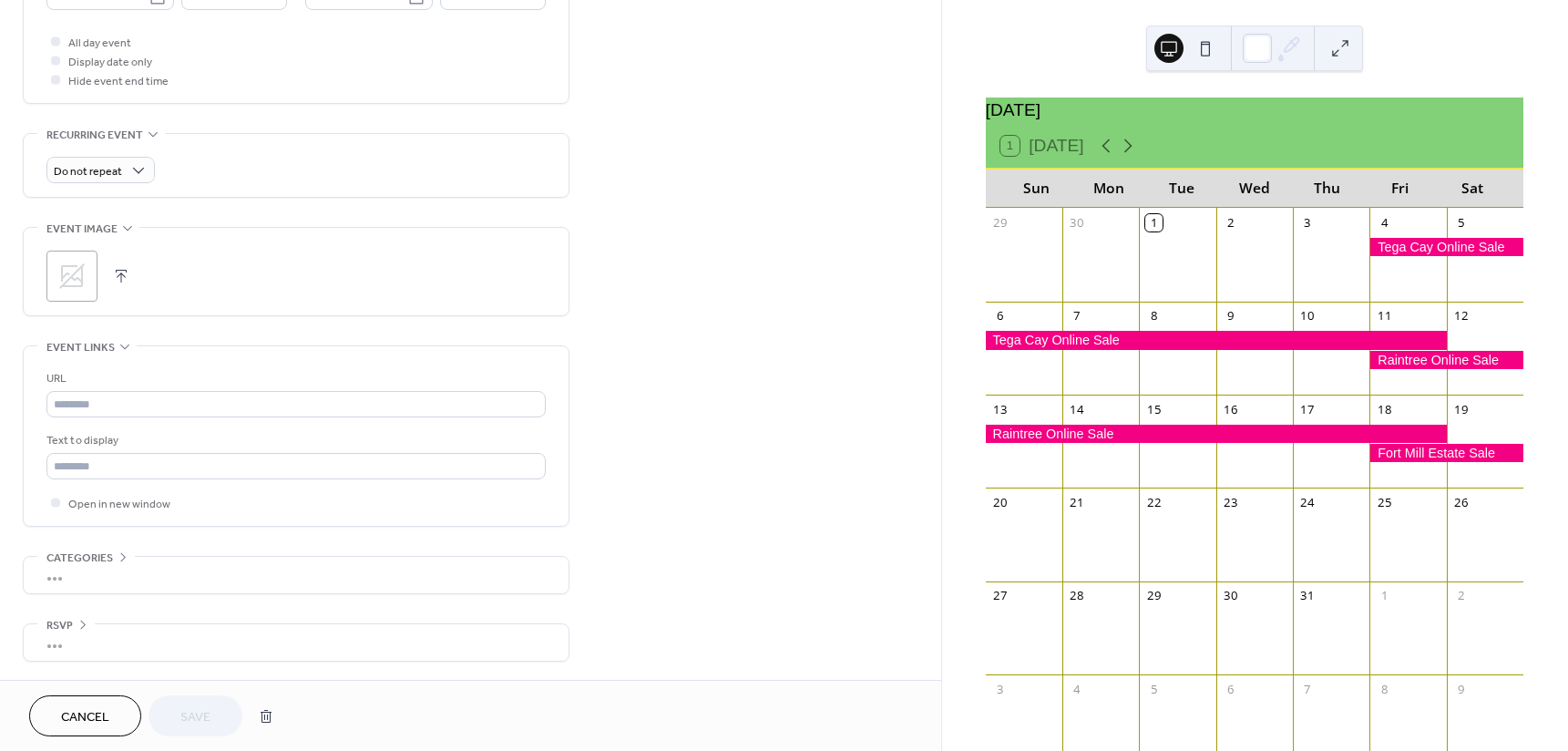 click at bounding box center (1446, 453) 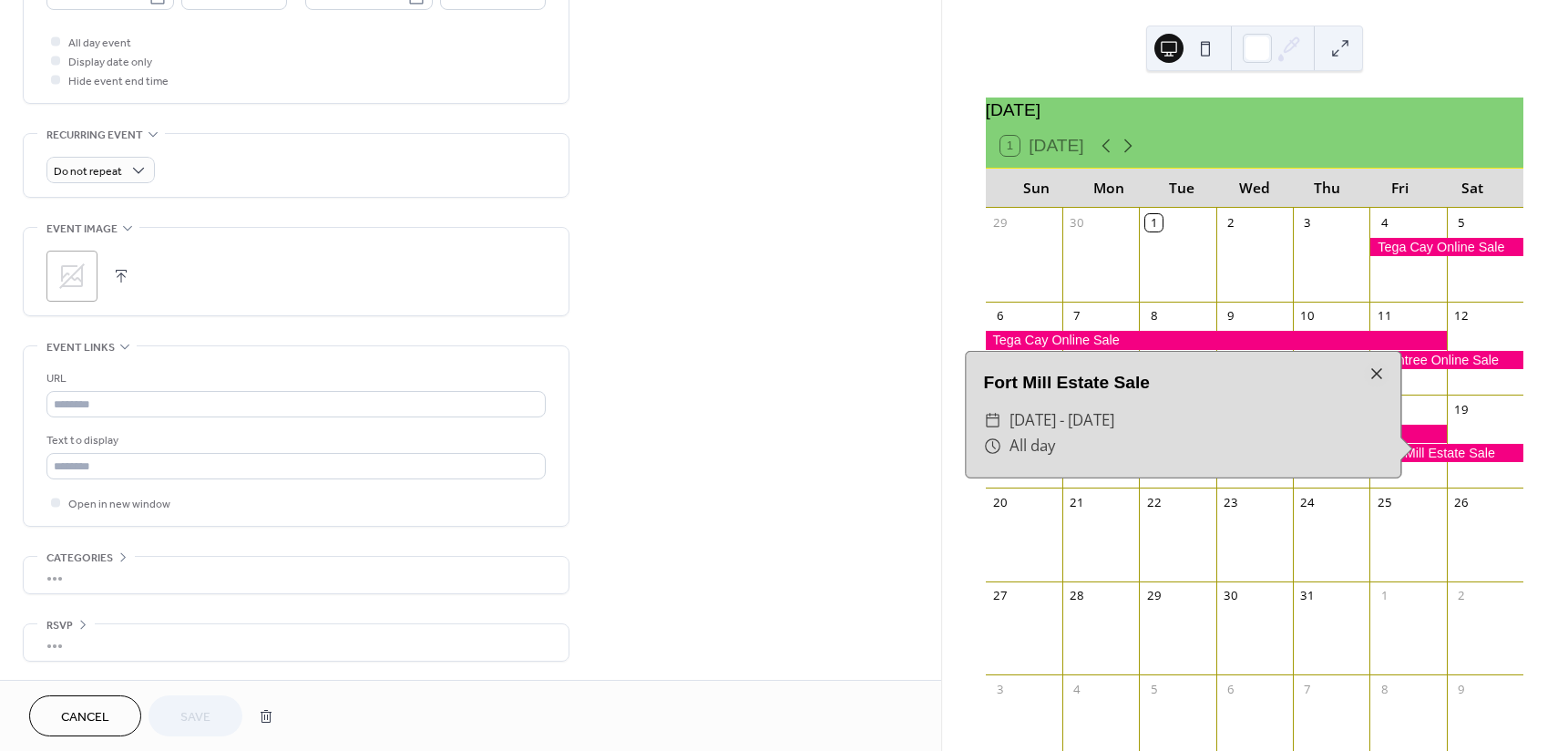 click on "[DATE] 1 [DATE] Sun Mon Tue Wed Thu Fri Sat 29 30 1 2 3 4 5 6 7 8 9 10 11 12 13 14 15 16 17 18 19 20 21 22 23 24 25 26 27 28 29 30 31 1 2 3 4 5 6 7 8 9 [GEOGRAPHIC_DATA] Sale ​ [DATE] - [DATE] ​ All day" at bounding box center [1255, 376] 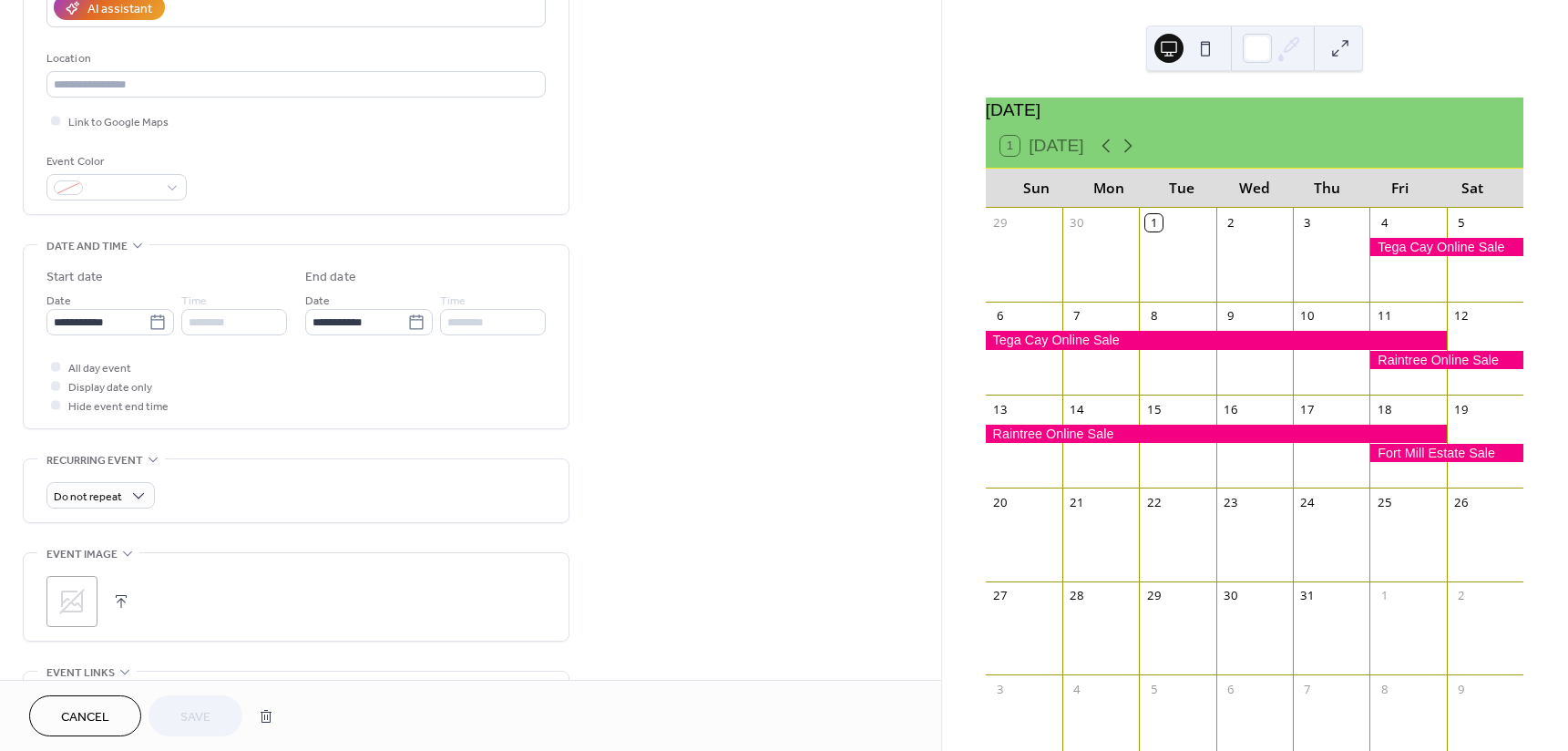 scroll, scrollTop: 674, scrollLeft: 0, axis: vertical 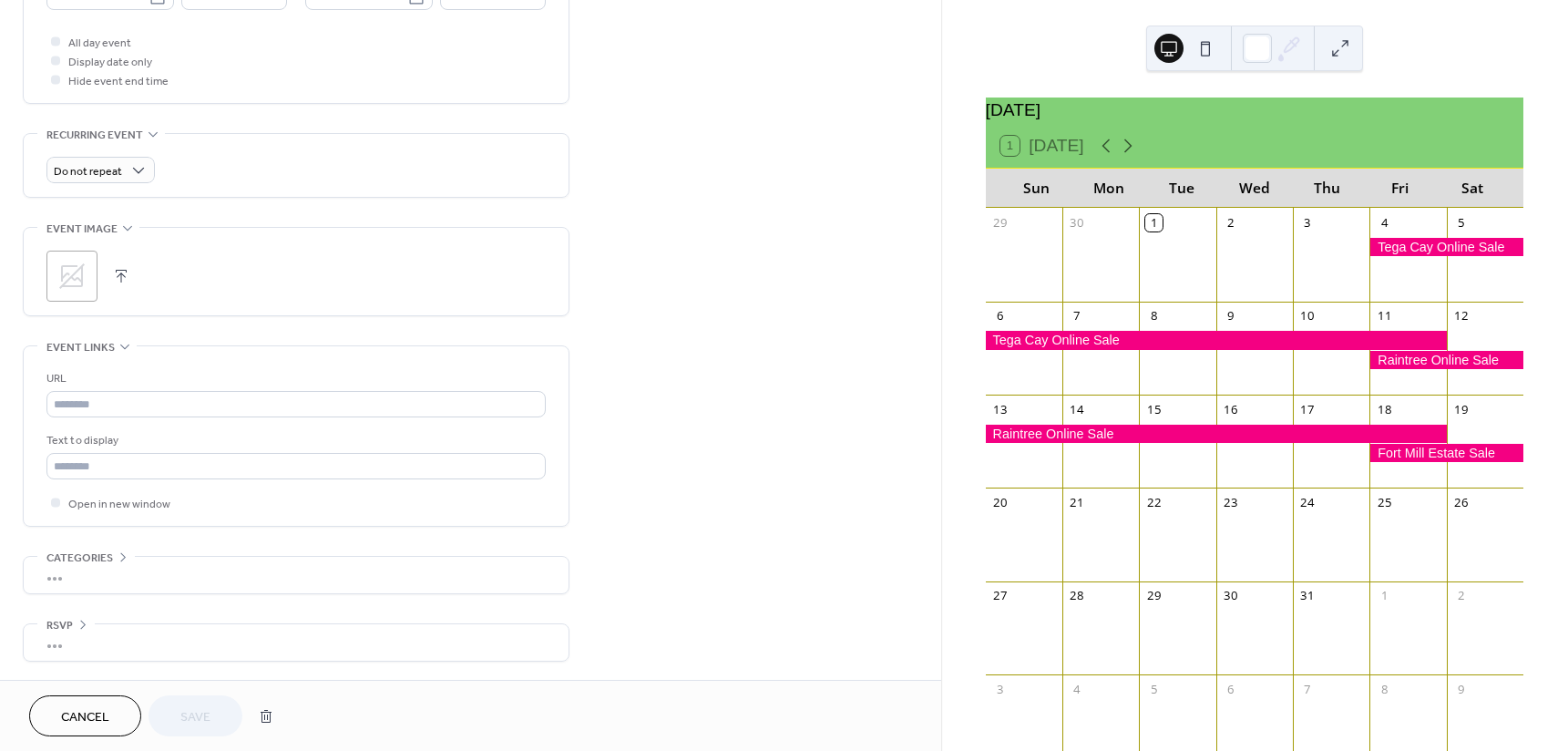 click on "Cancel" at bounding box center (85, 717) 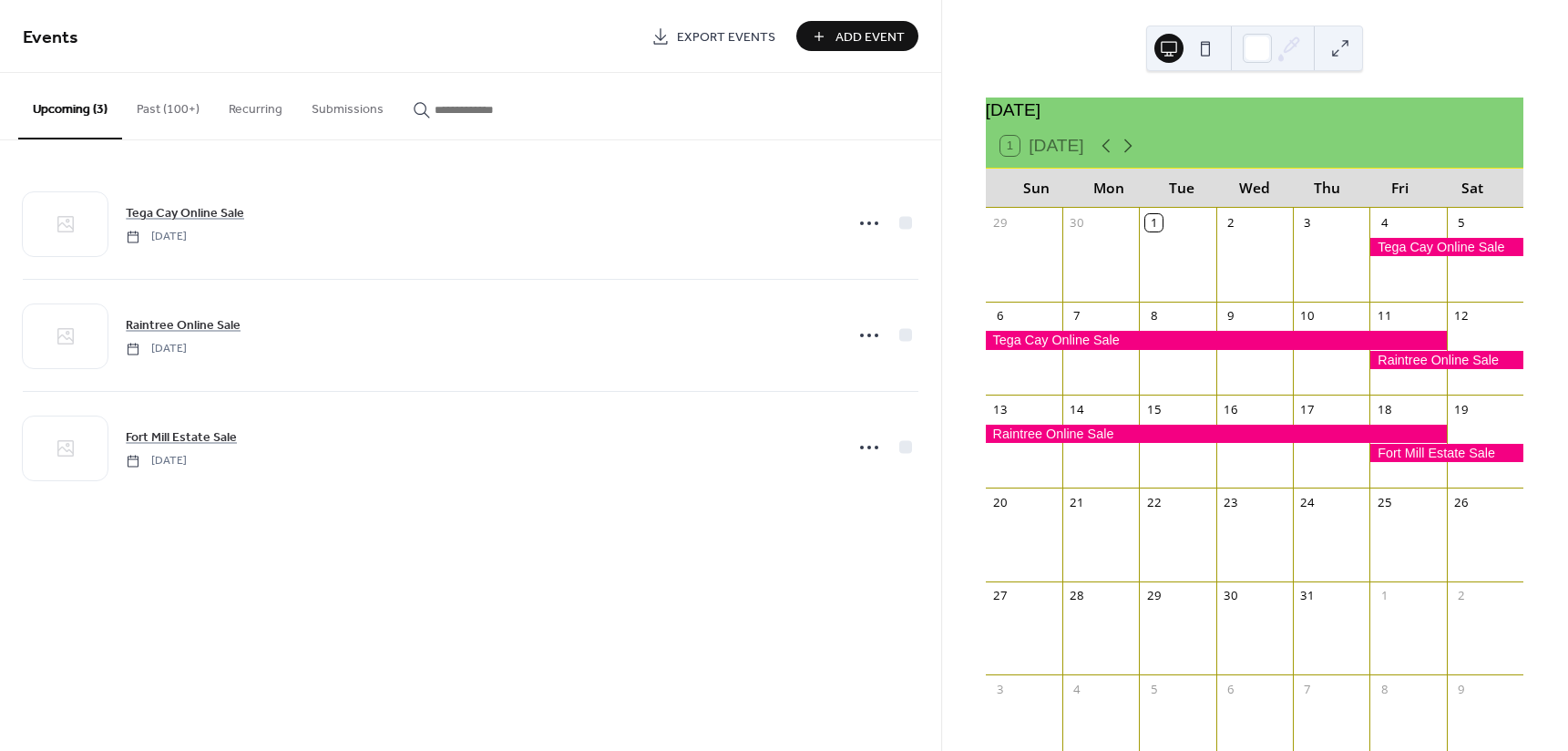 click on "Add Event" at bounding box center (870, 37) 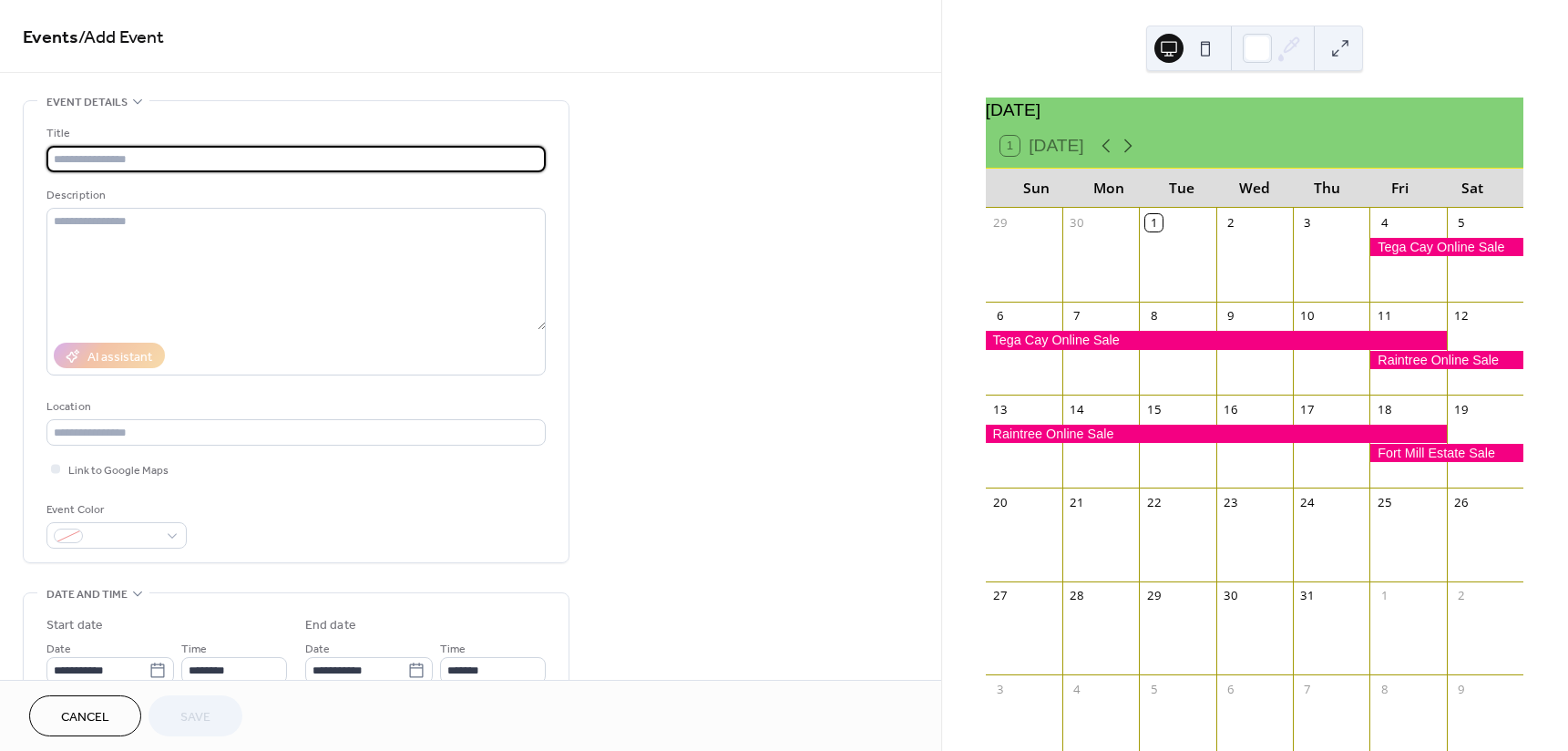 click at bounding box center [1446, 453] 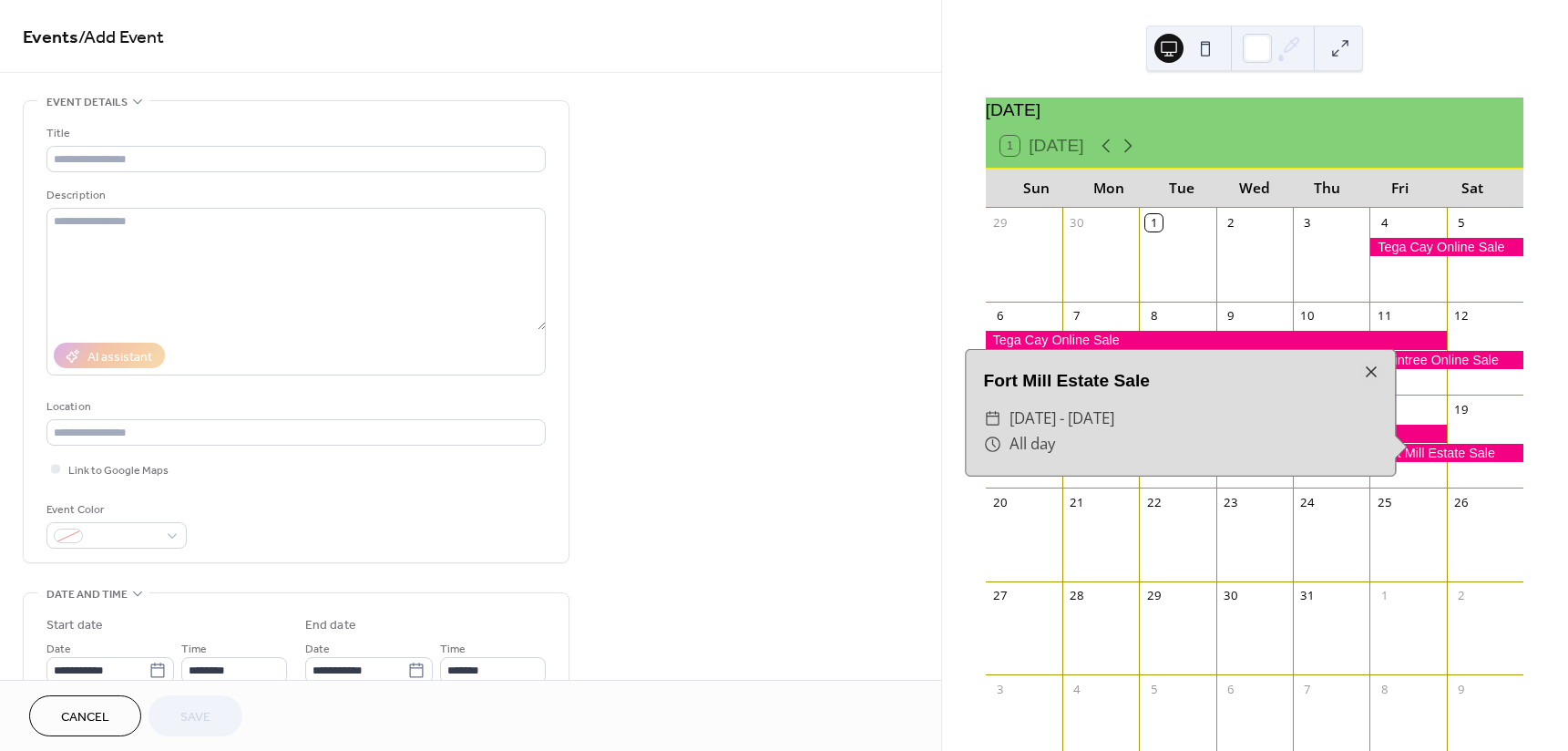 click on "**********" at bounding box center [470, 726] 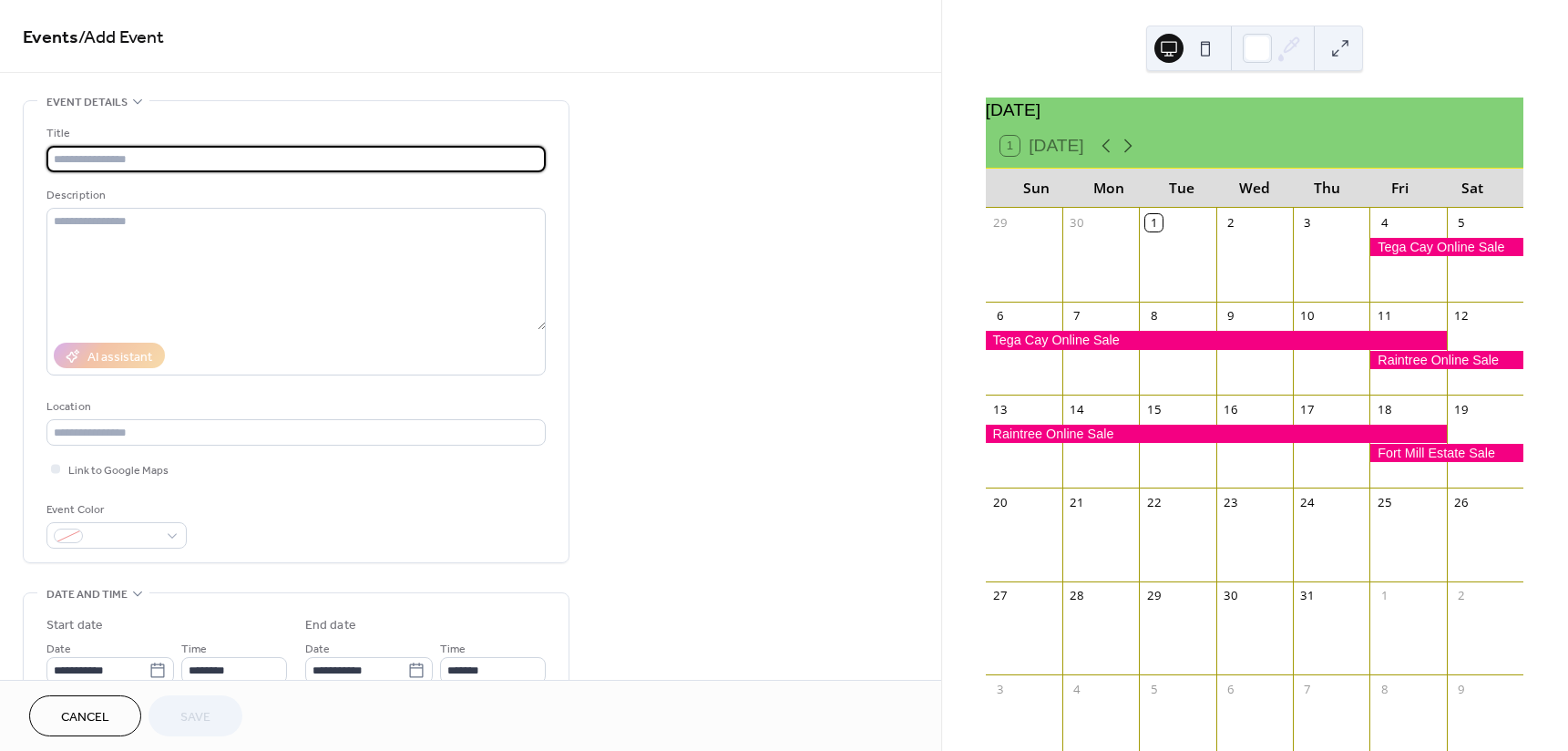 click at bounding box center [296, 159] 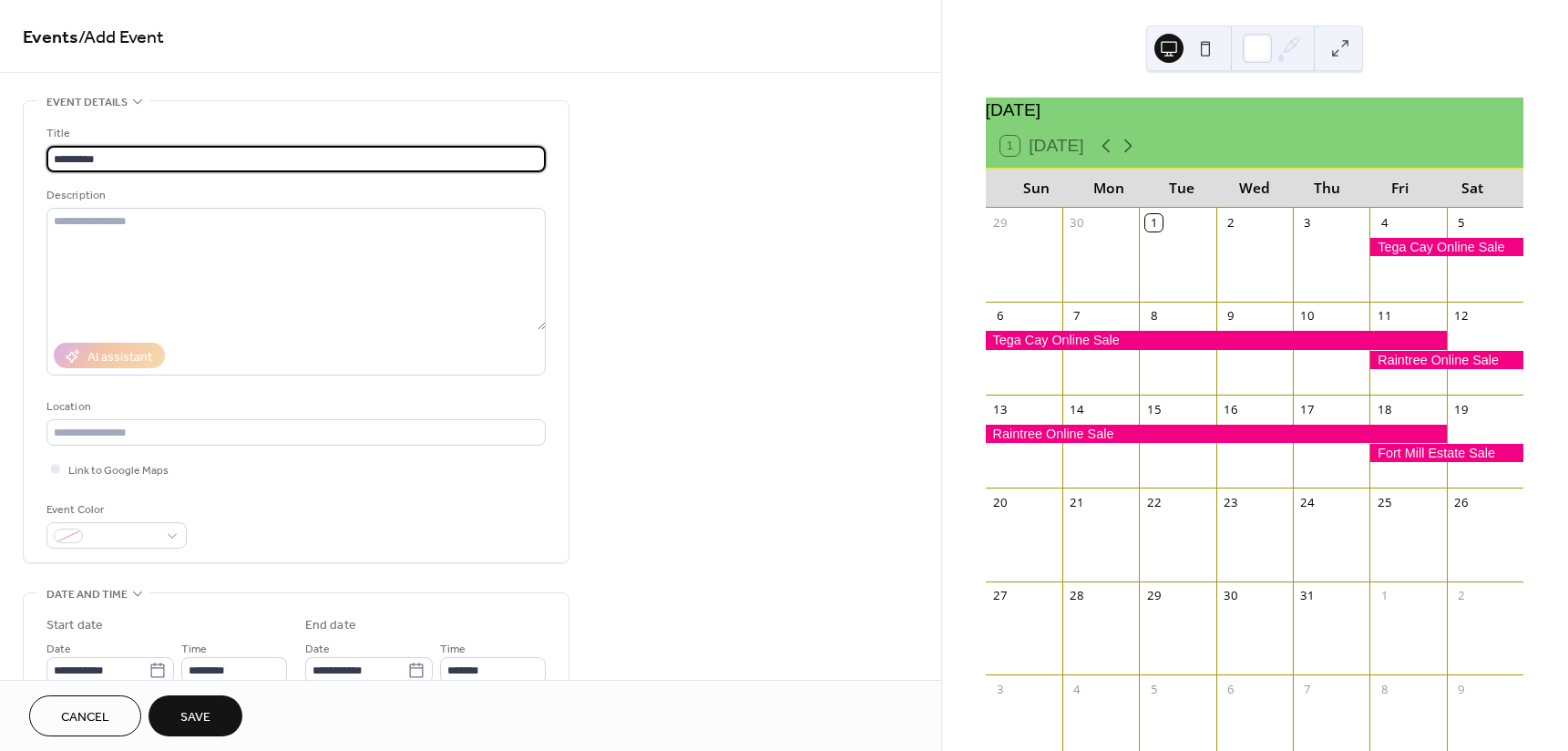 type on "**********" 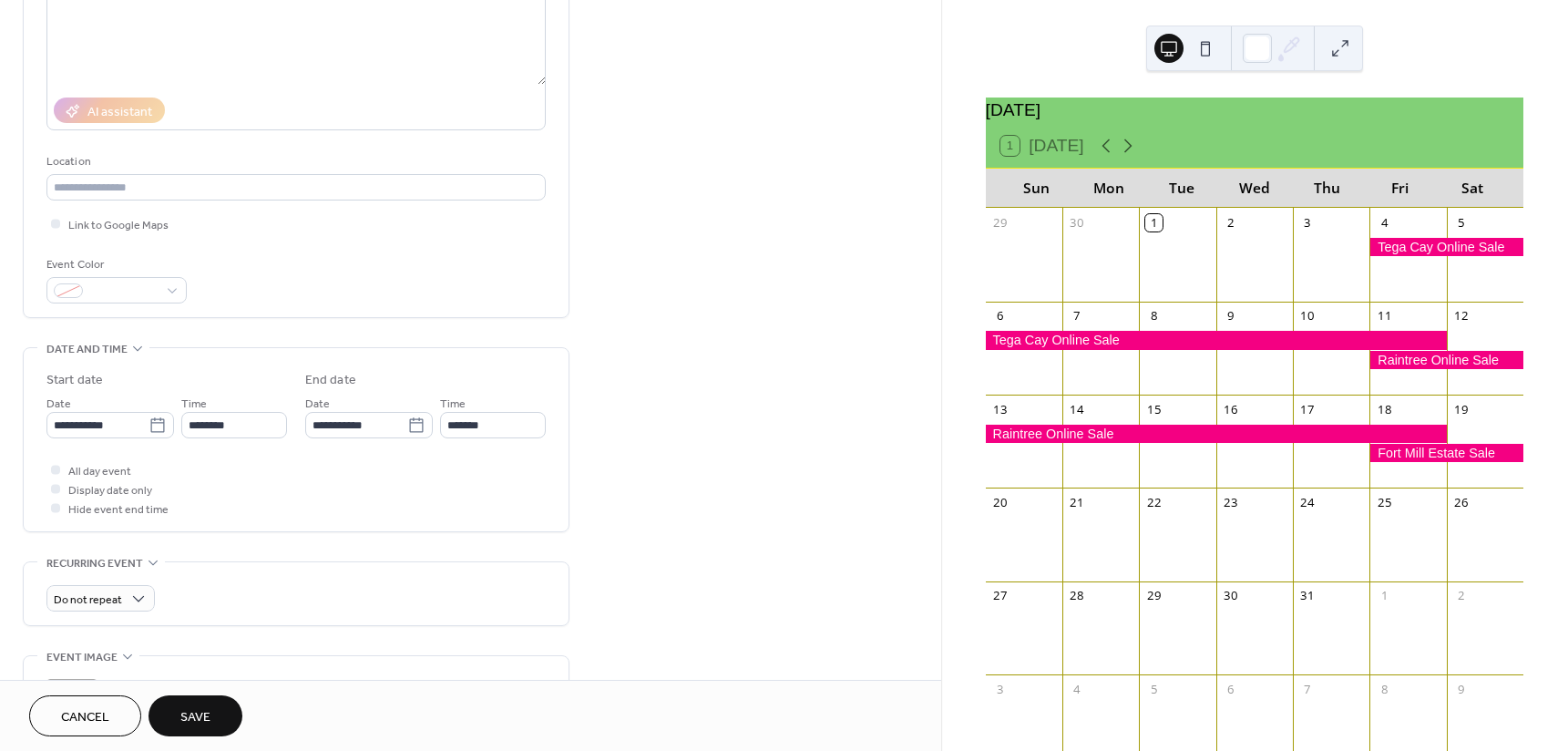 scroll, scrollTop: 273, scrollLeft: 0, axis: vertical 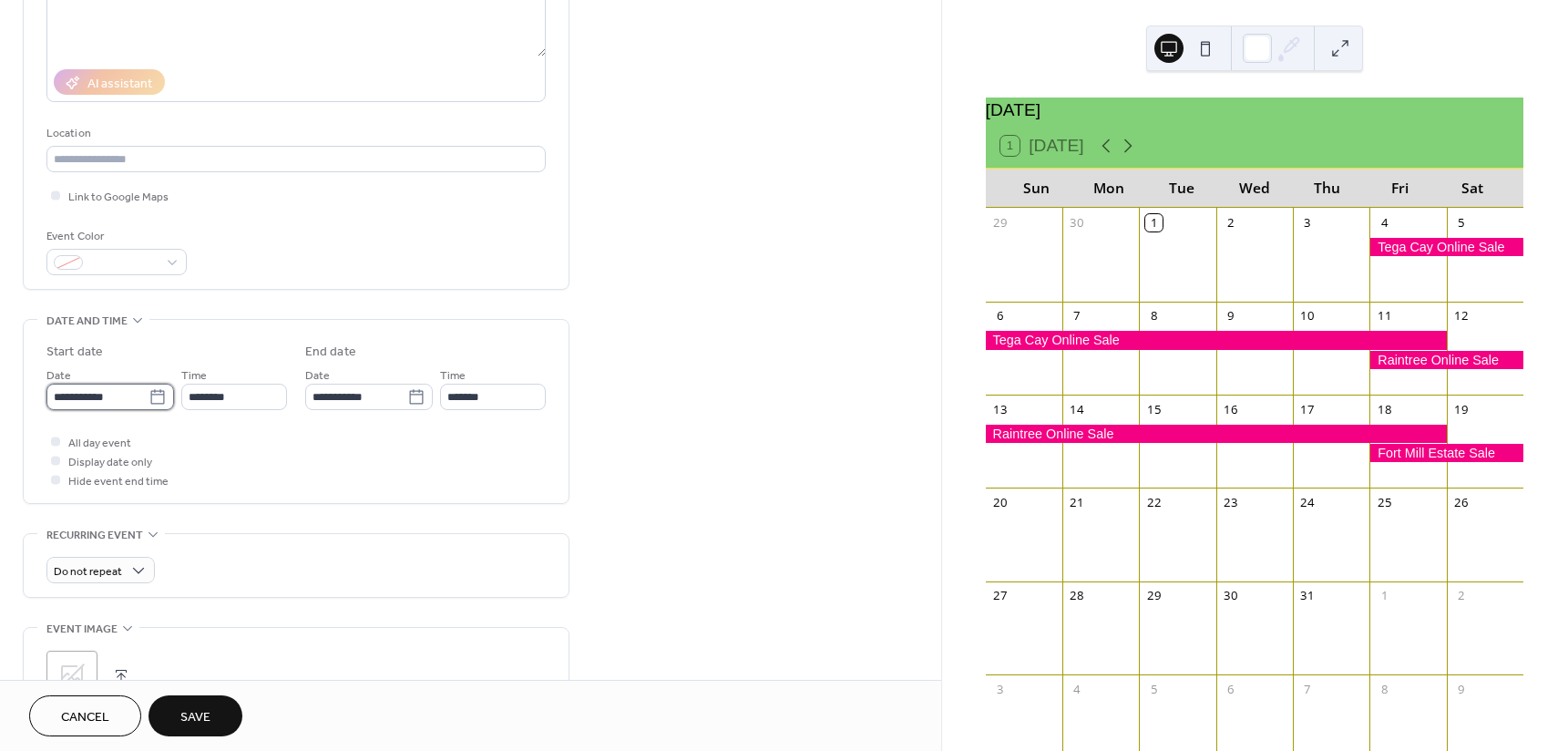 click on "**********" at bounding box center [97, 396] 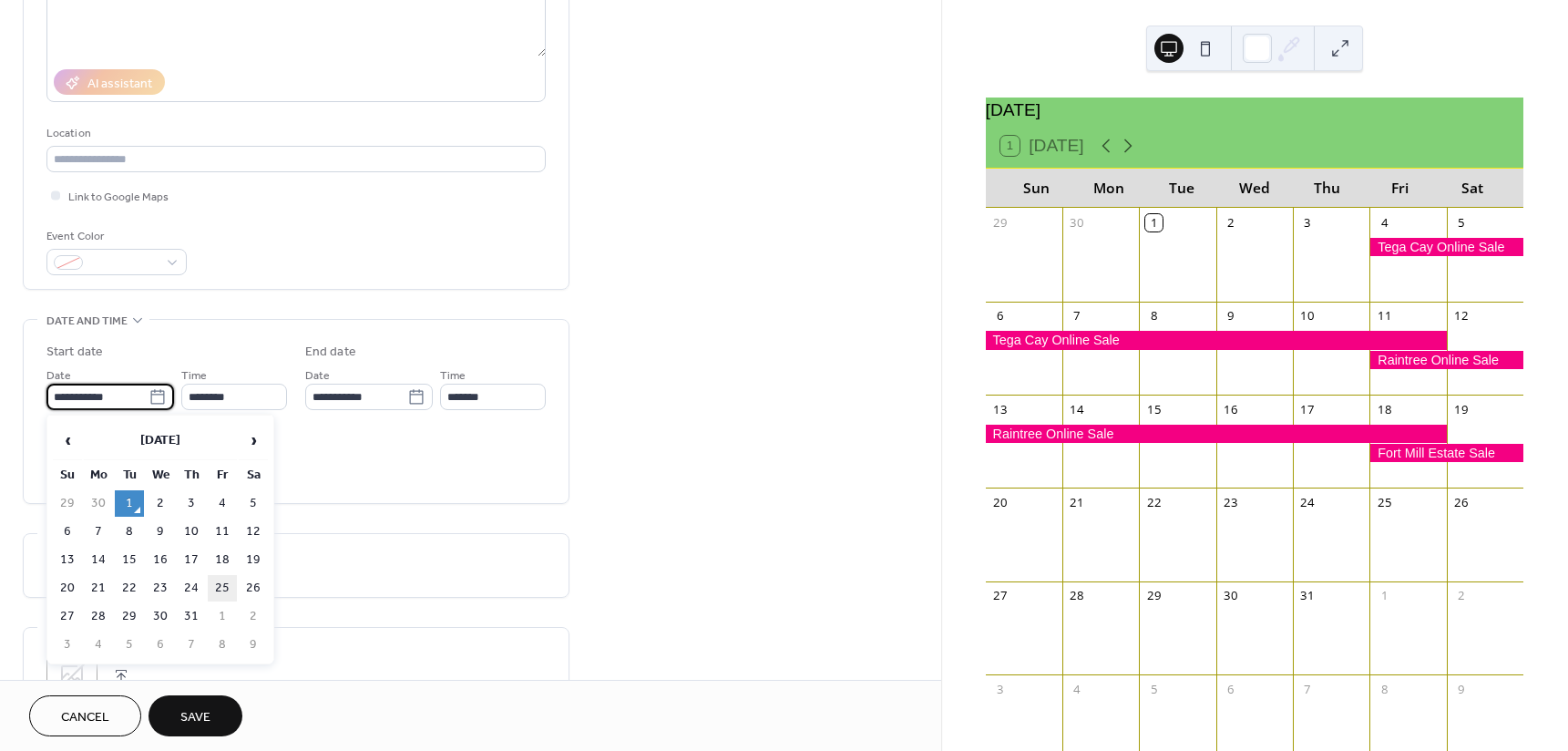 click on "25" at bounding box center (222, 588) 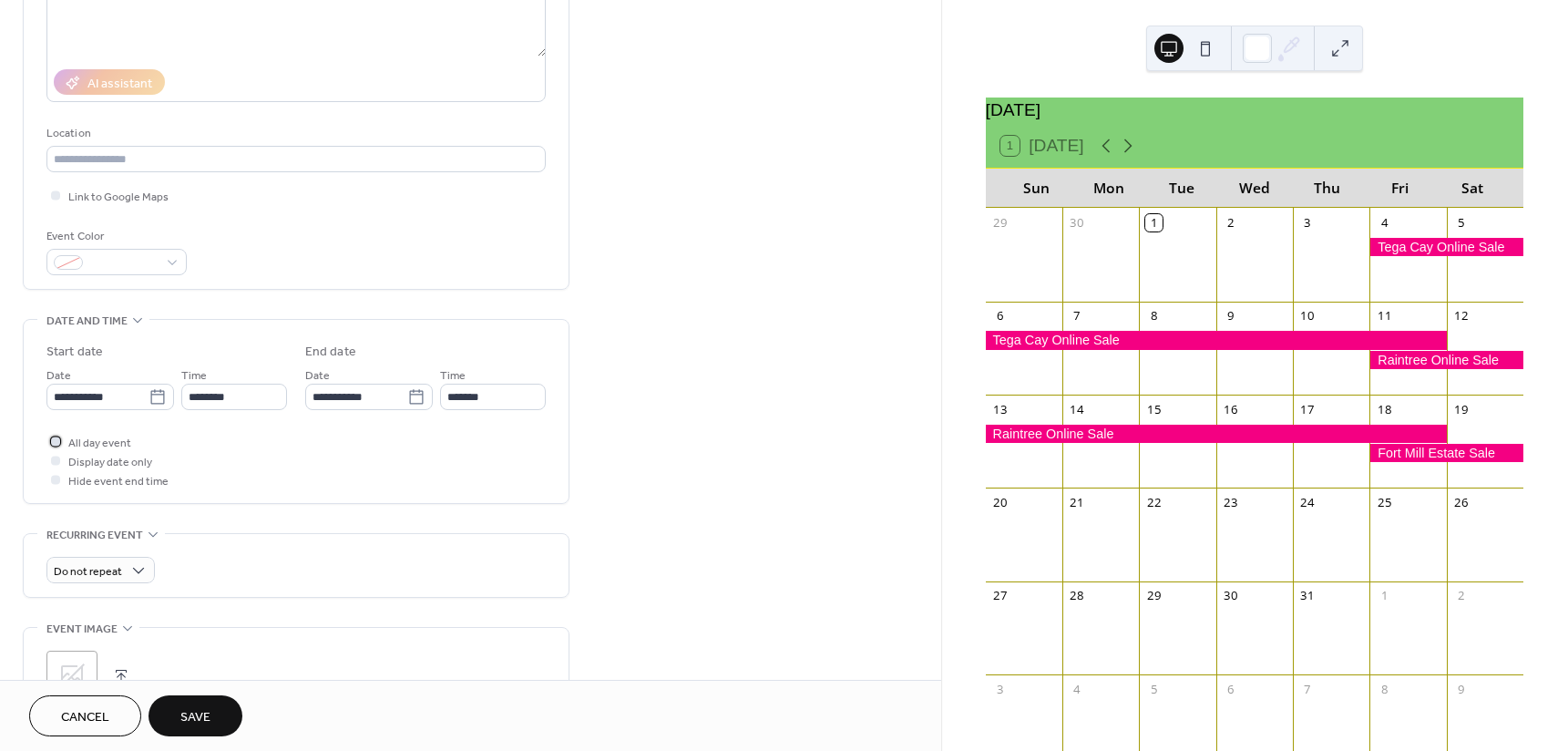 click on "All day event" at bounding box center [99, 443] 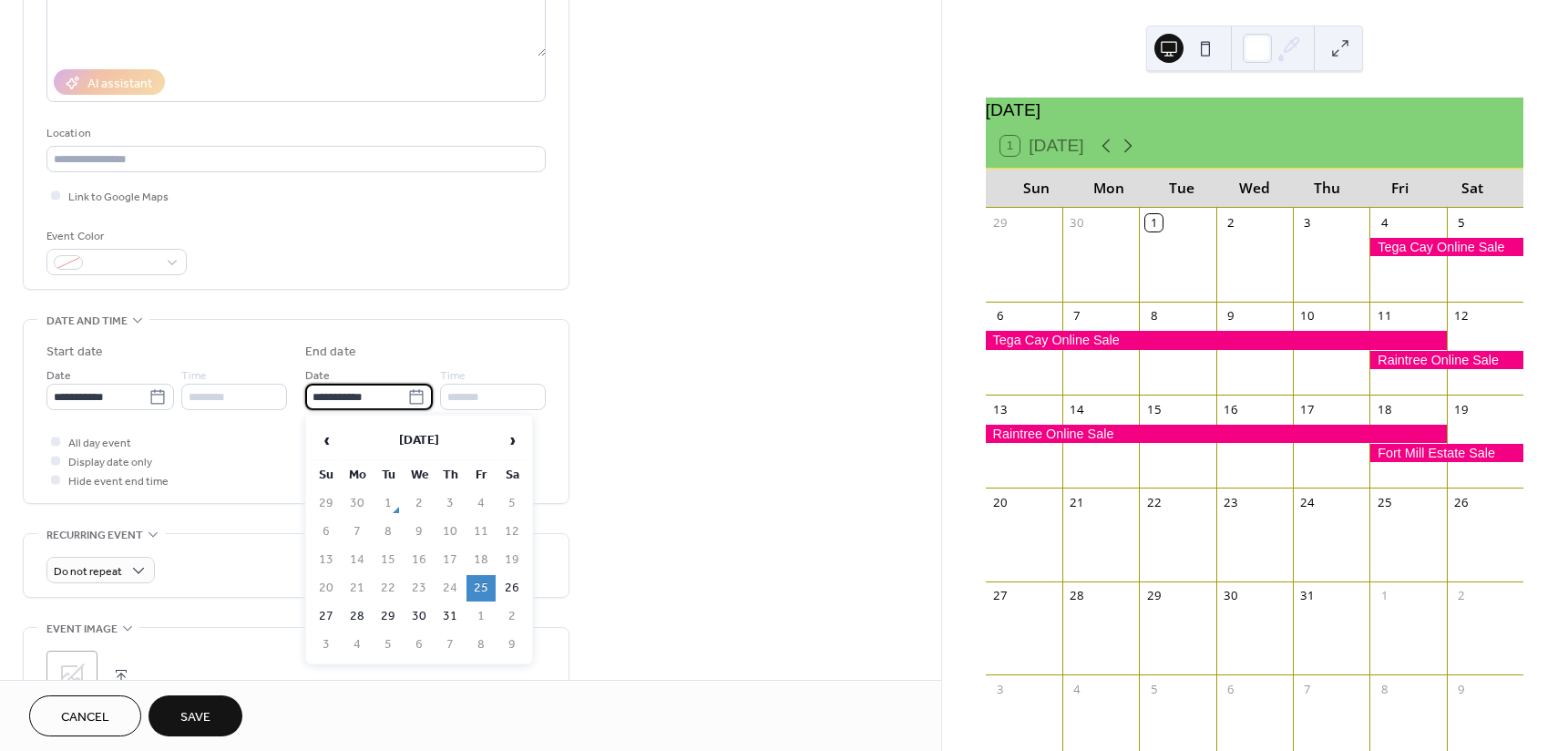 click on "**********" at bounding box center (356, 396) 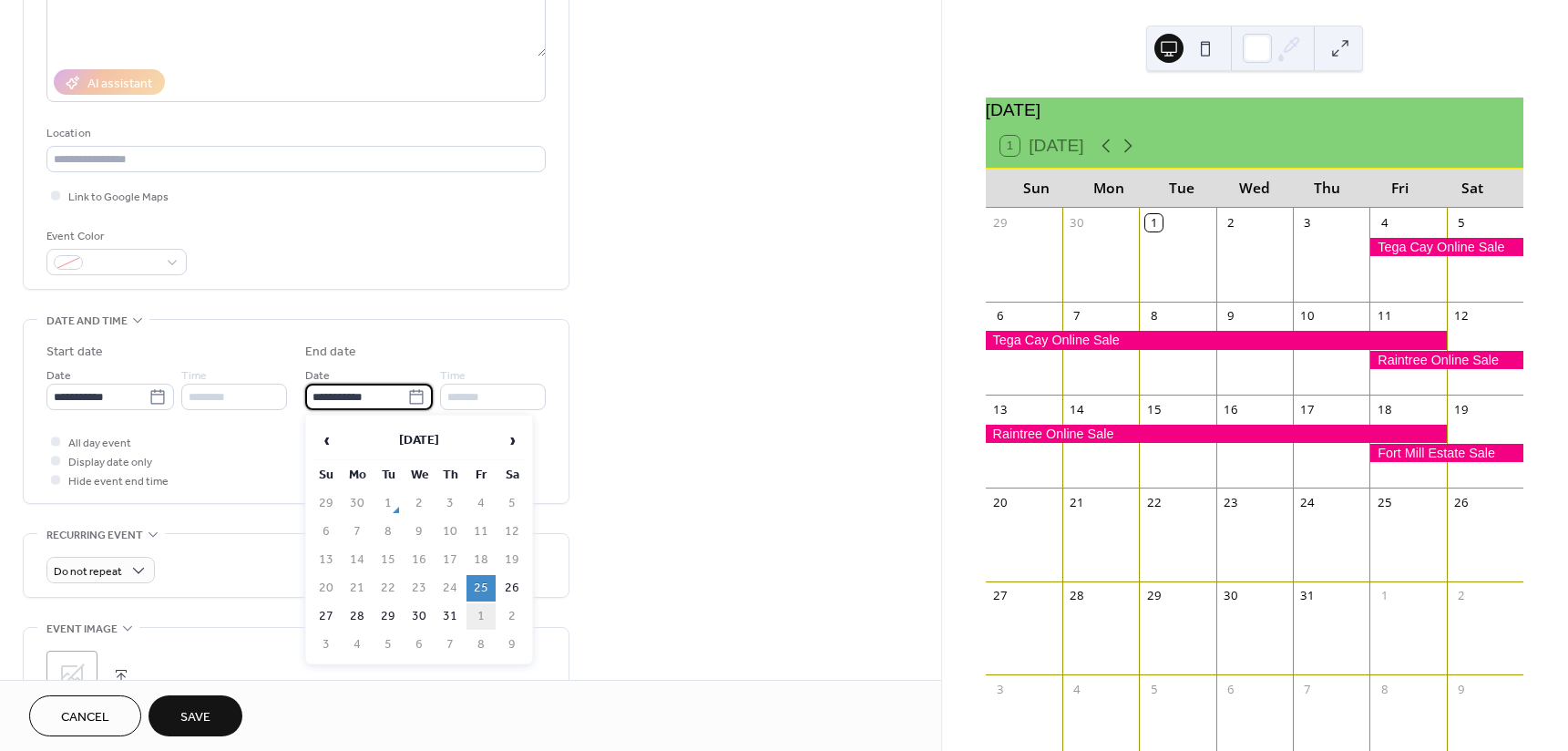 click on "1" at bounding box center (481, 616) 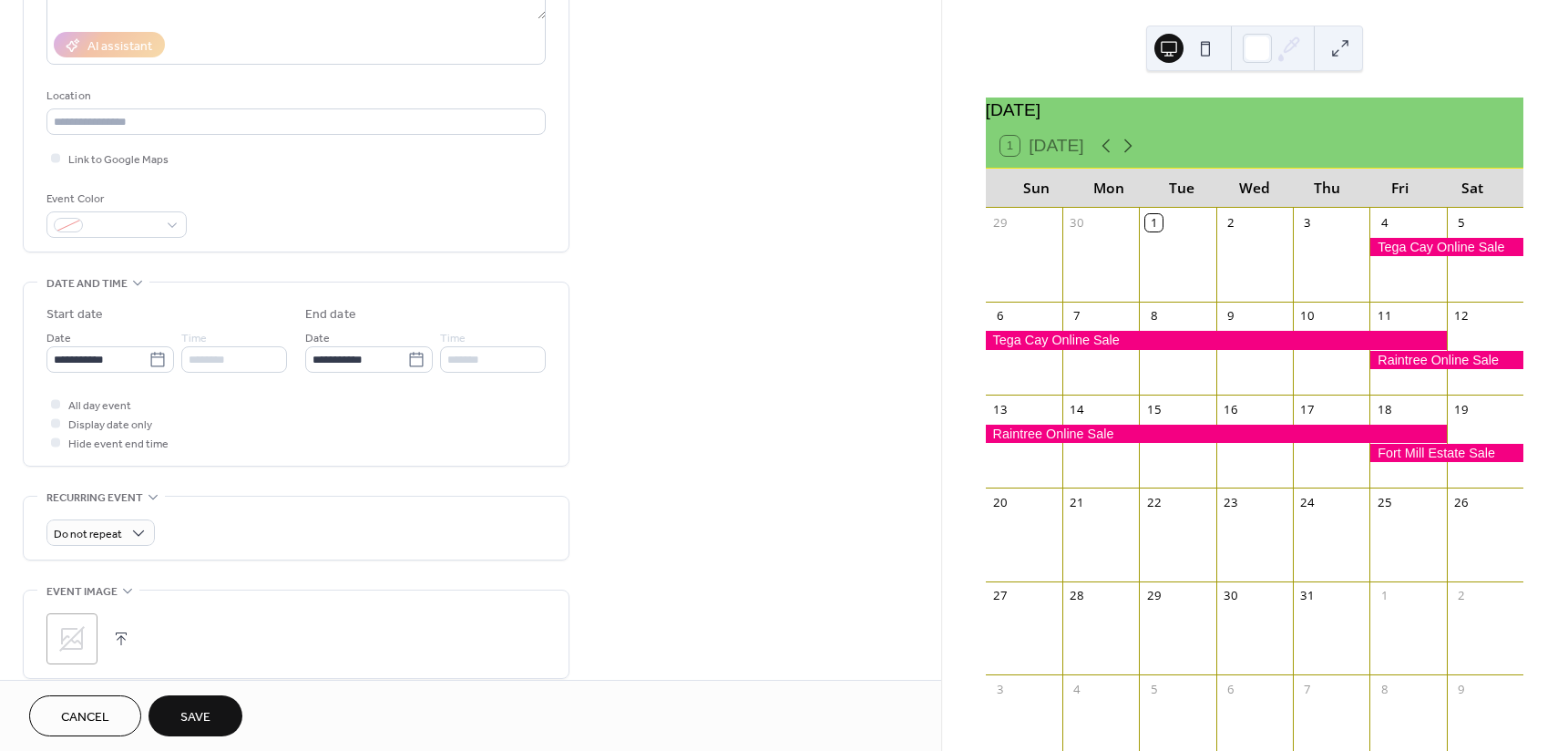 scroll, scrollTop: 456, scrollLeft: 0, axis: vertical 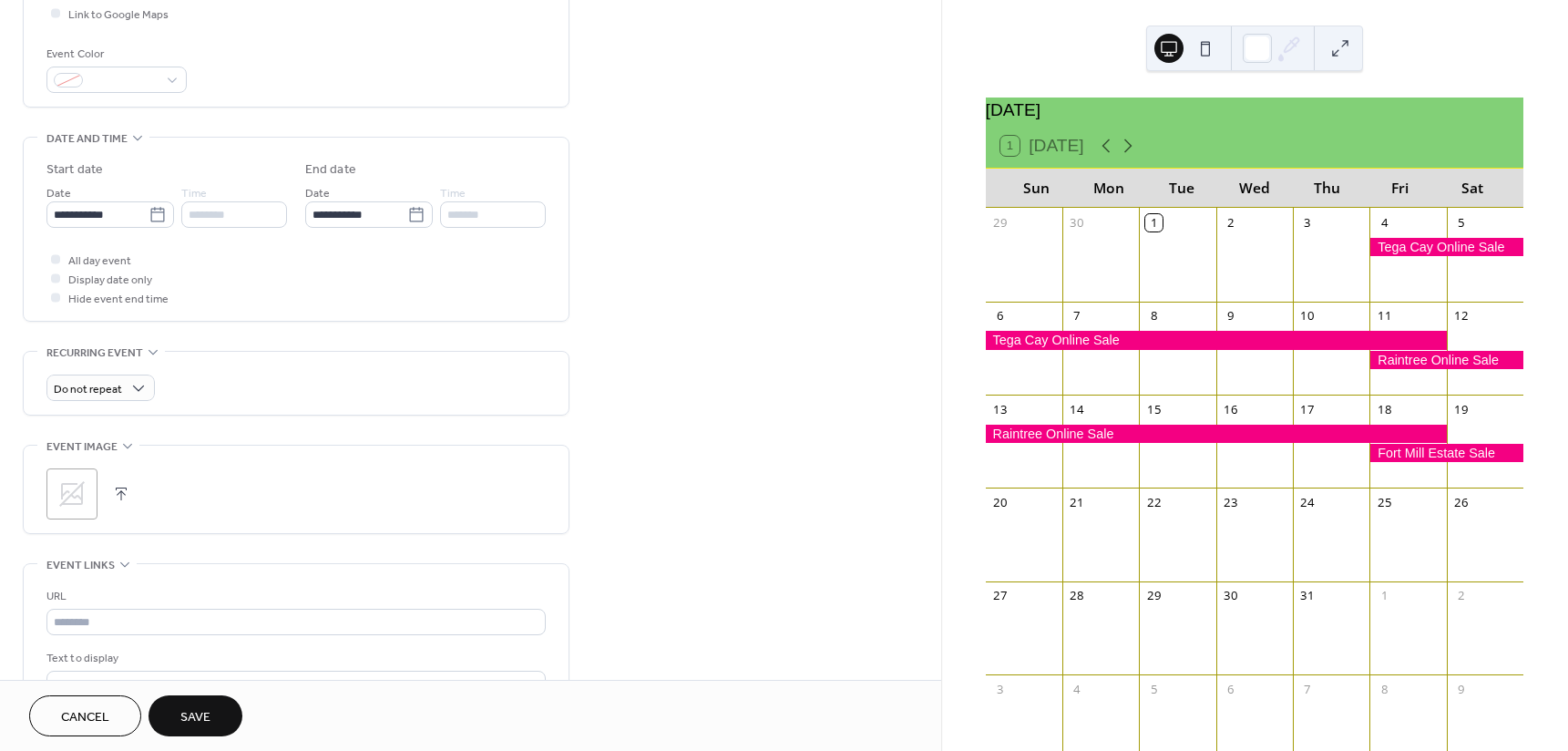 click on "Save" at bounding box center [195, 717] 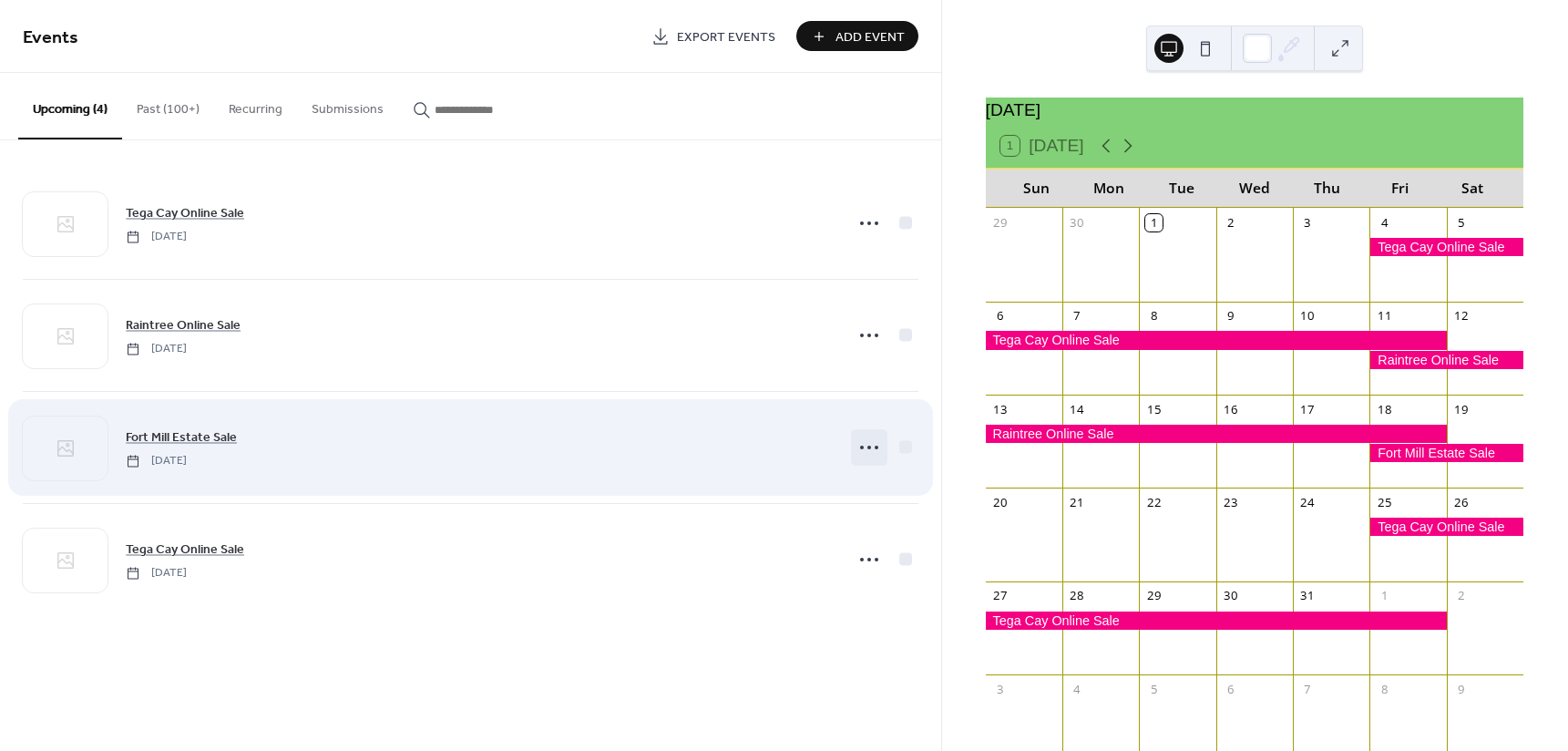 click 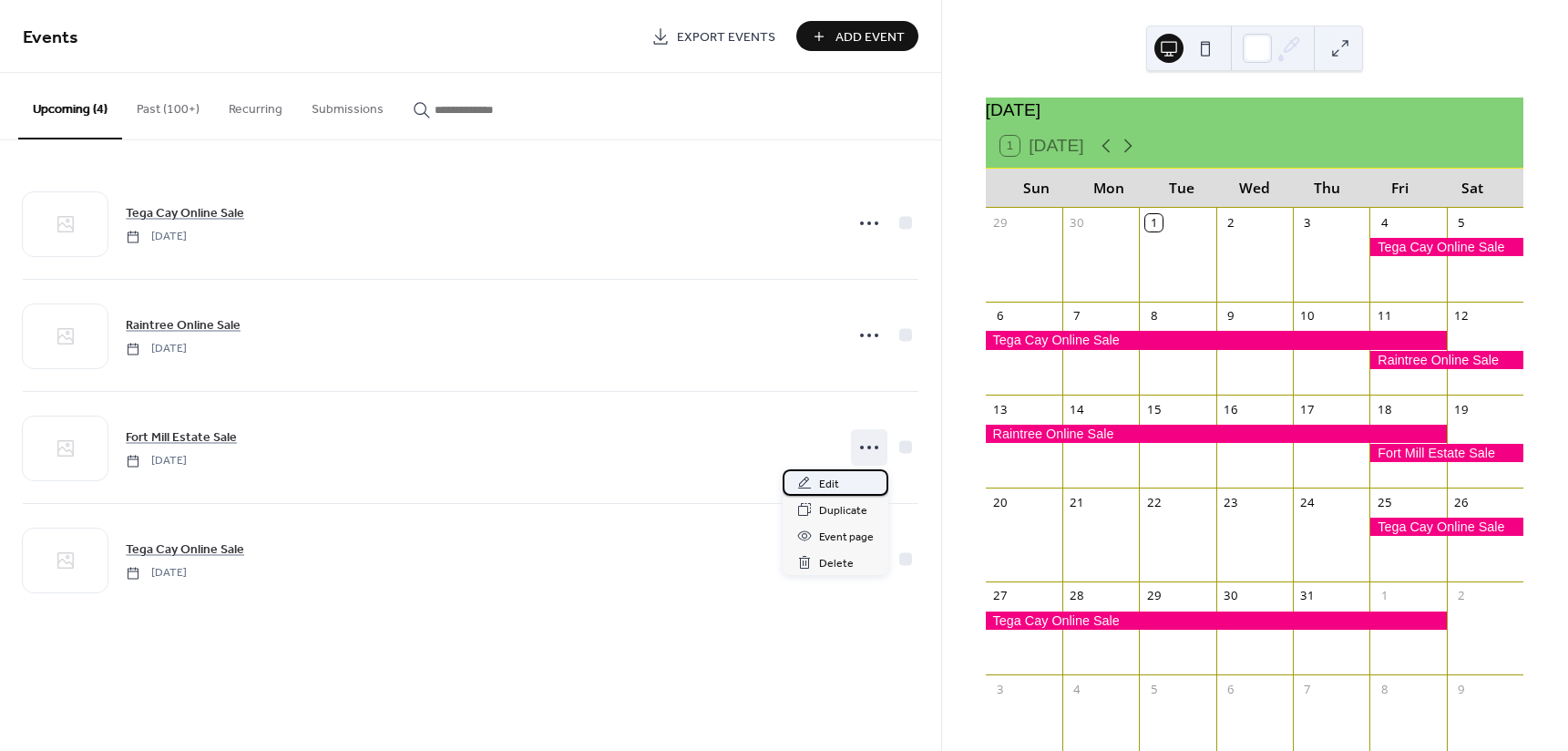 click on "Edit" at bounding box center [835, 482] 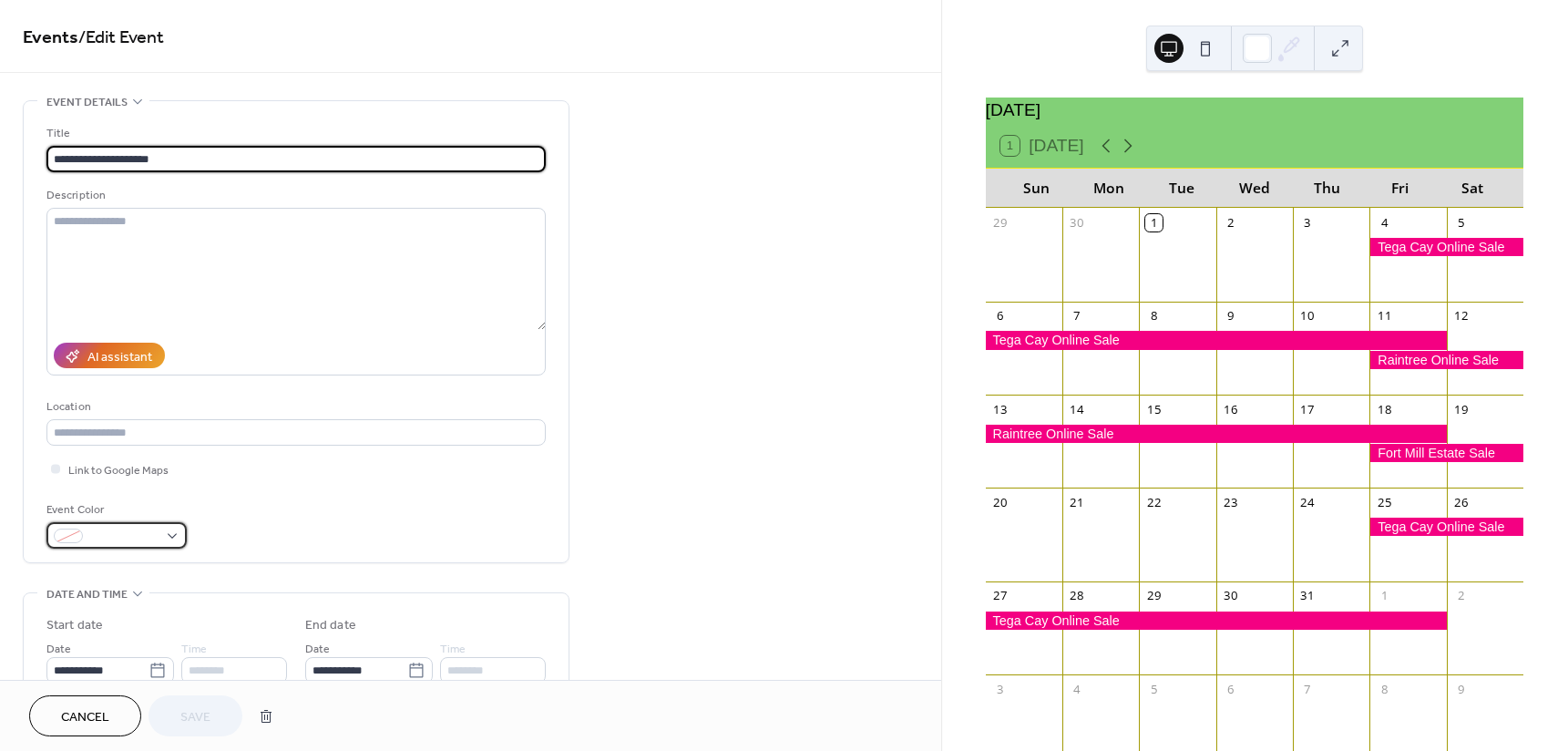click at bounding box center [124, 537] 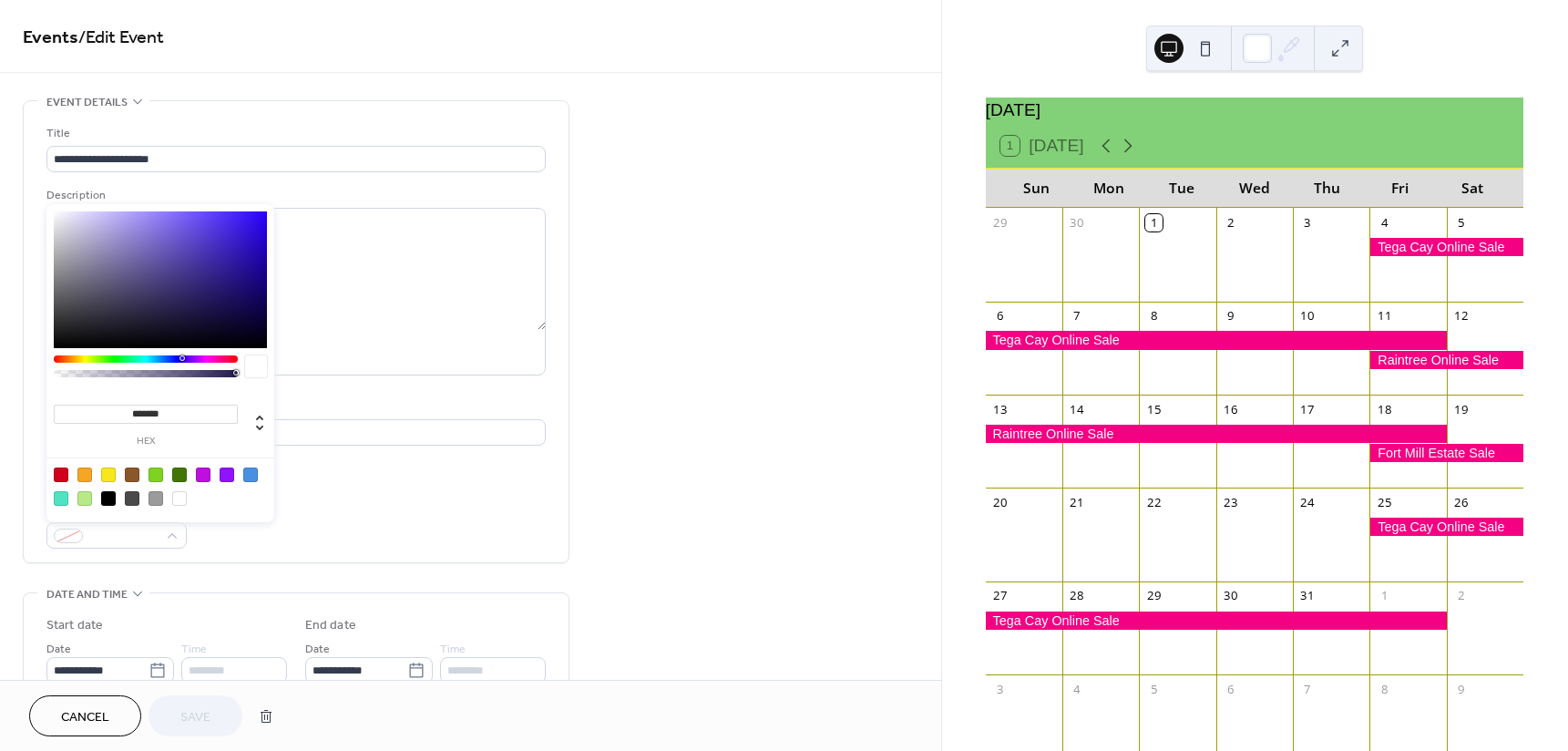 click at bounding box center [61, 499] 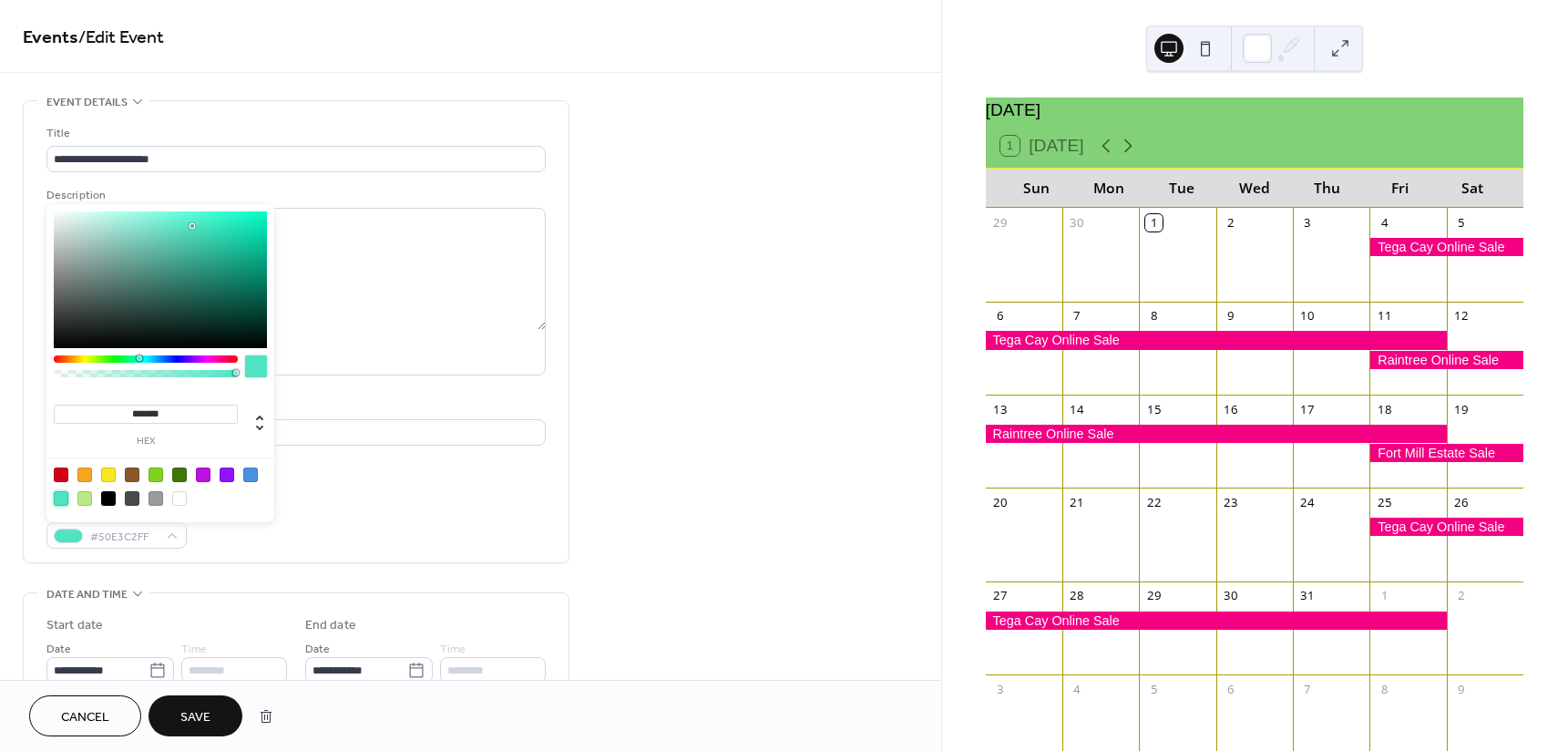 click on "Save" at bounding box center (195, 717) 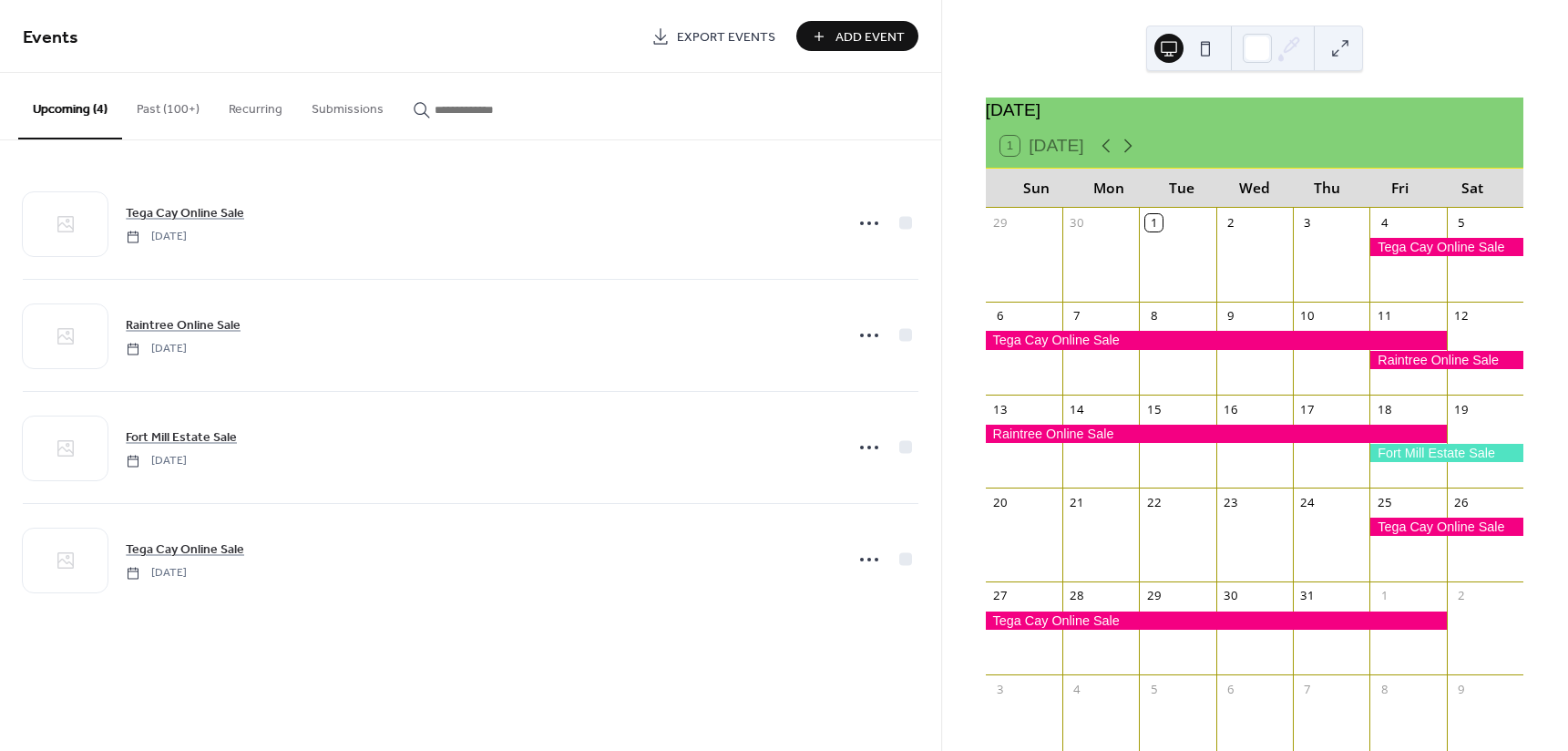 click on "Add Event" at bounding box center (870, 37) 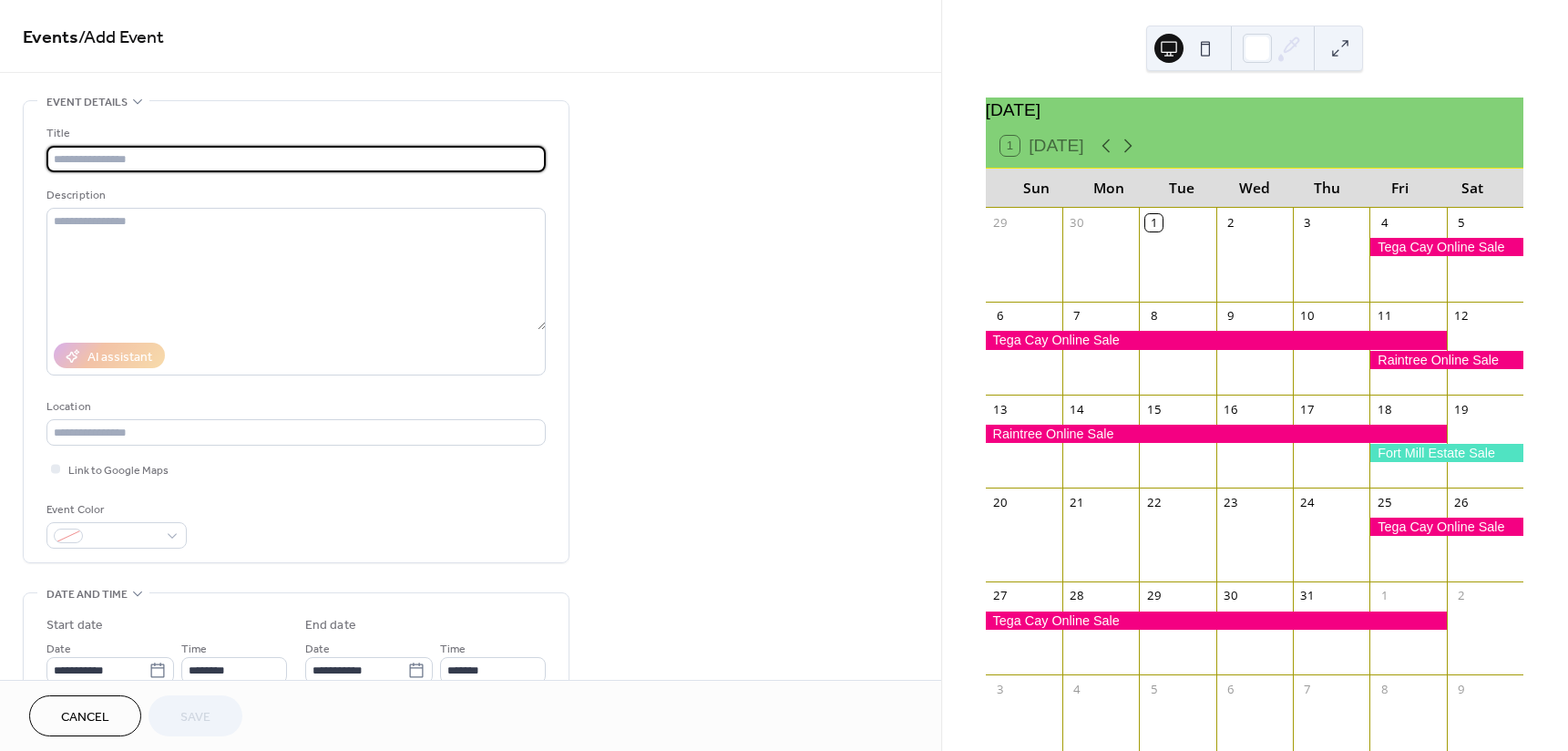 click at bounding box center [296, 159] 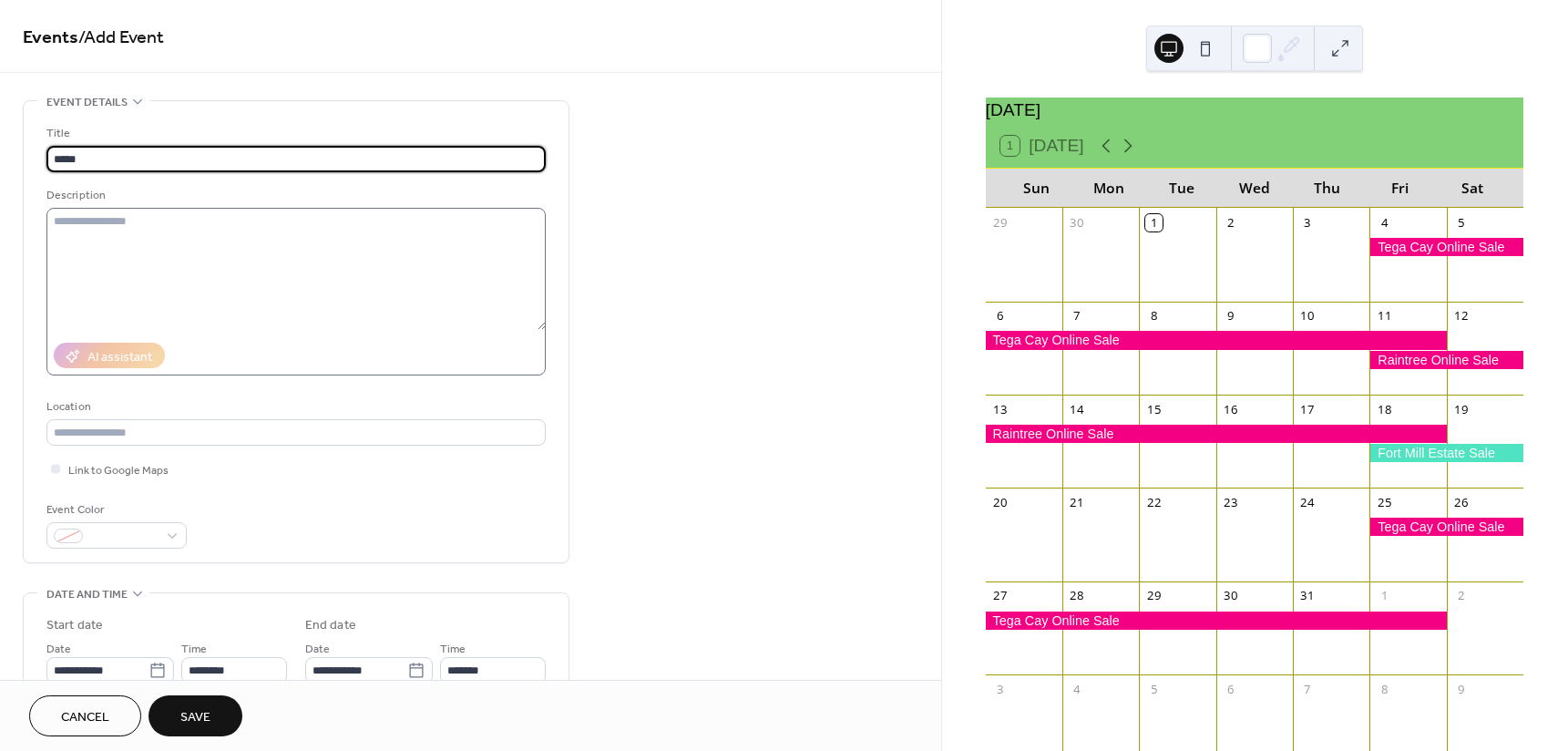 type on "**********" 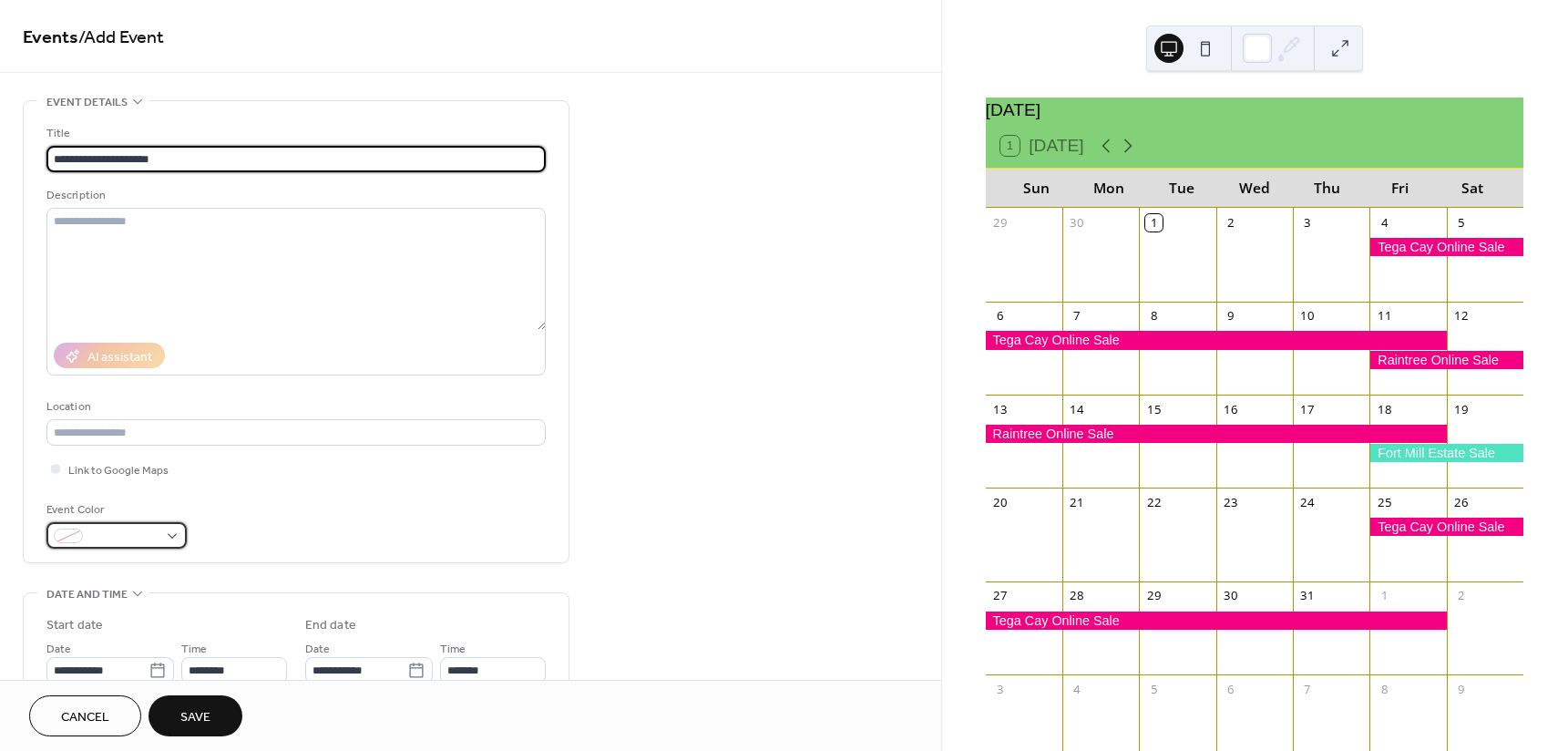 click at bounding box center (124, 537) 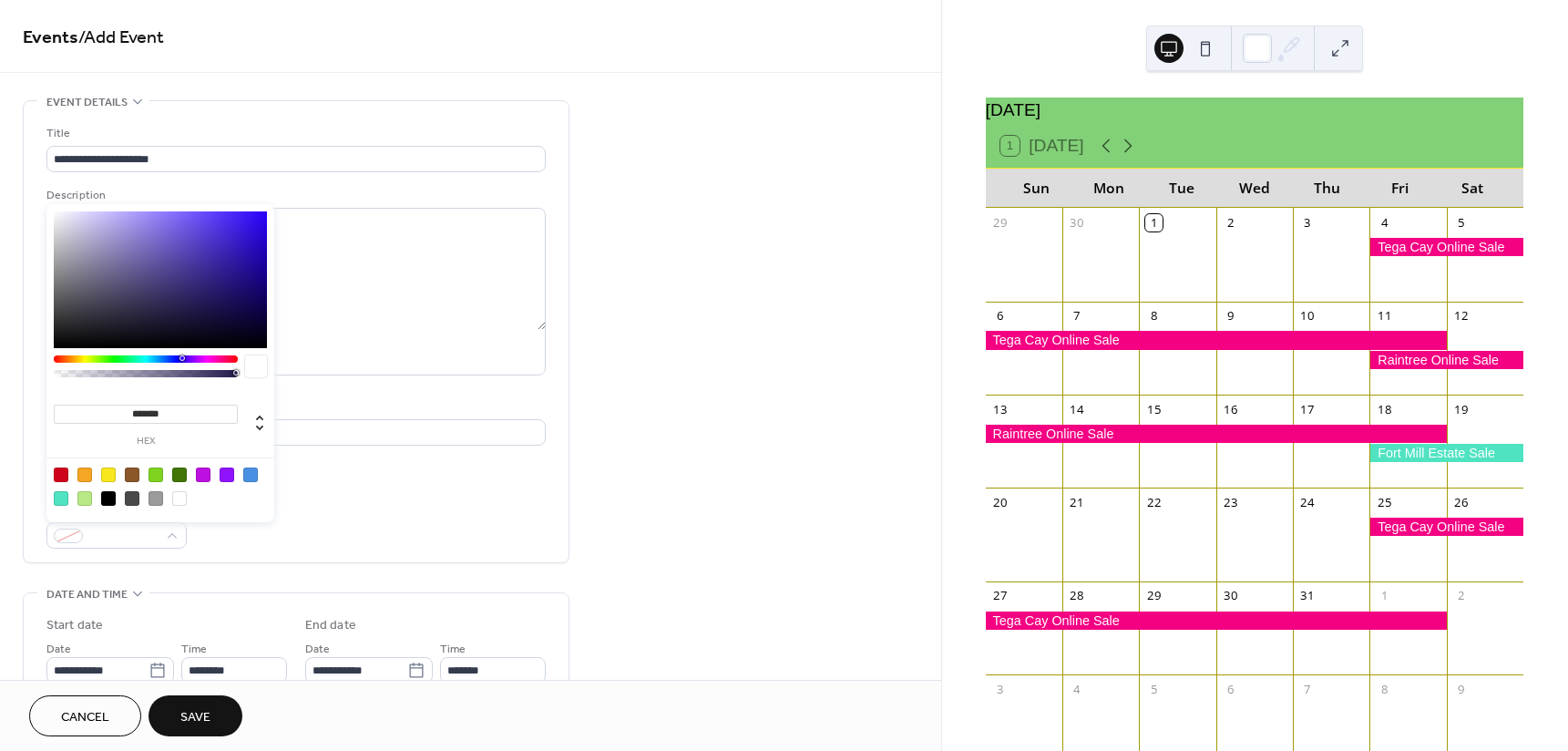 click at bounding box center (61, 499) 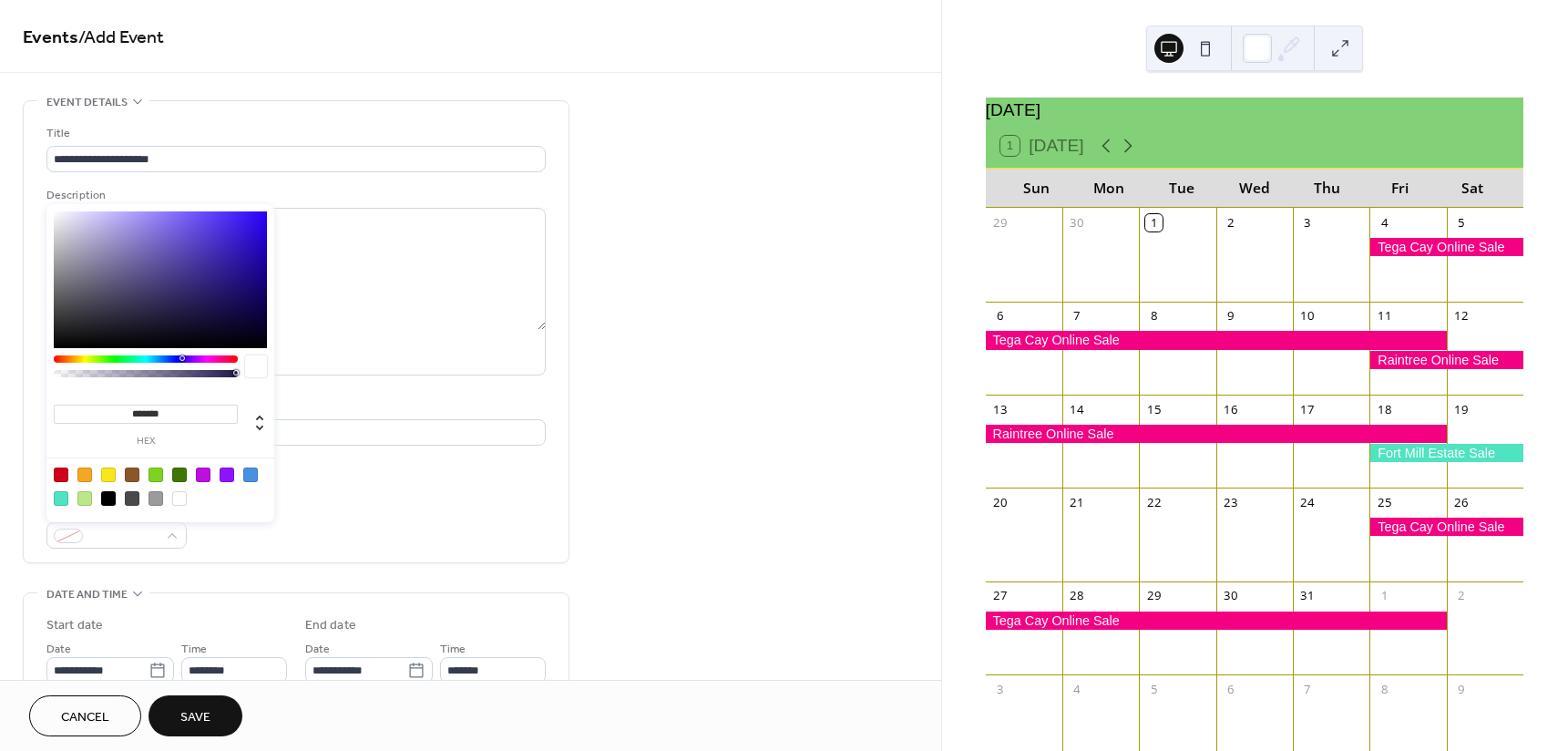 type on "*******" 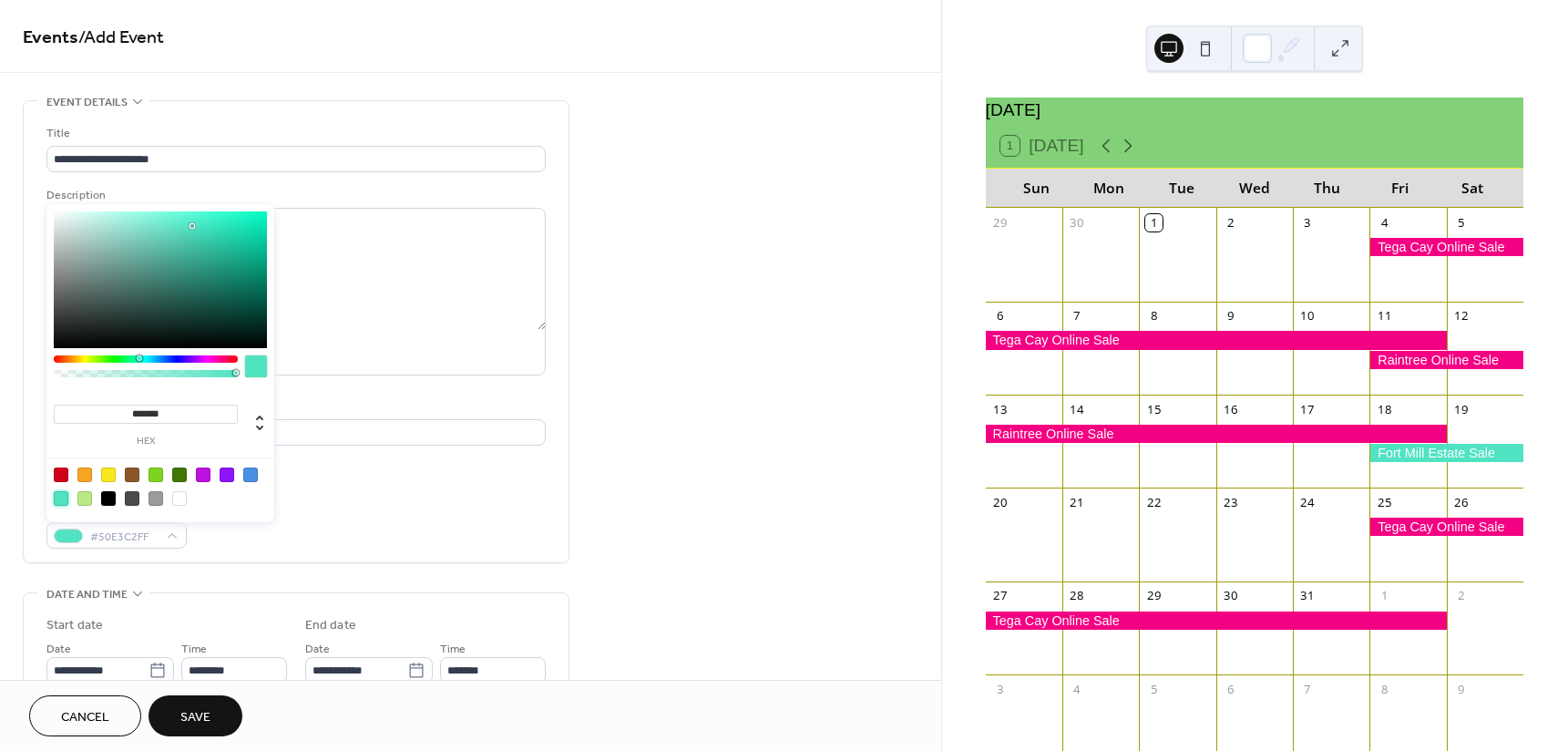 click on "Event Color #50E3C2FF" at bounding box center [296, 524] 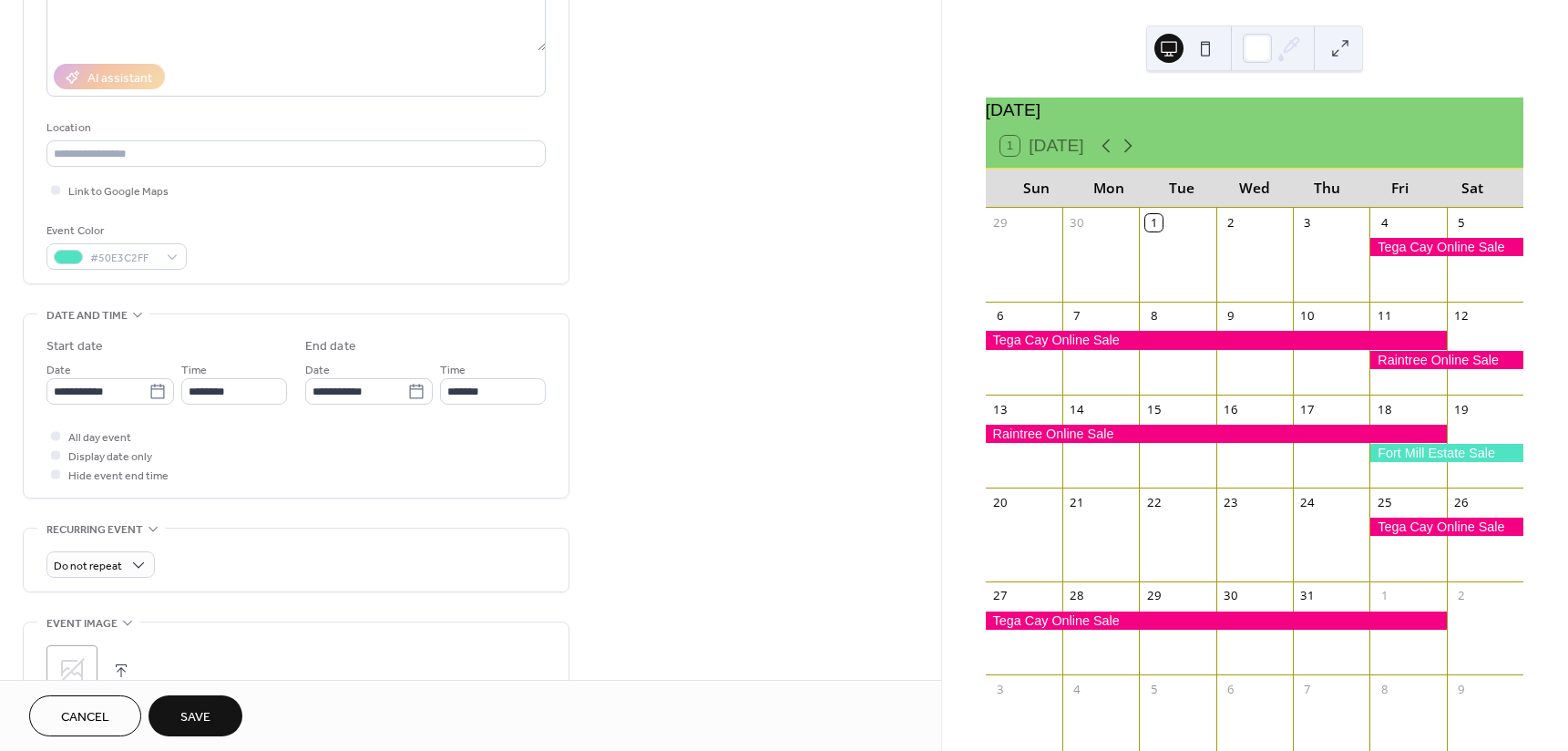 scroll, scrollTop: 365, scrollLeft: 0, axis: vertical 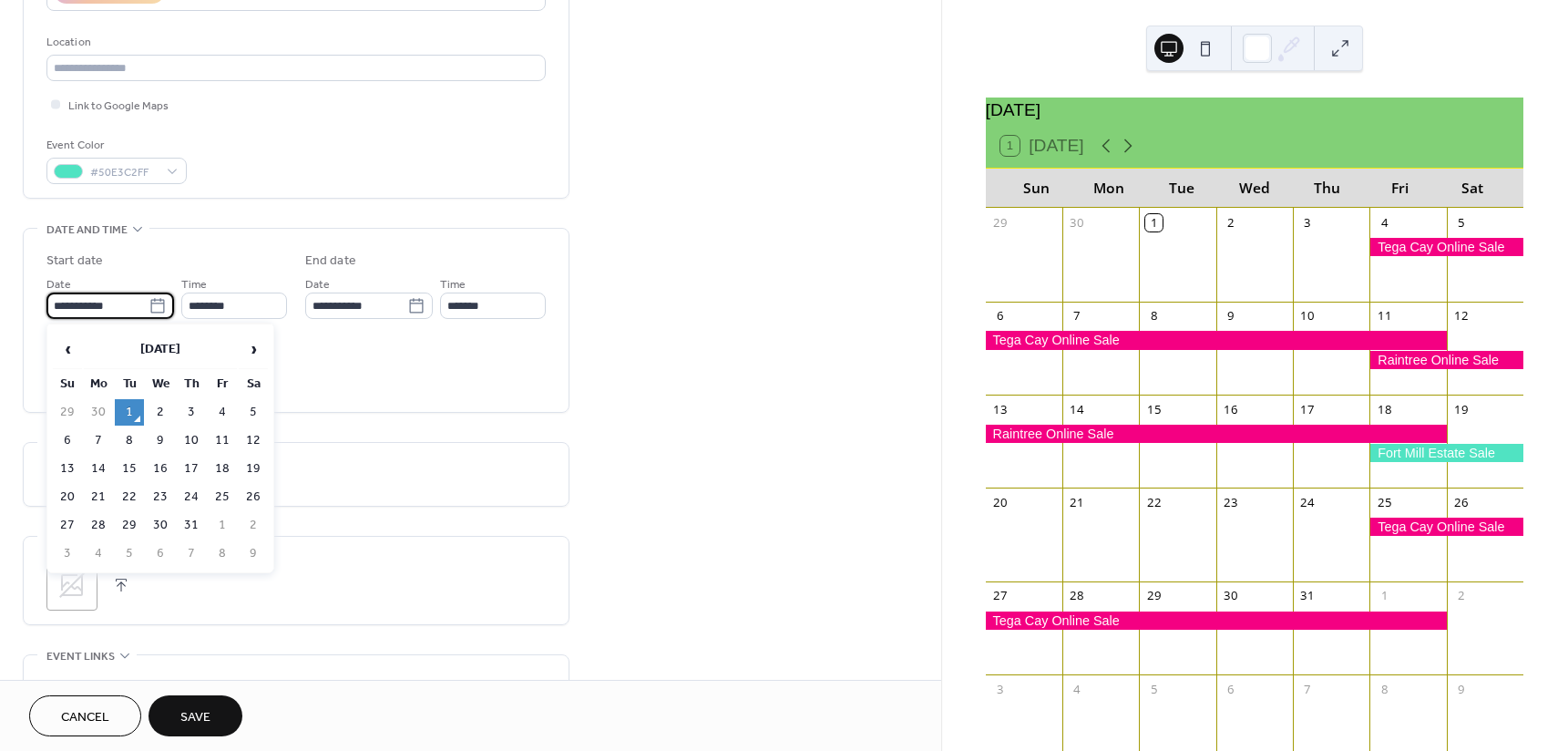 click on "**********" at bounding box center [97, 305] 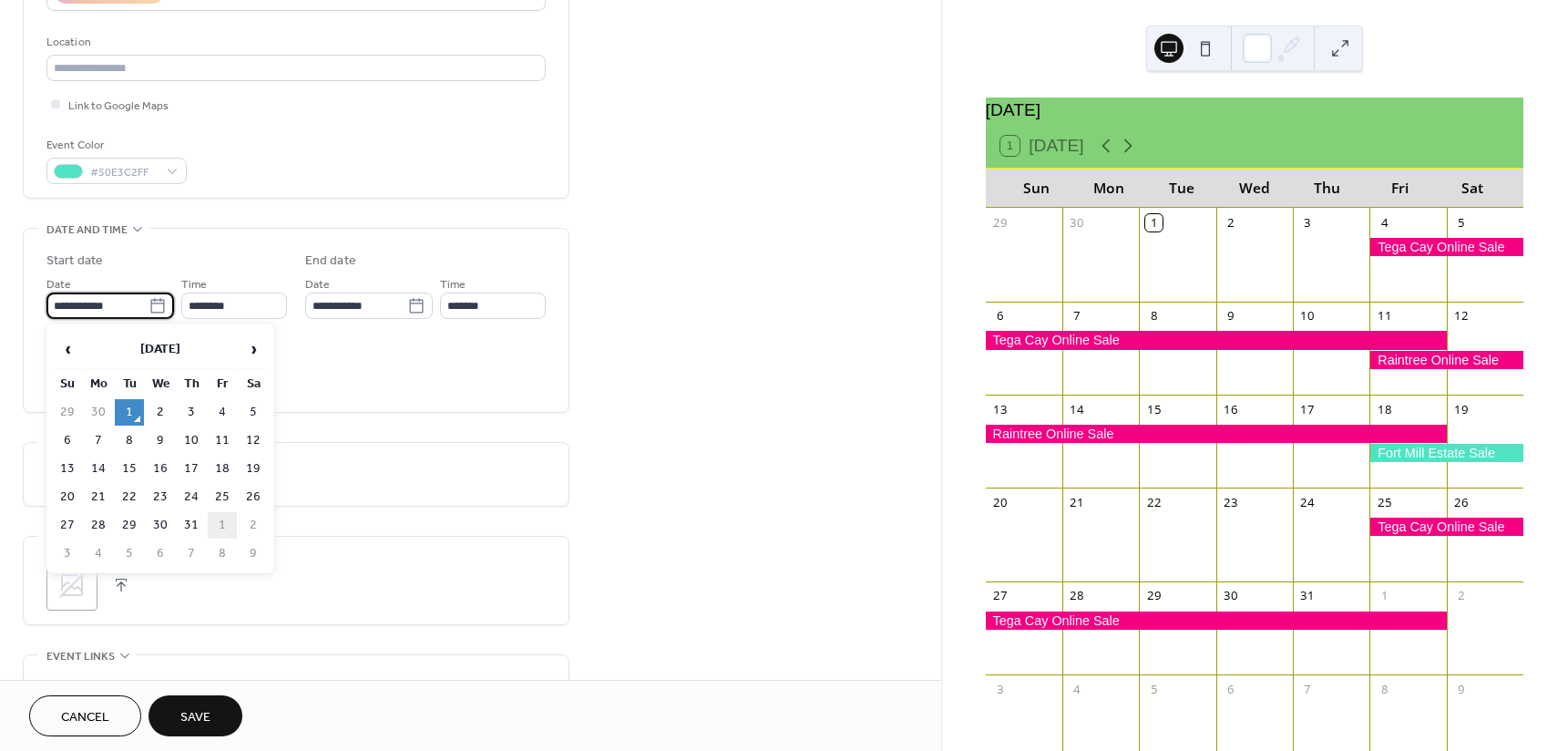 click on "1" at bounding box center (222, 525) 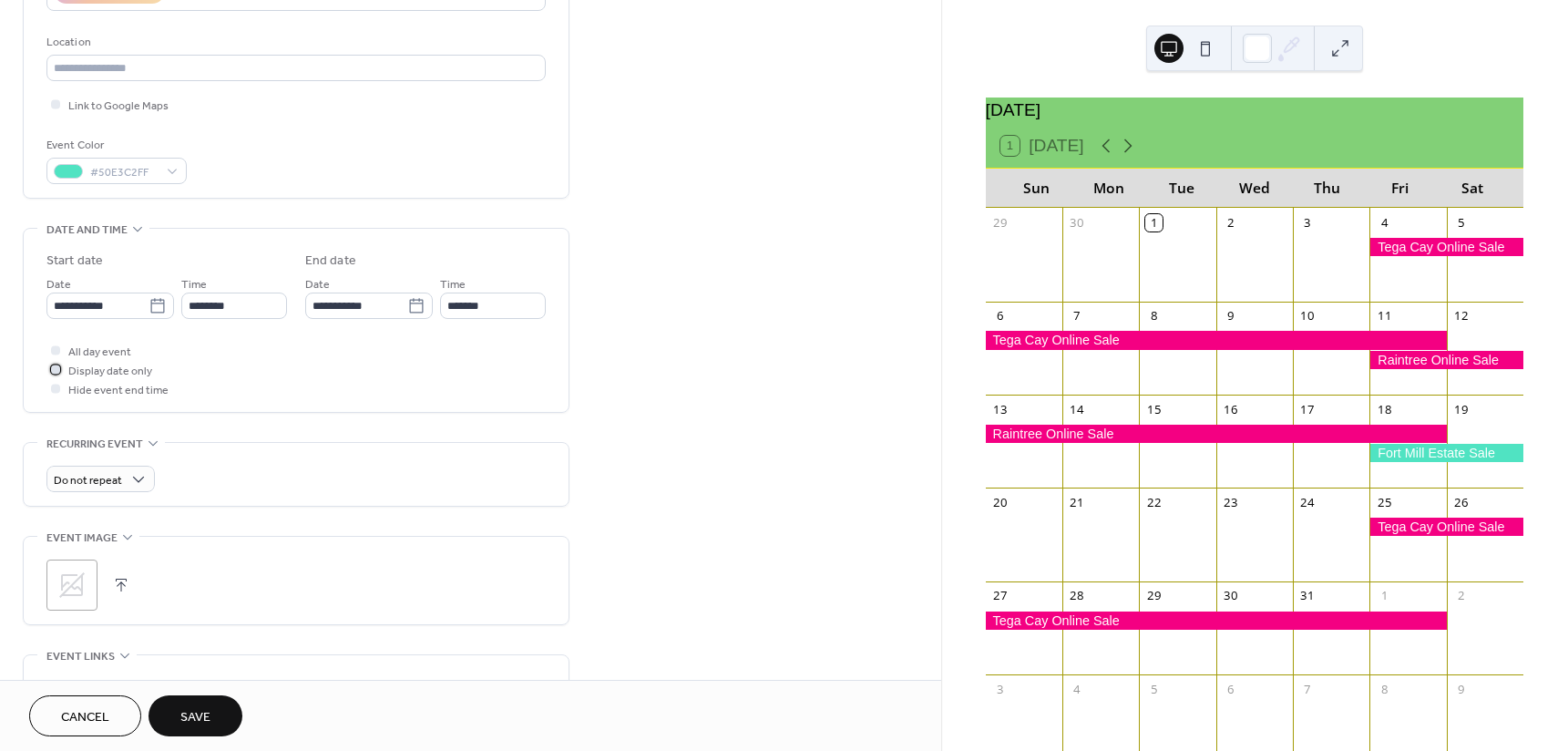 click on "Display date only" at bounding box center (110, 371) 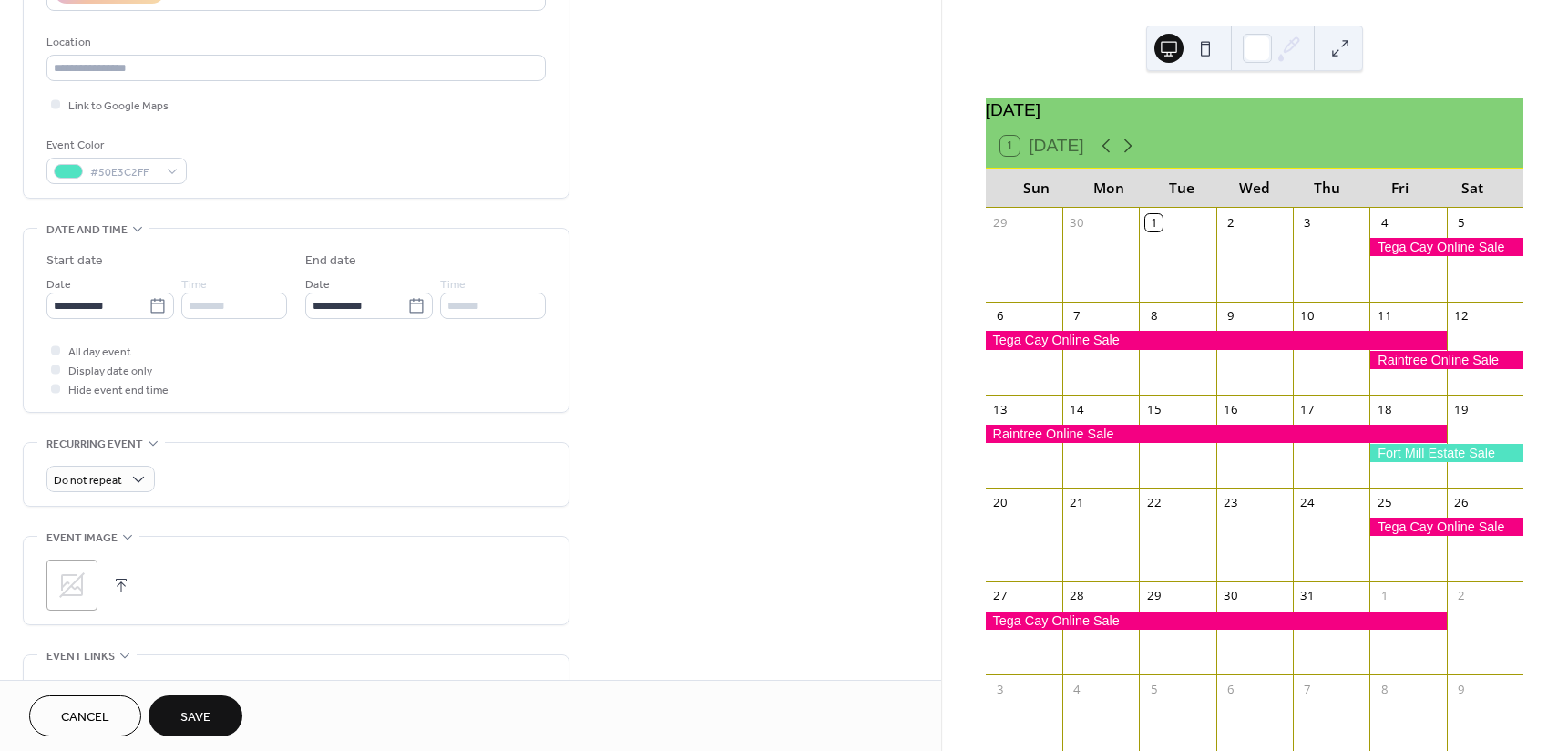 click on "All day event" at bounding box center (99, 352) 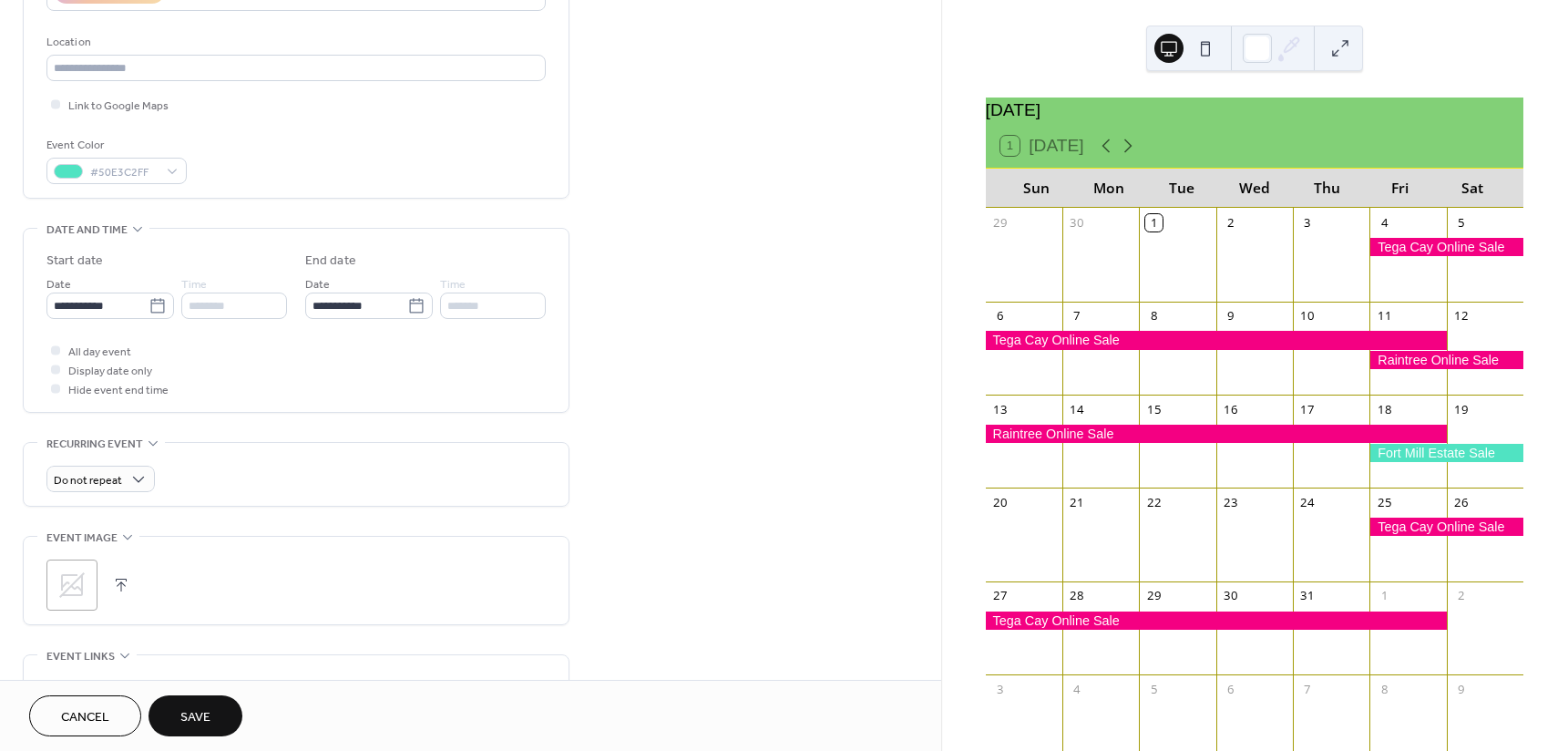 click at bounding box center (56, 350) 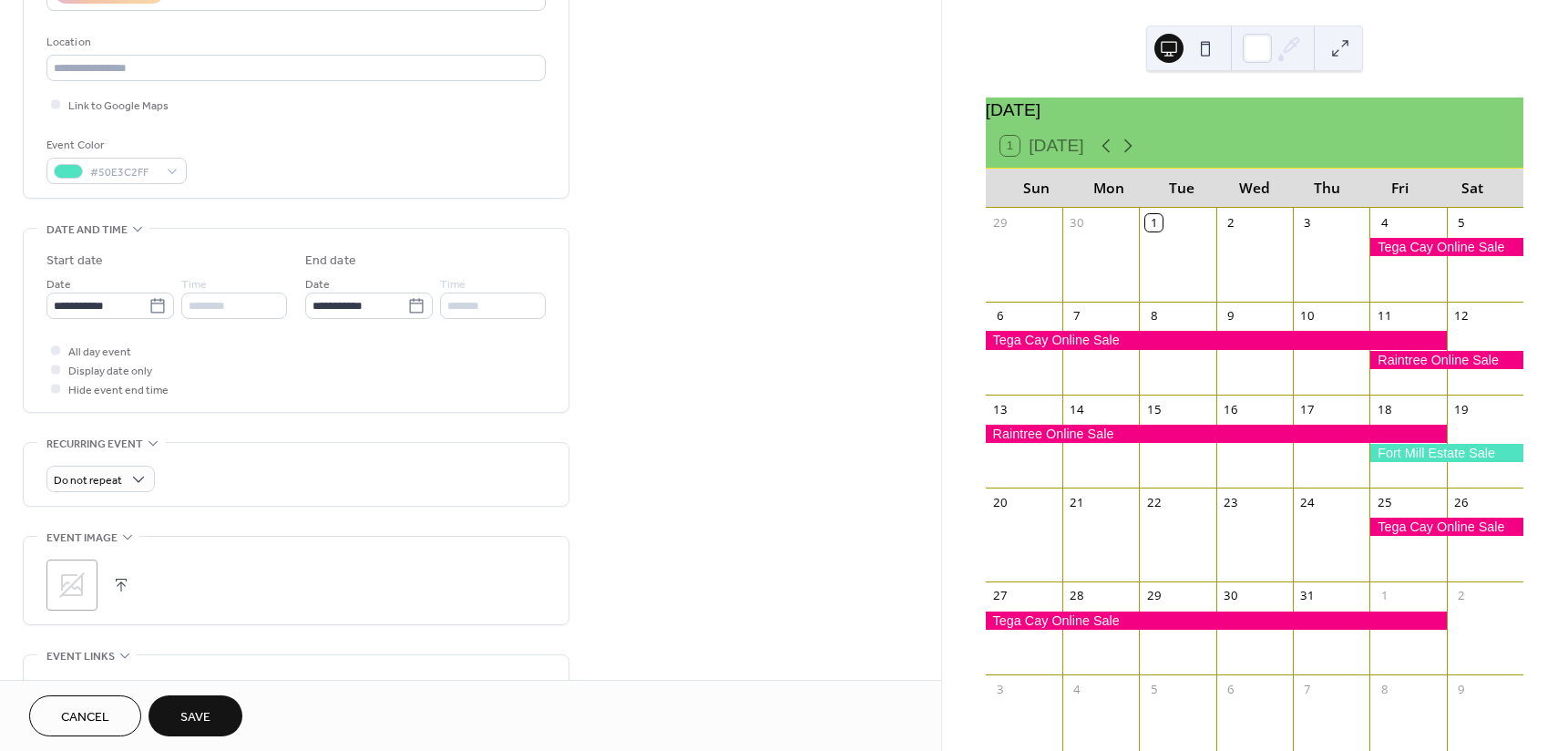 click at bounding box center [56, 350] 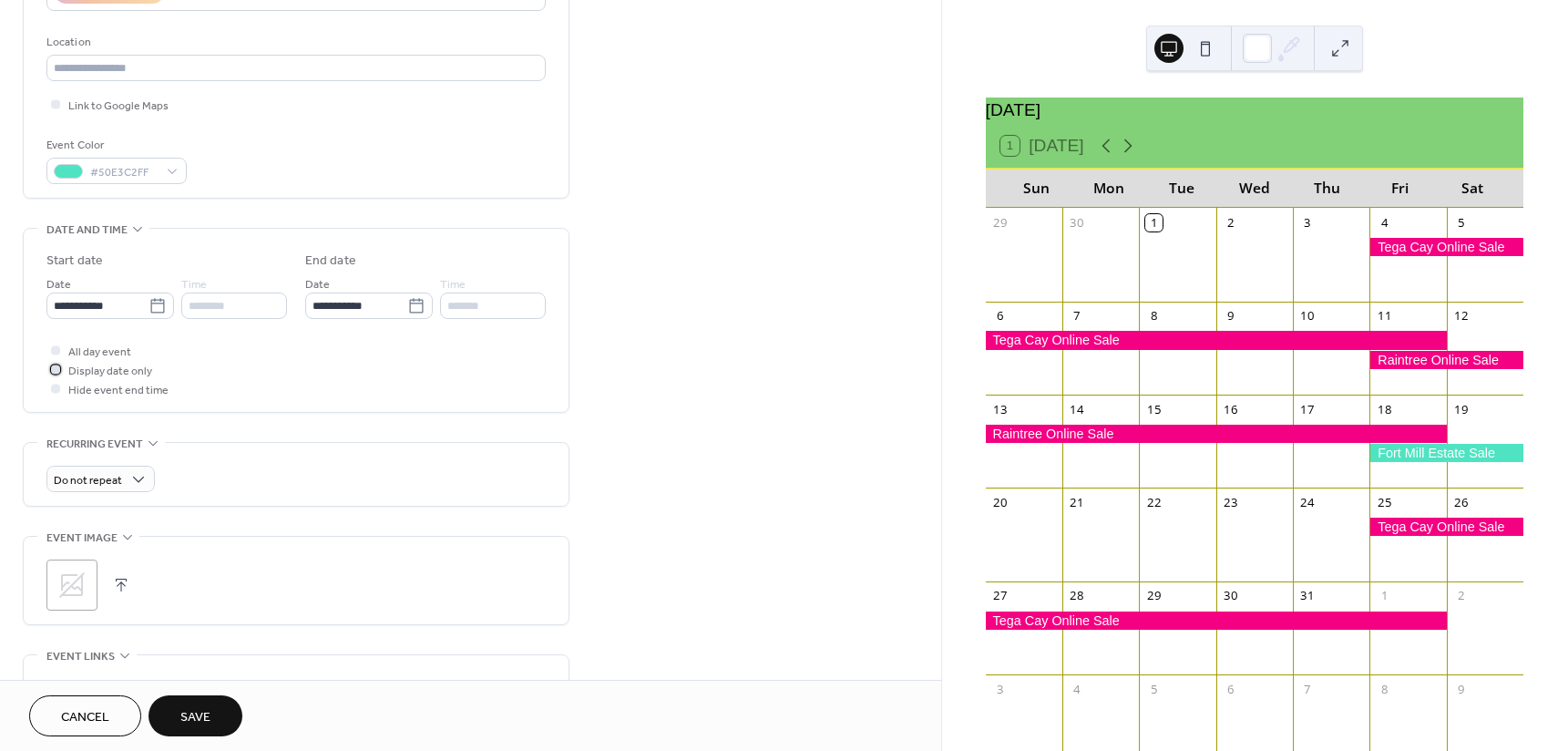 click 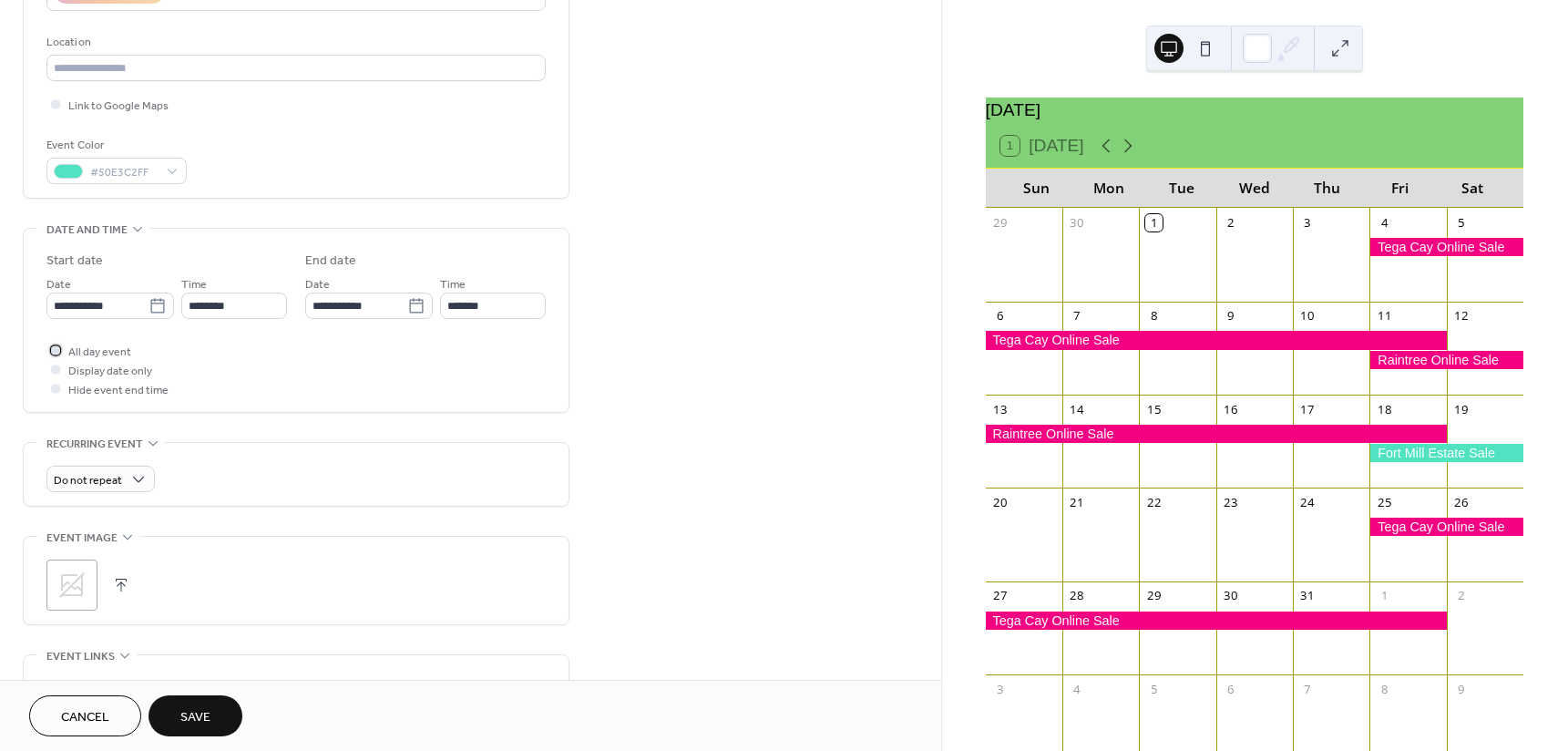 click at bounding box center (56, 350) 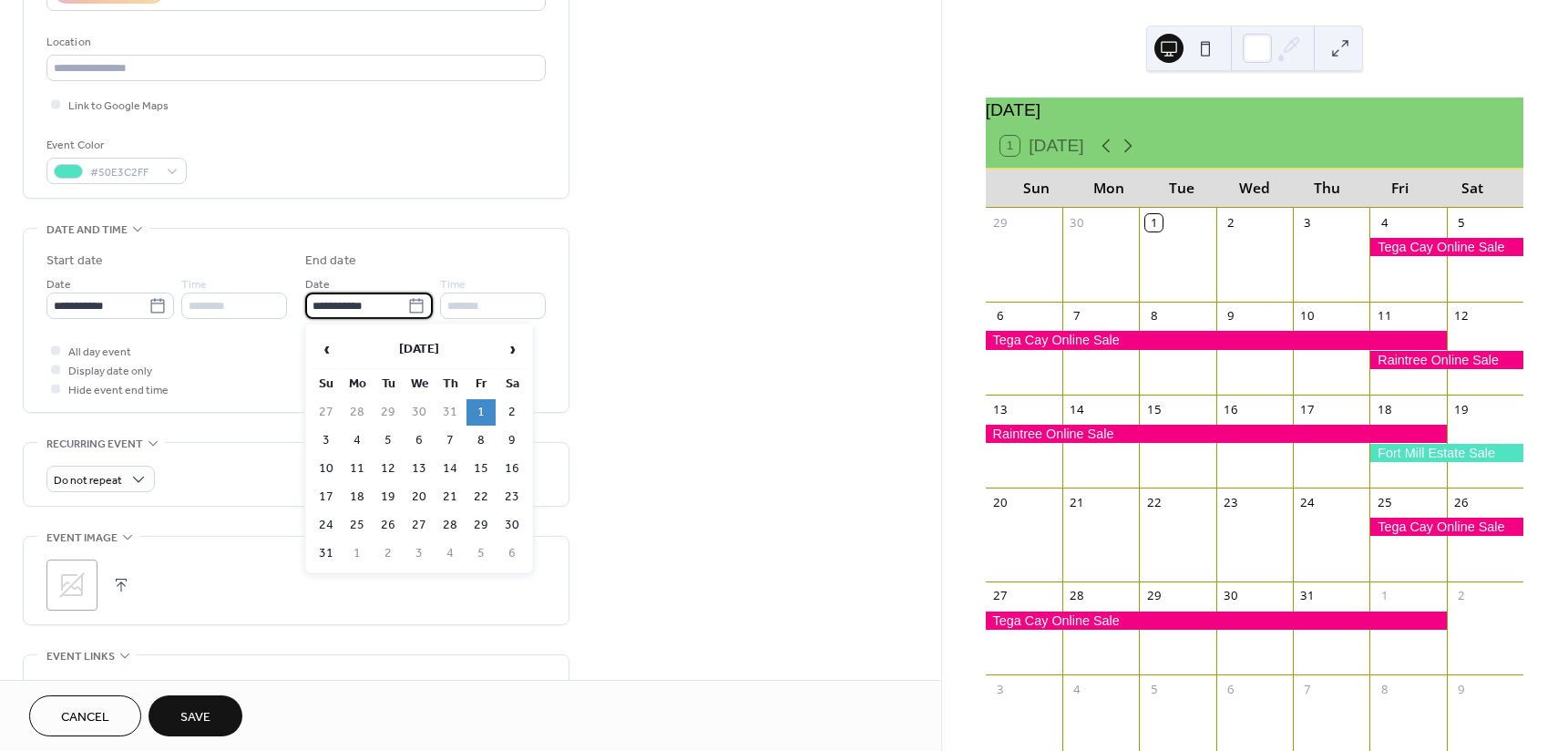 click on "**********" at bounding box center [356, 305] 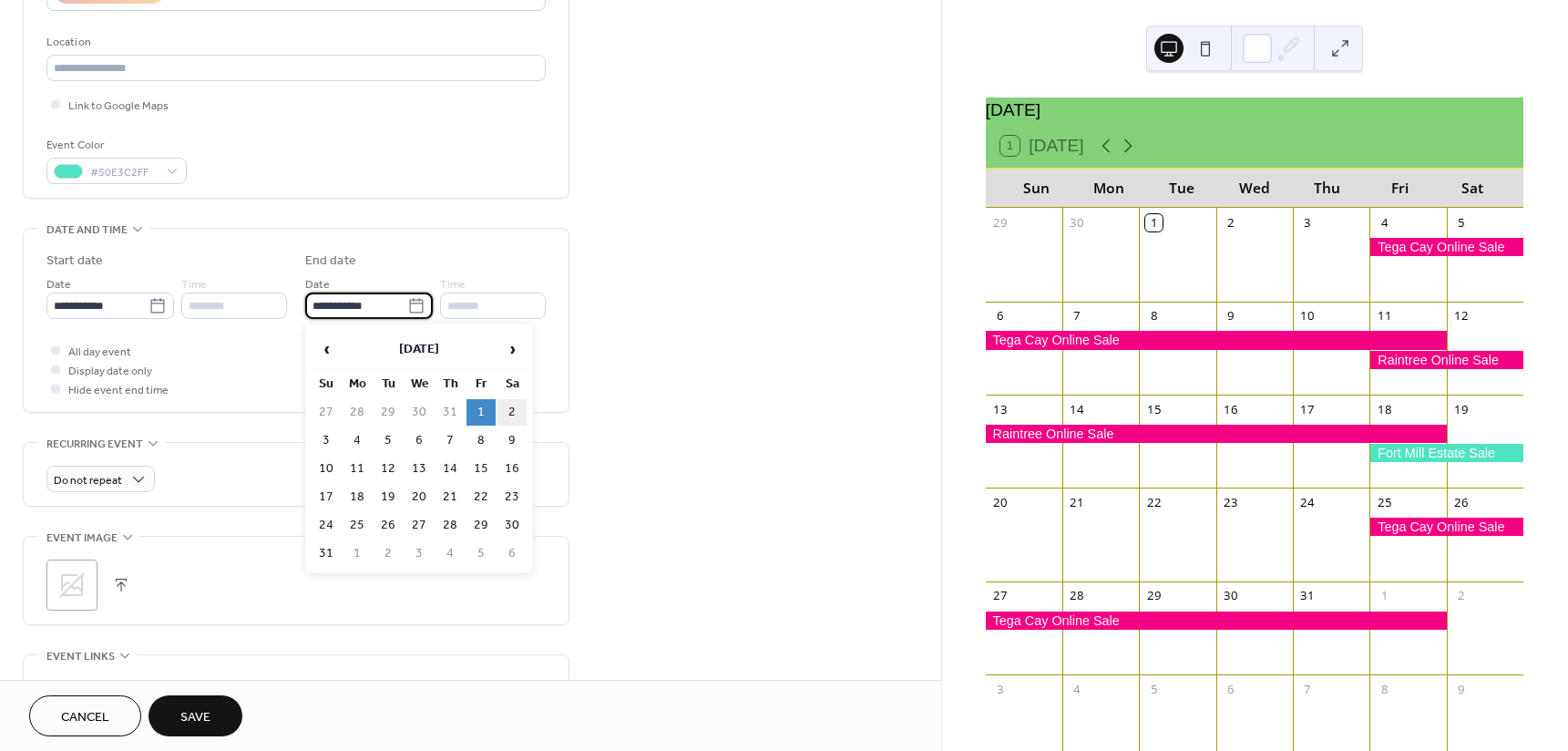 click on "2" at bounding box center (512, 412) 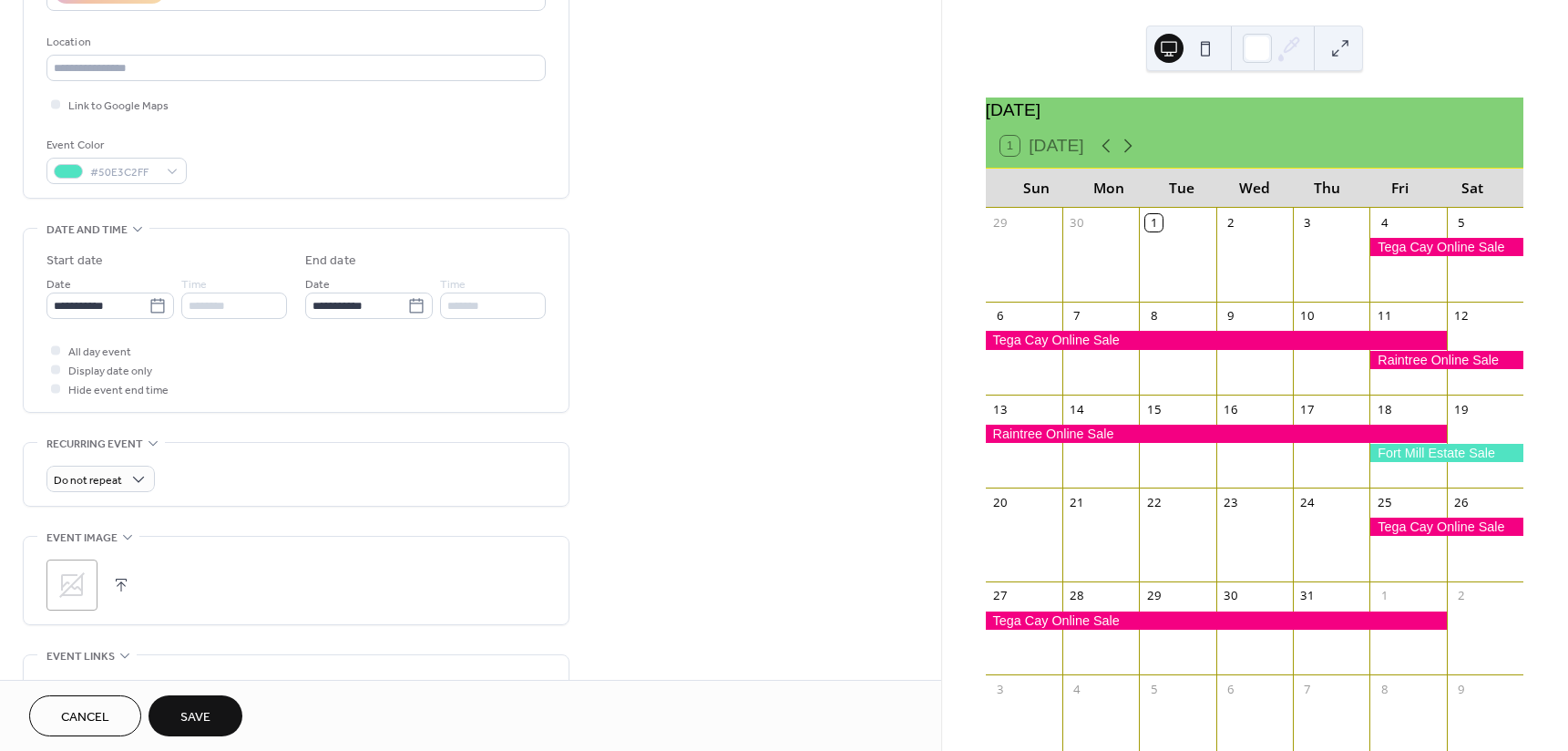 click on "Save" at bounding box center (195, 717) 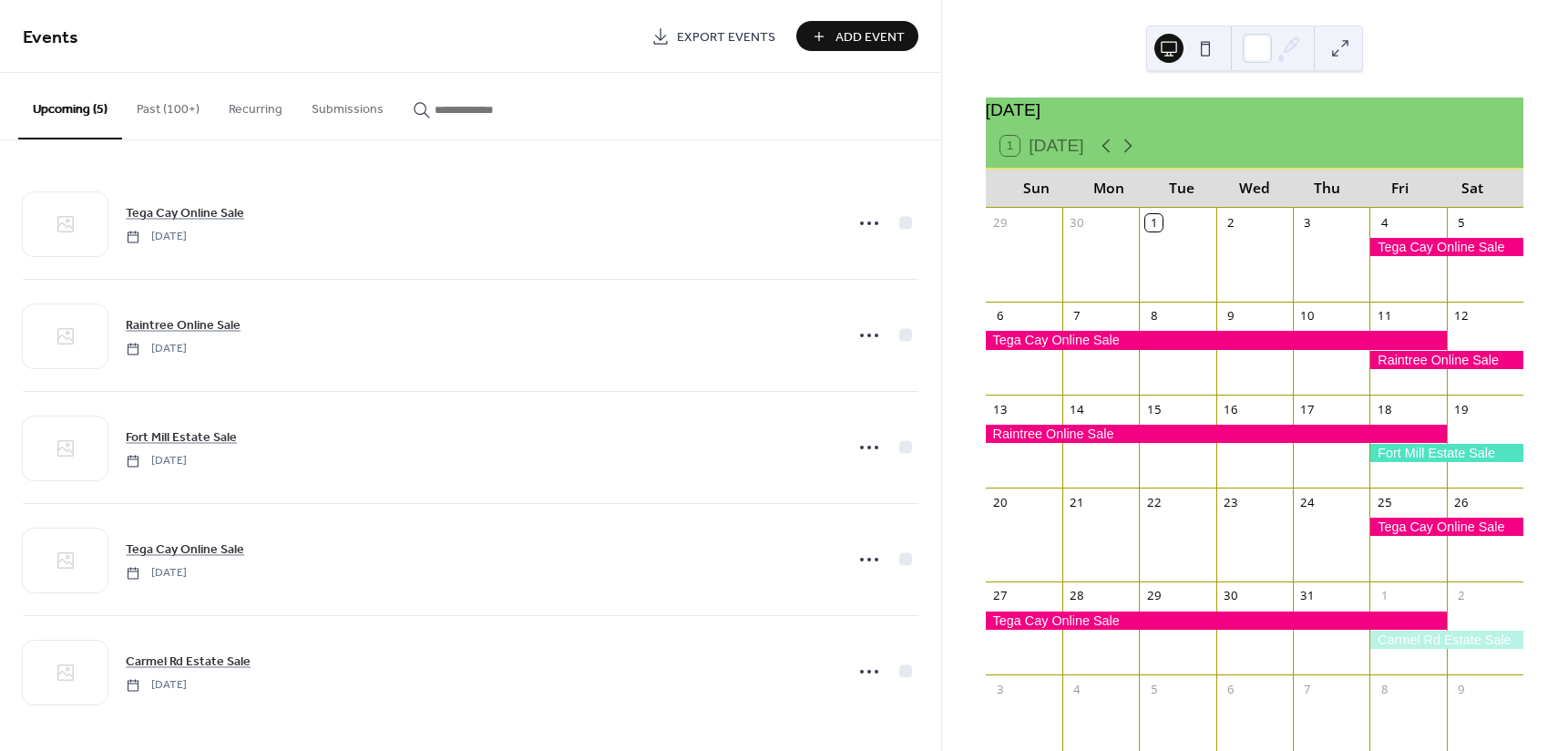 click on "Add Event" at bounding box center [870, 37] 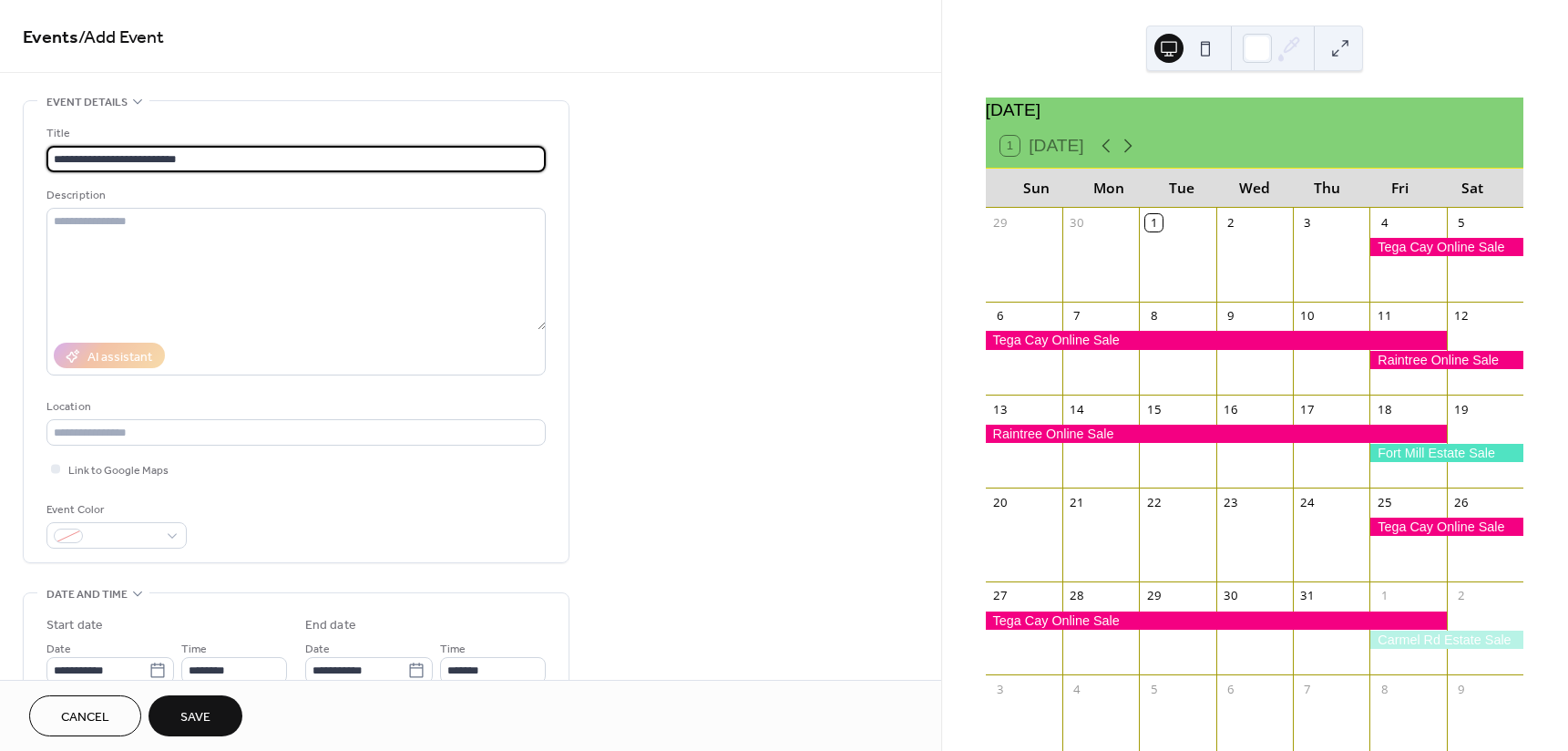 click on "**********" at bounding box center (296, 159) 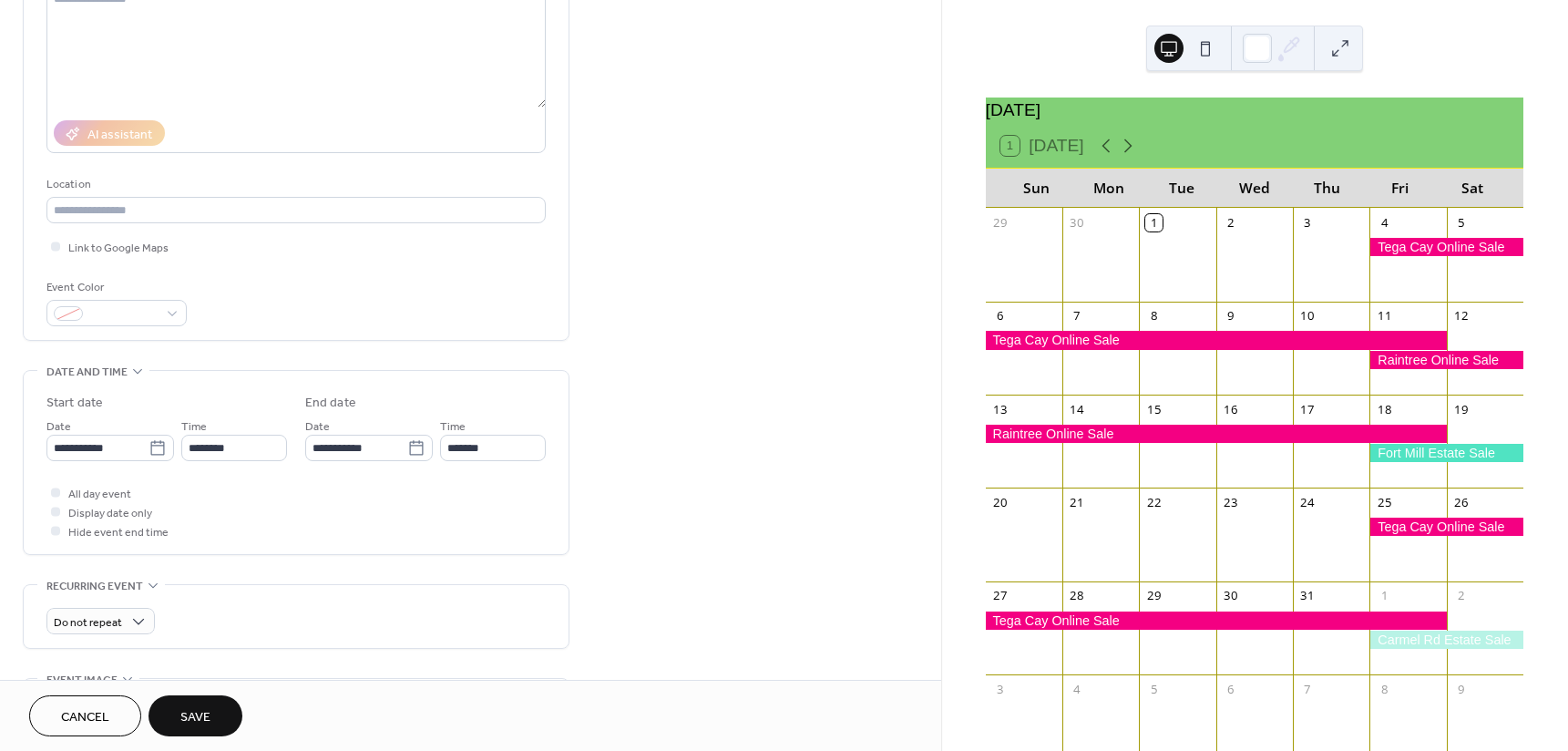 scroll, scrollTop: 456, scrollLeft: 0, axis: vertical 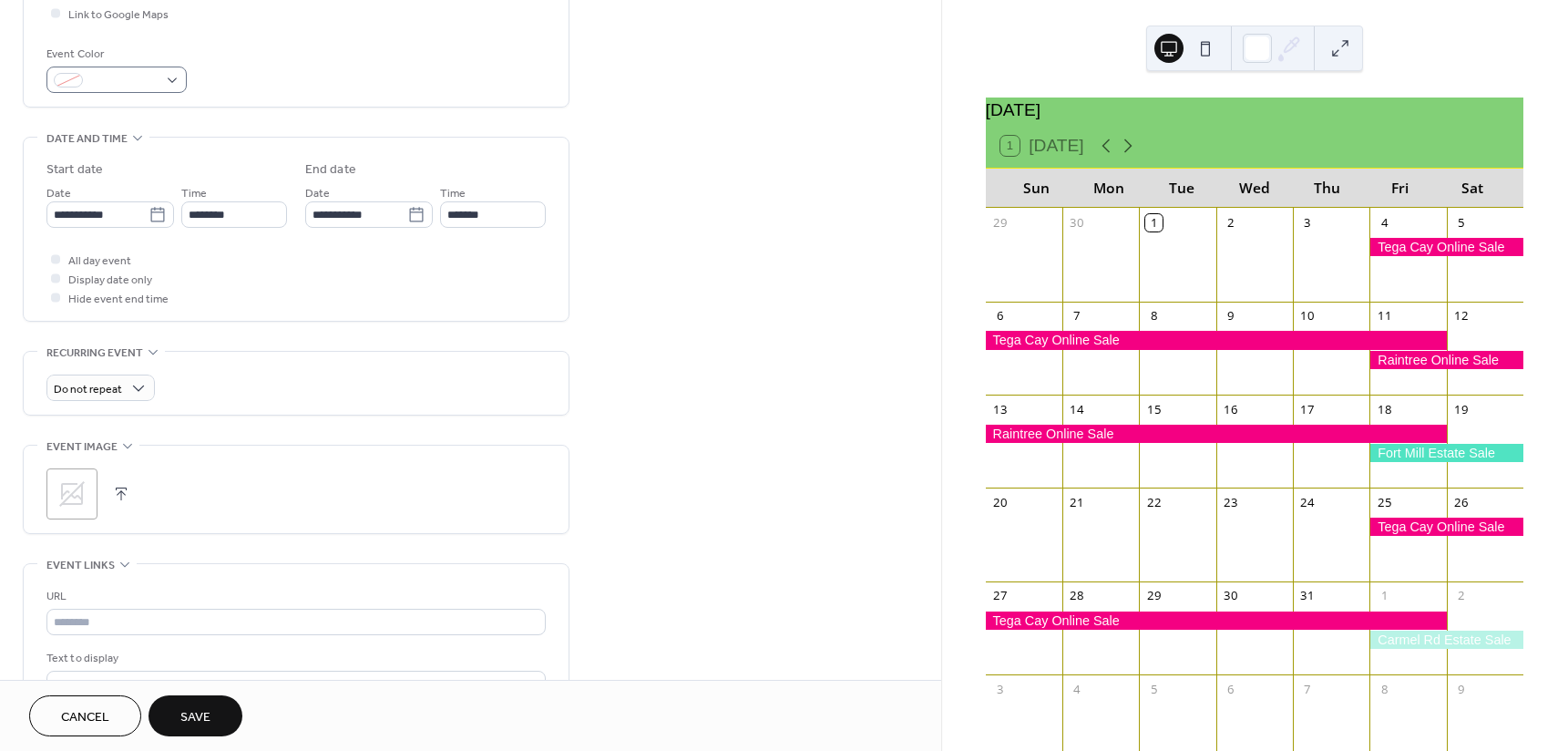 type on "**********" 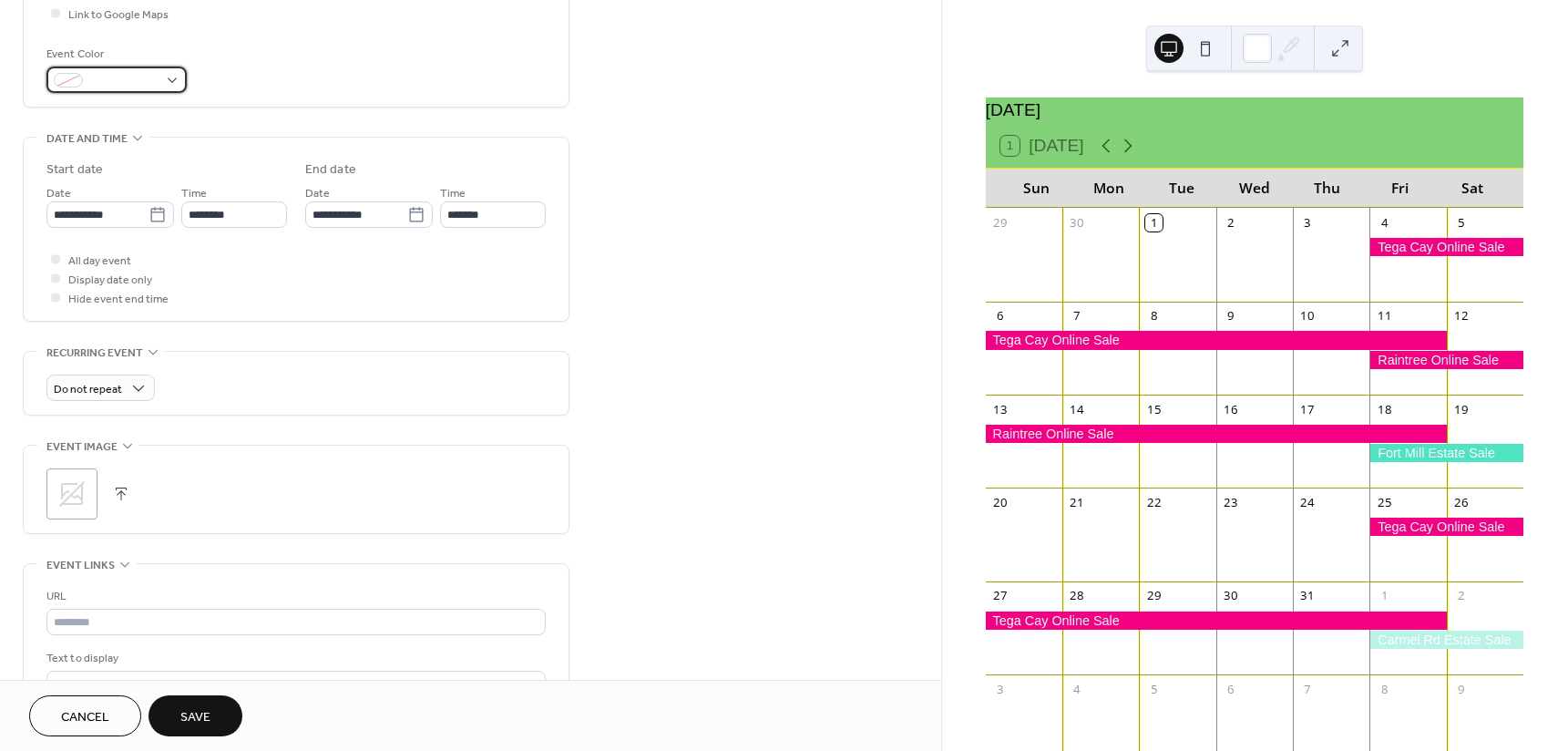 click at bounding box center (124, 81) 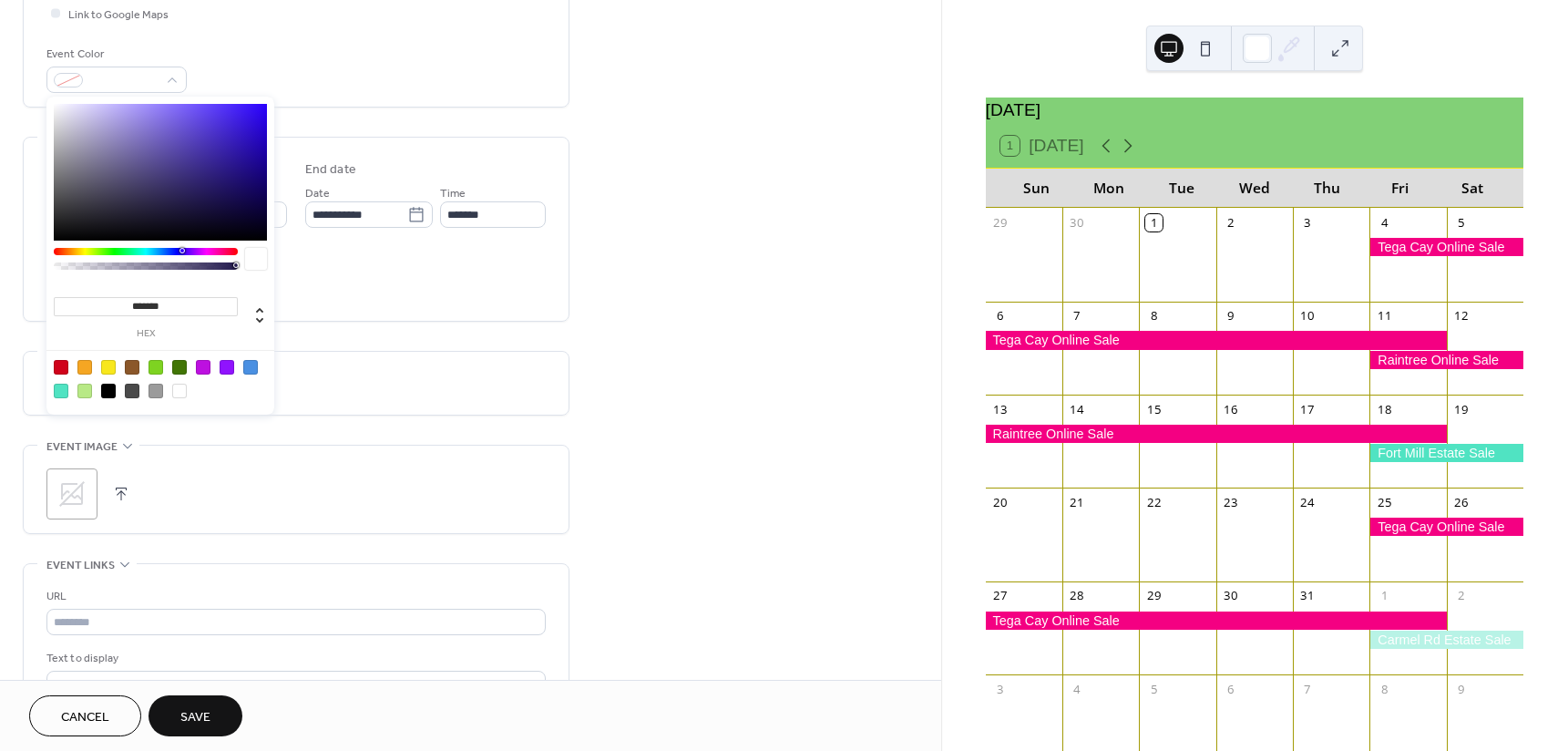 click at bounding box center [61, 391] 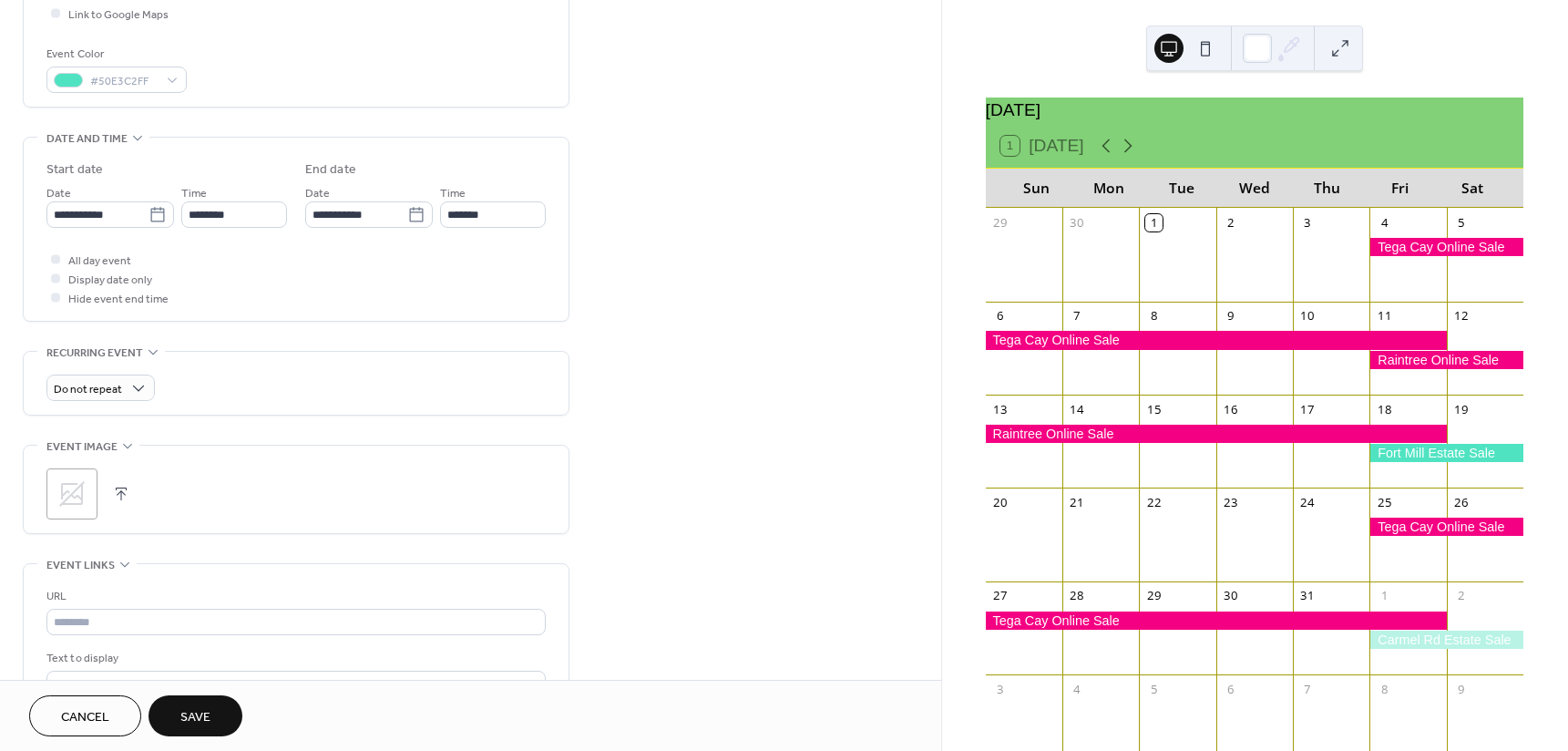 click on "Do not repeat" at bounding box center [296, 387] 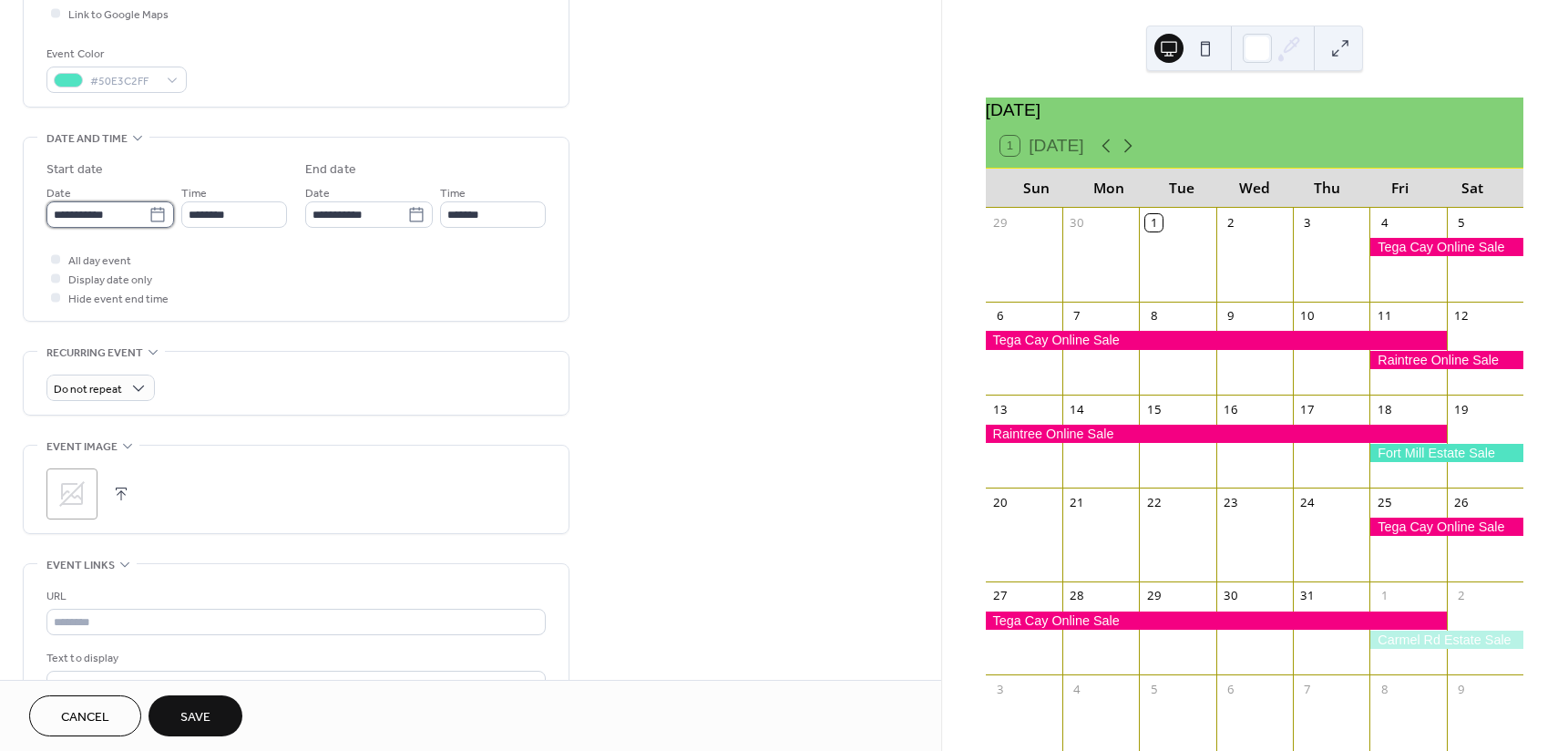 click on "**********" at bounding box center [97, 214] 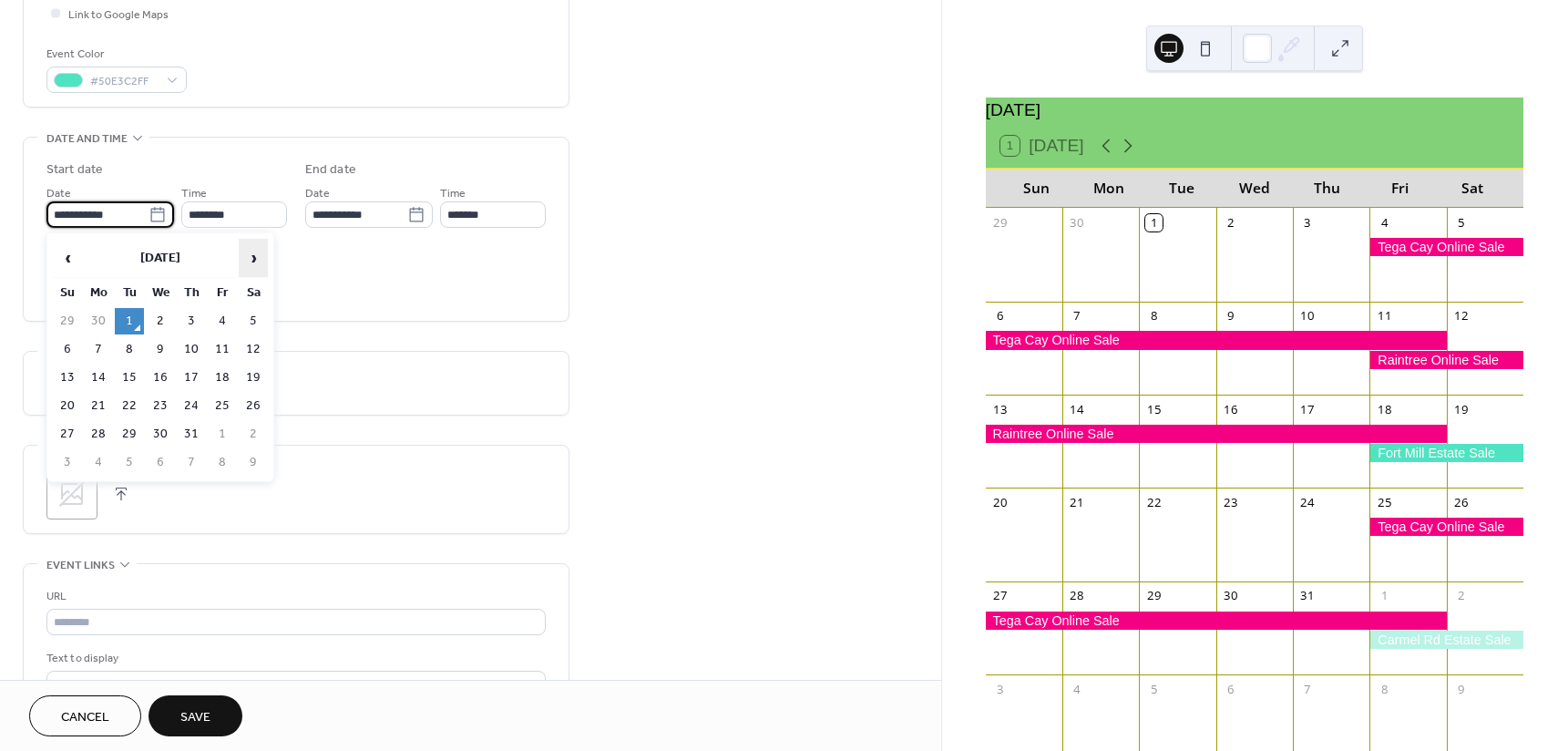 click on "›" at bounding box center (253, 258) 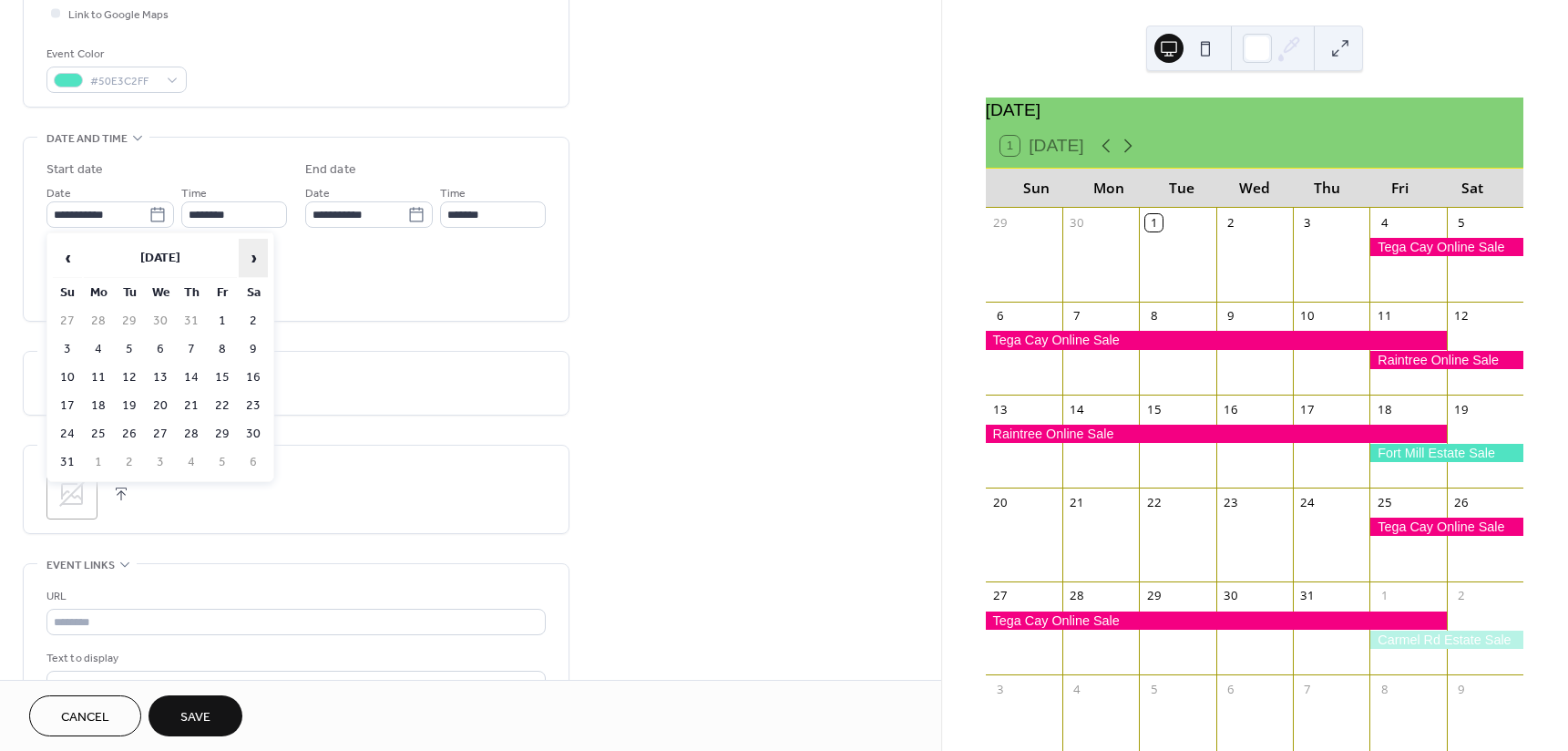 click on "›" at bounding box center [253, 258] 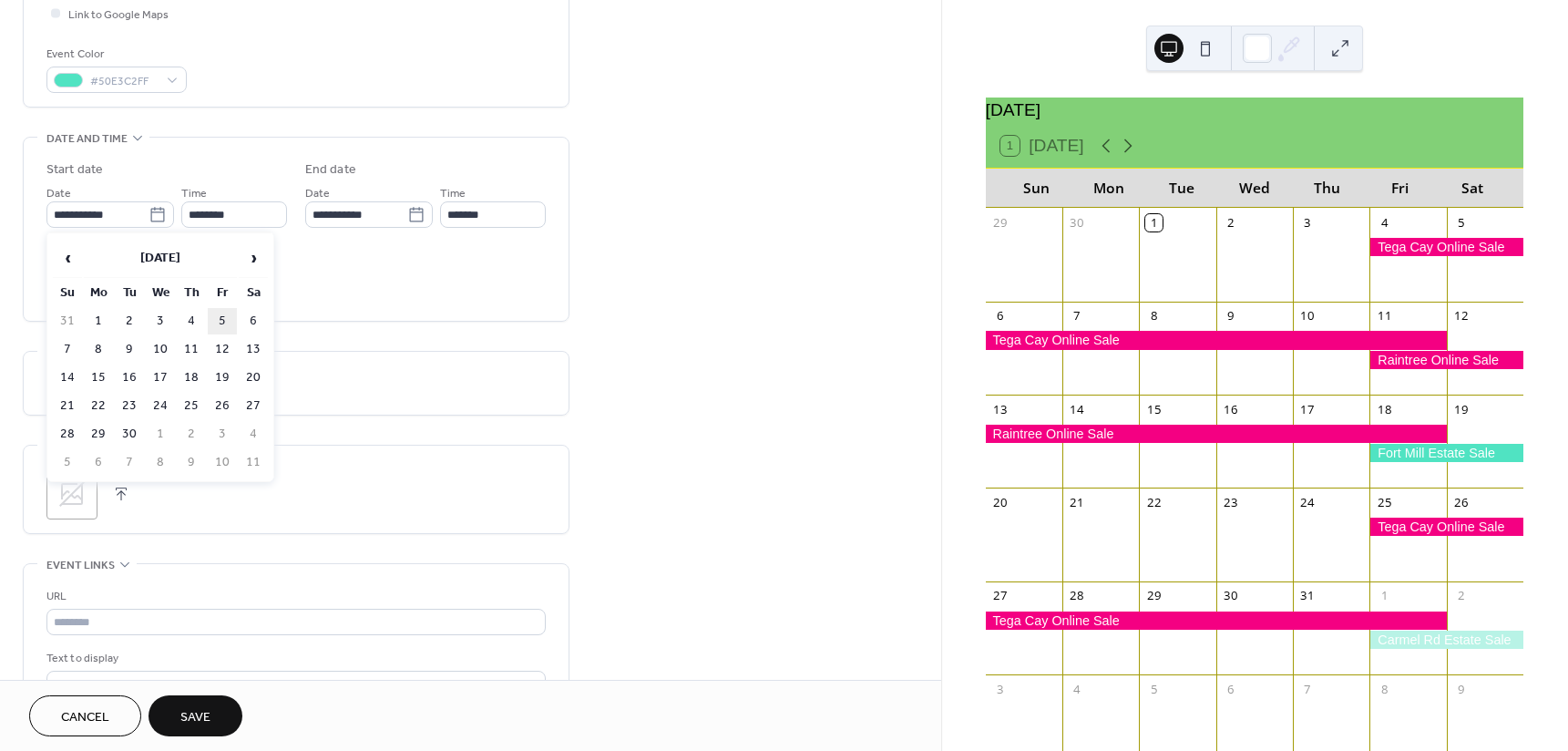 click on "5" at bounding box center [222, 321] 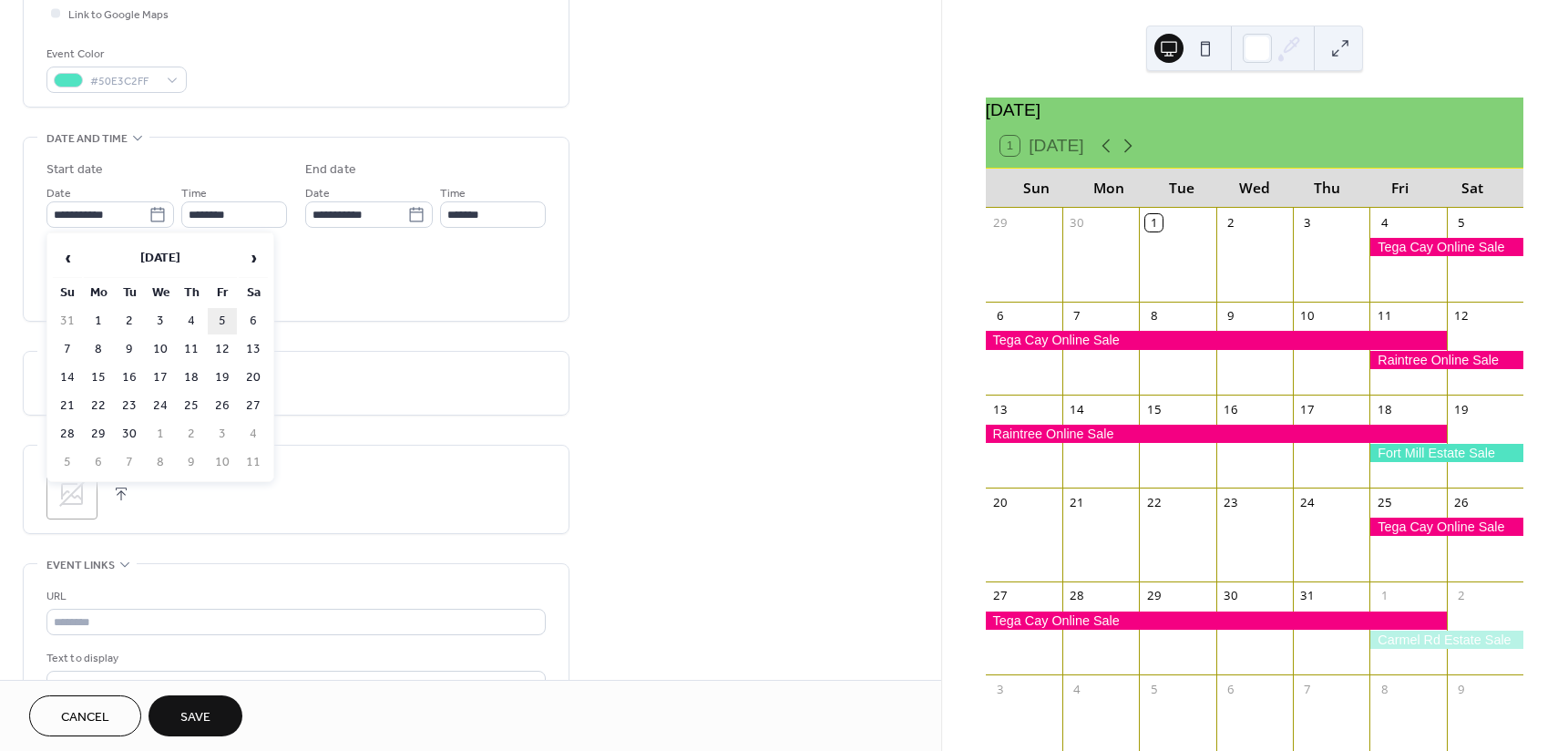 type on "**********" 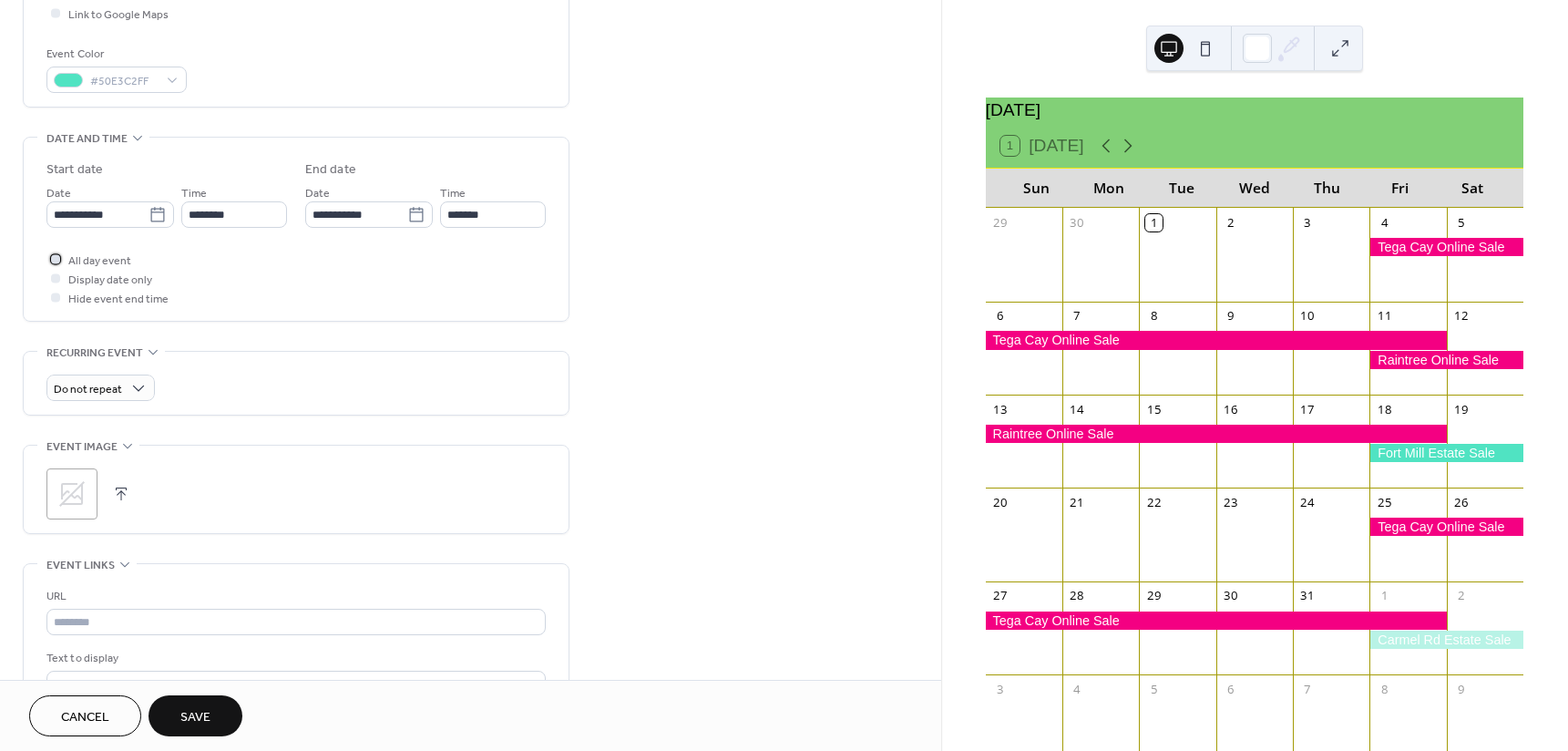 click on "All day event" at bounding box center (99, 261) 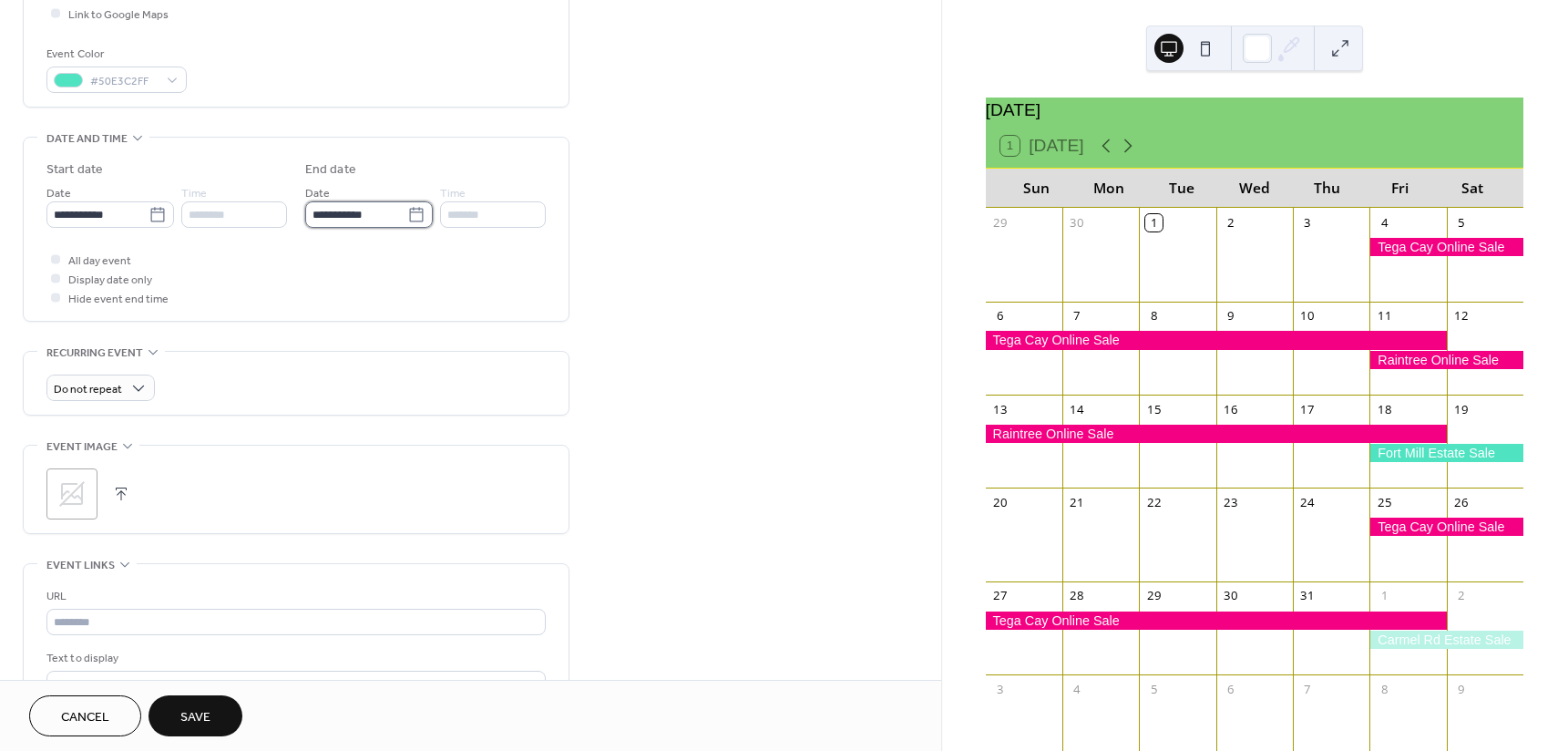 click on "**********" at bounding box center (356, 214) 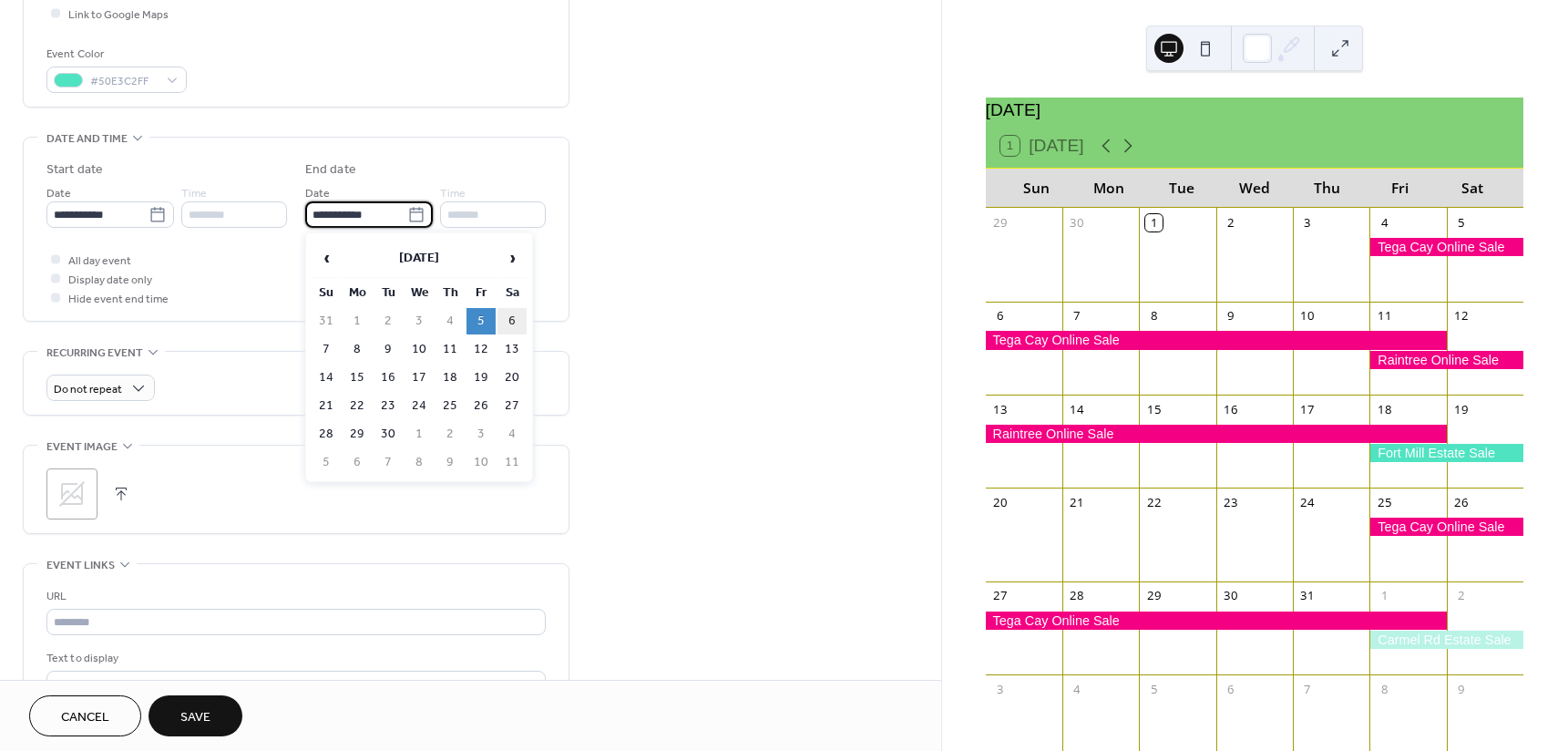 click on "6" at bounding box center (512, 321) 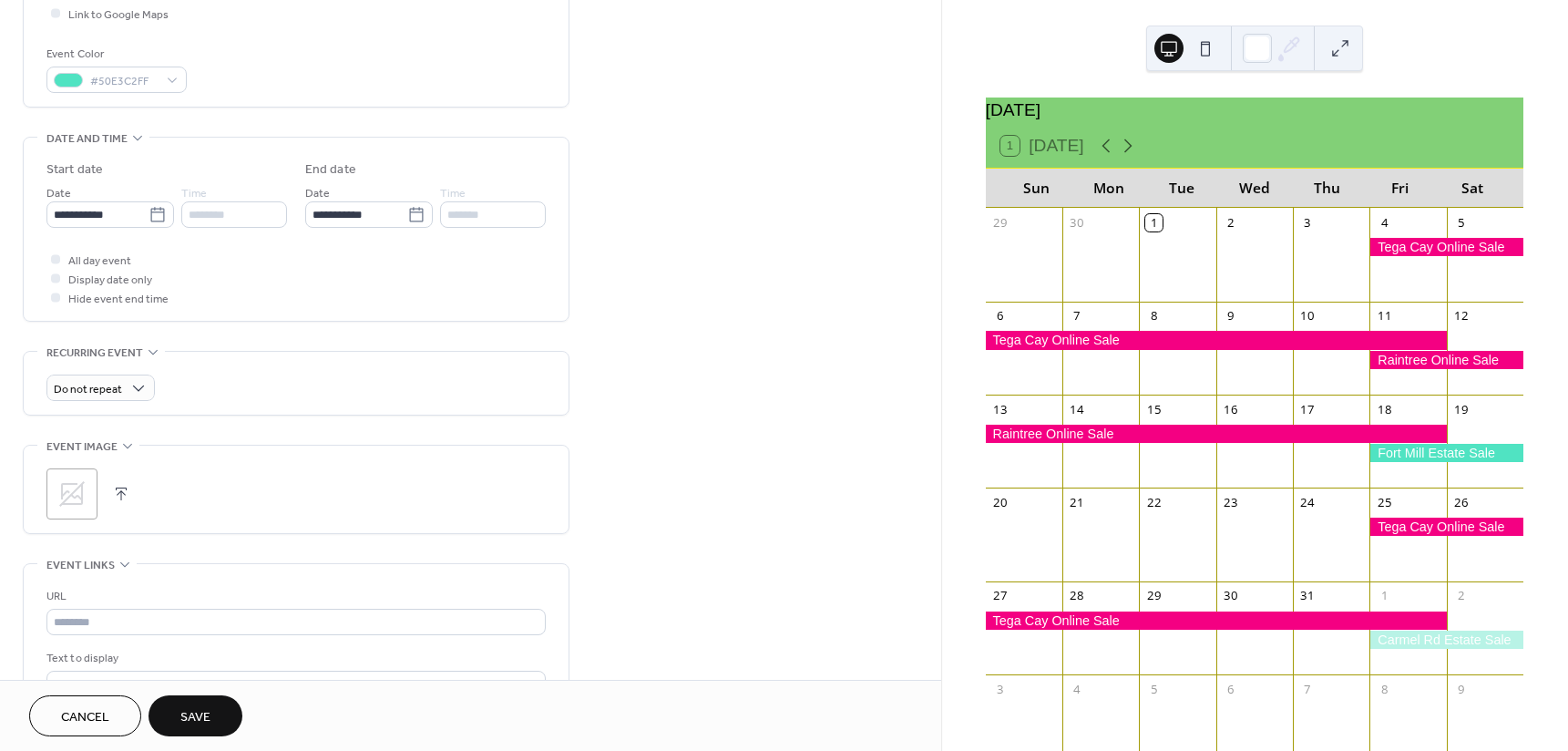 click on "Save" at bounding box center (195, 715) 